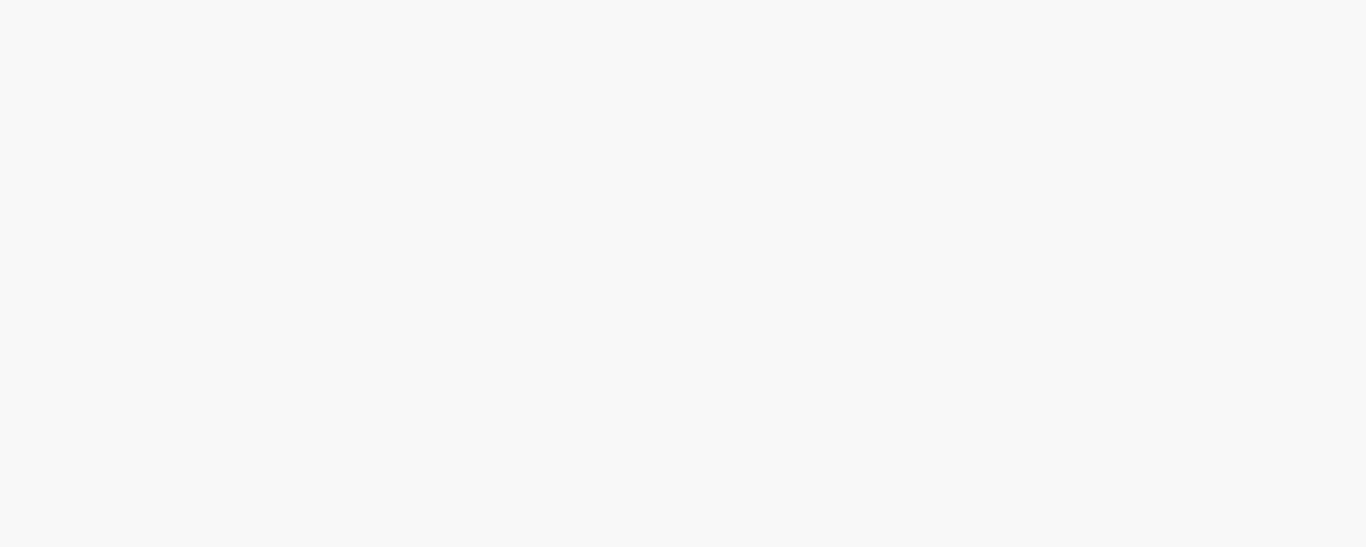 scroll, scrollTop: 0, scrollLeft: 0, axis: both 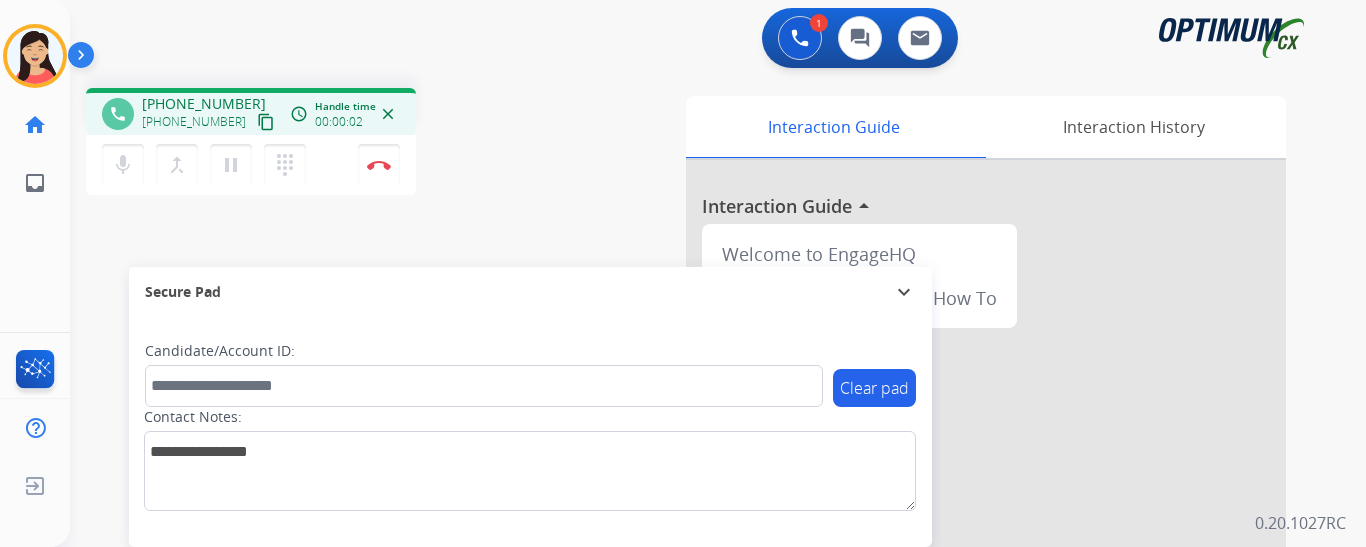 click on "content_copy" at bounding box center [266, 122] 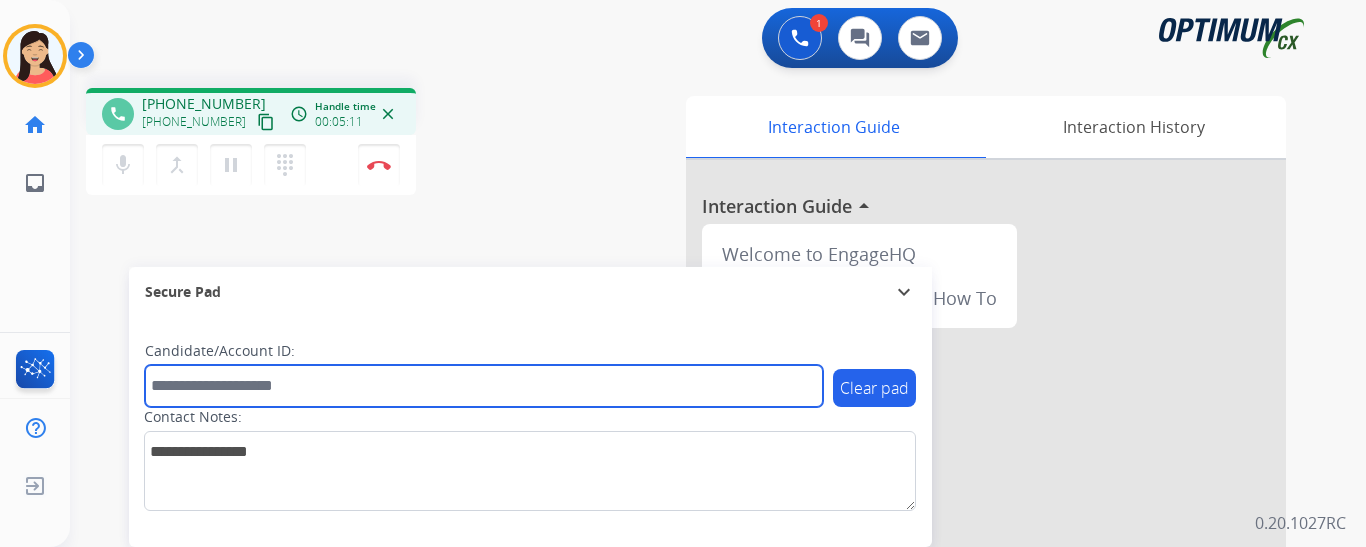 click at bounding box center [484, 386] 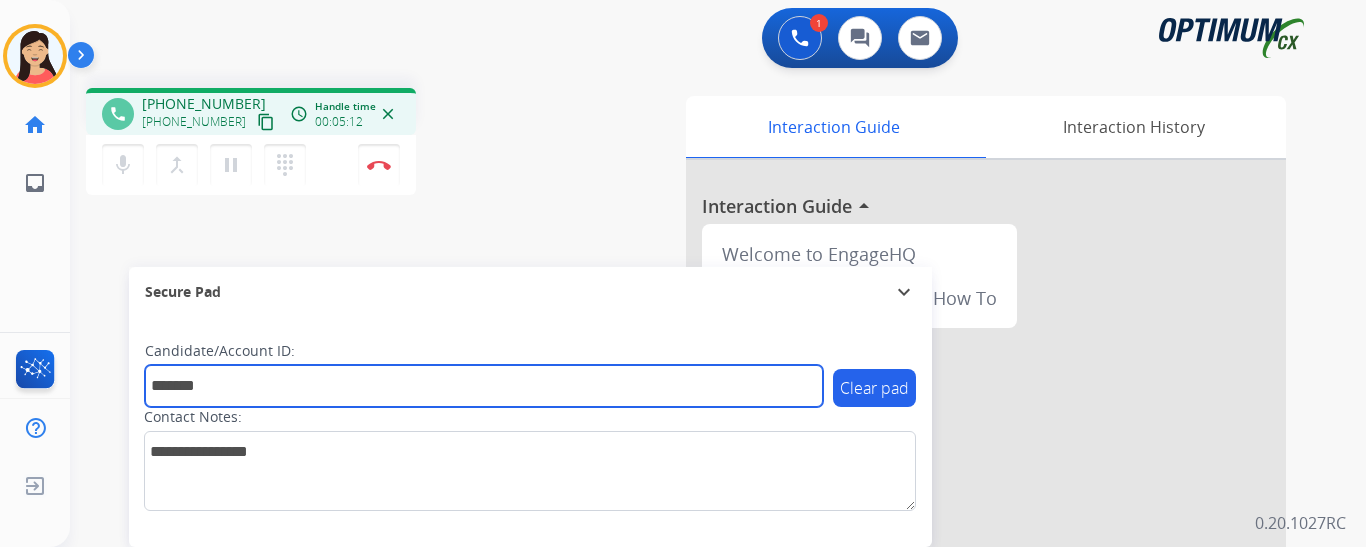 type on "*******" 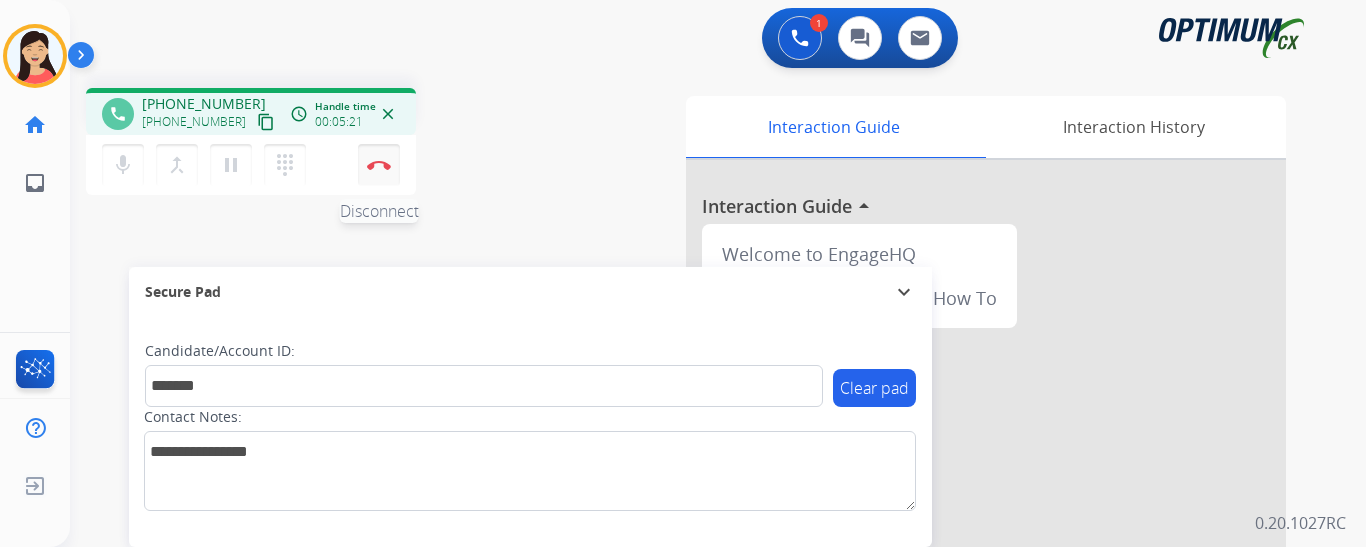 drag, startPoint x: 370, startPoint y: 151, endPoint x: 388, endPoint y: 167, distance: 24.083189 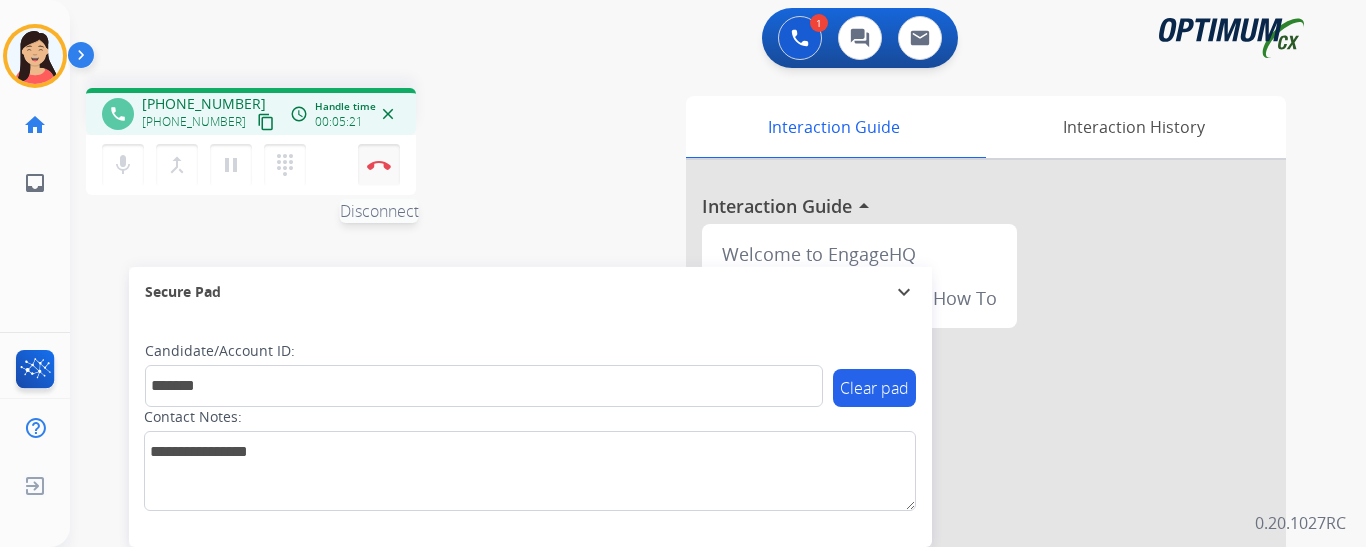 click on "Disconnect" at bounding box center (379, 165) 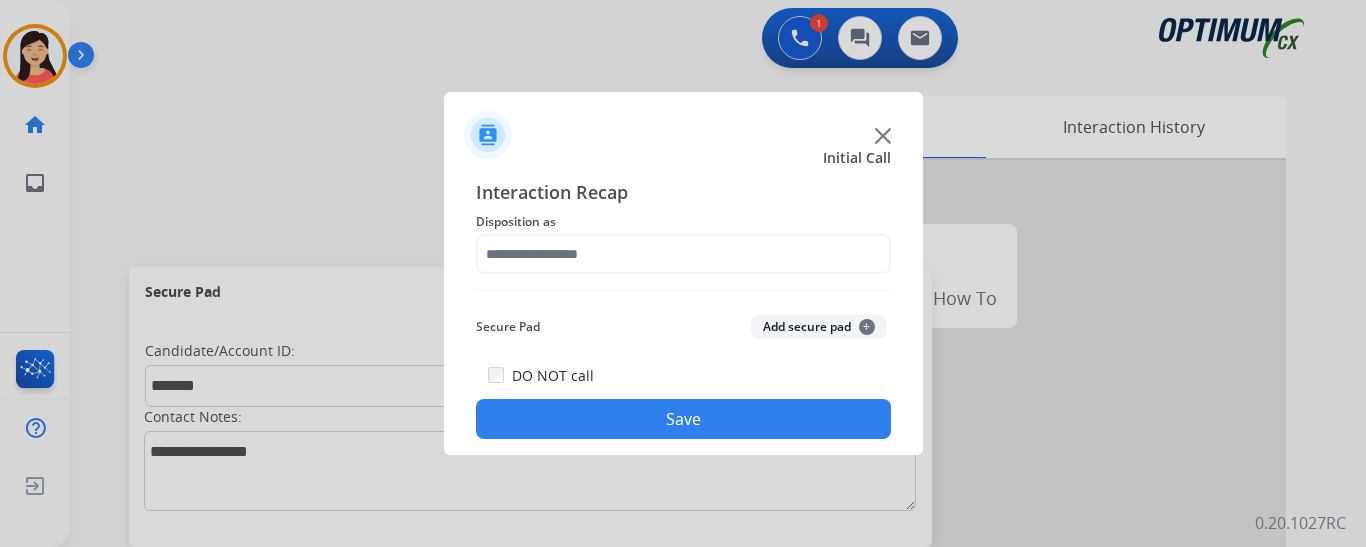 click on "Secure Pad  Add secure pad  +" 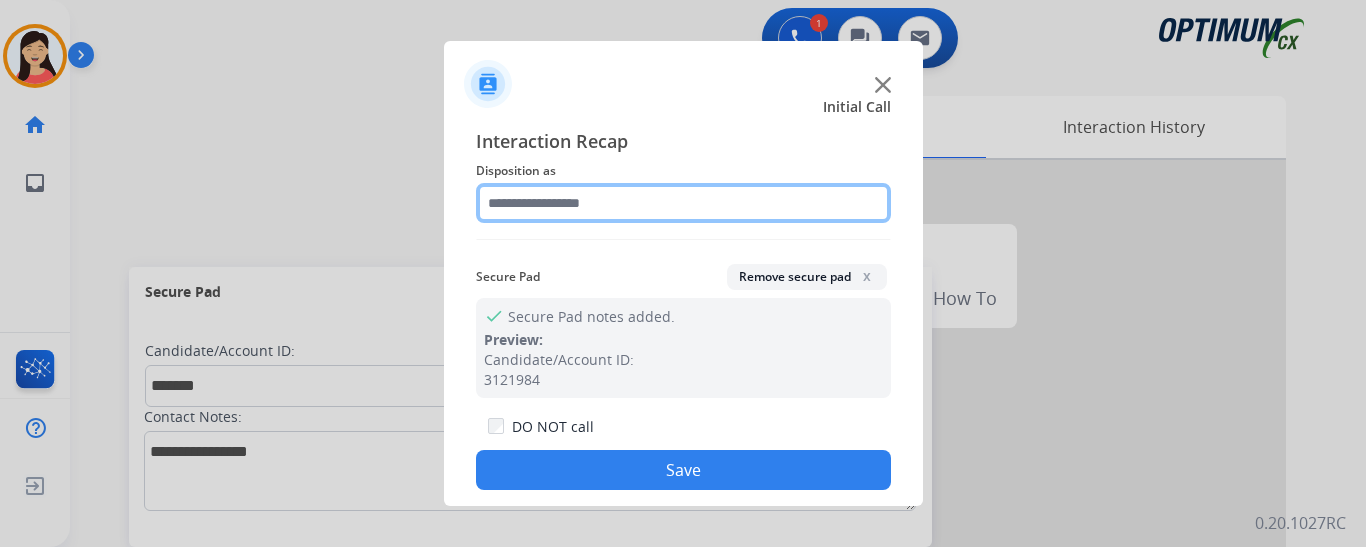 click 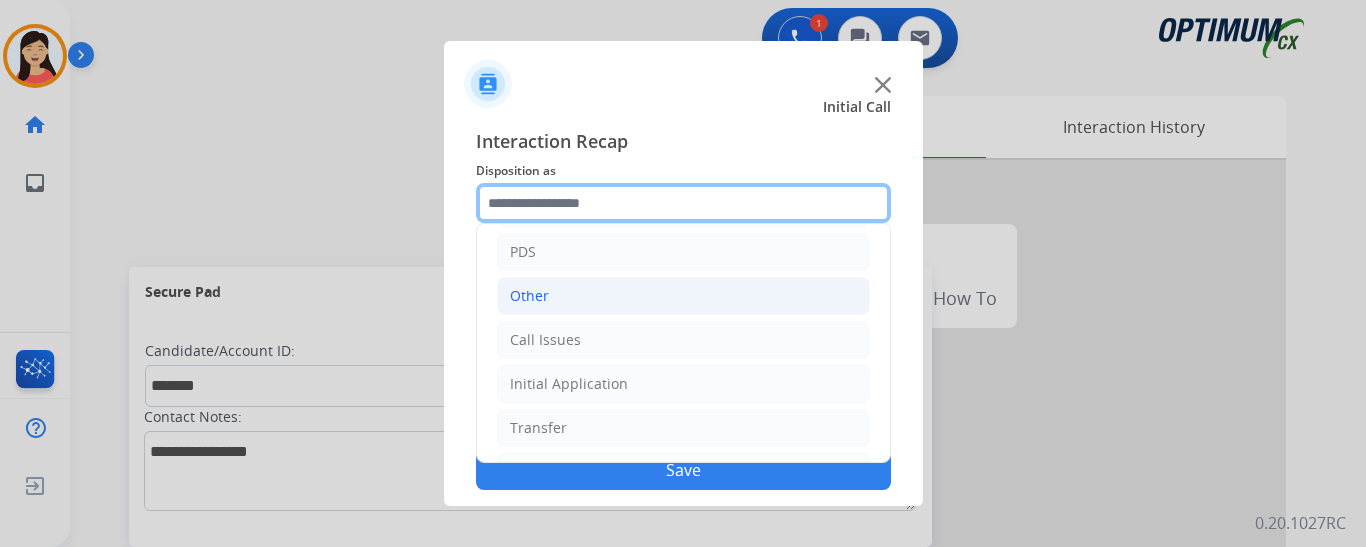 scroll, scrollTop: 136, scrollLeft: 0, axis: vertical 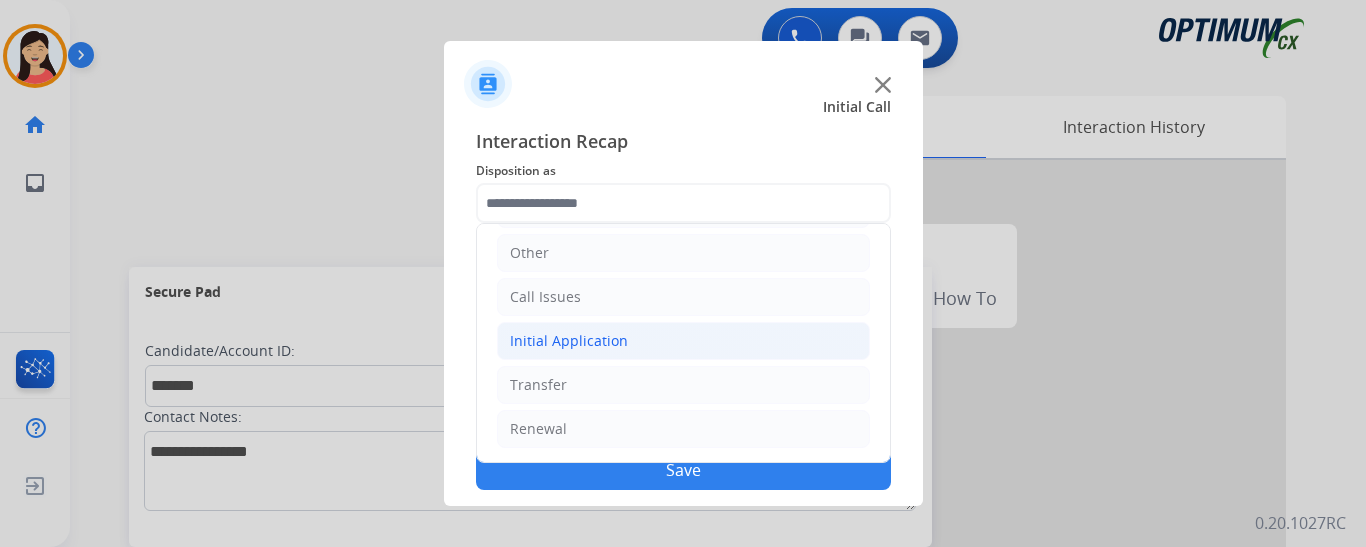 click on "Initial Application" 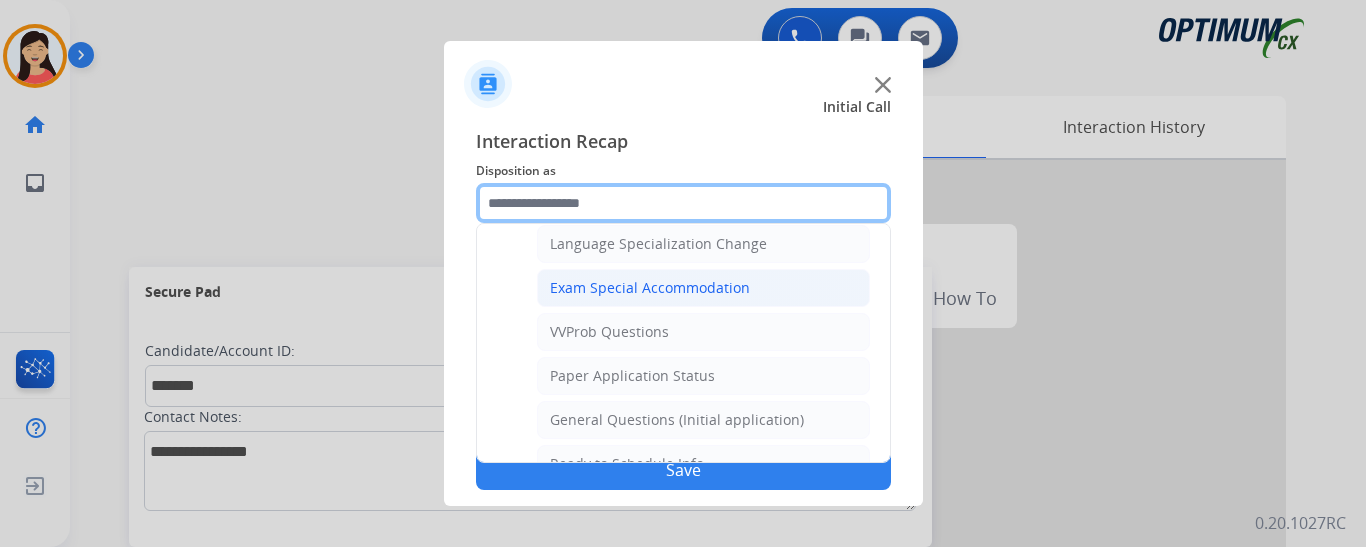 scroll, scrollTop: 1036, scrollLeft: 0, axis: vertical 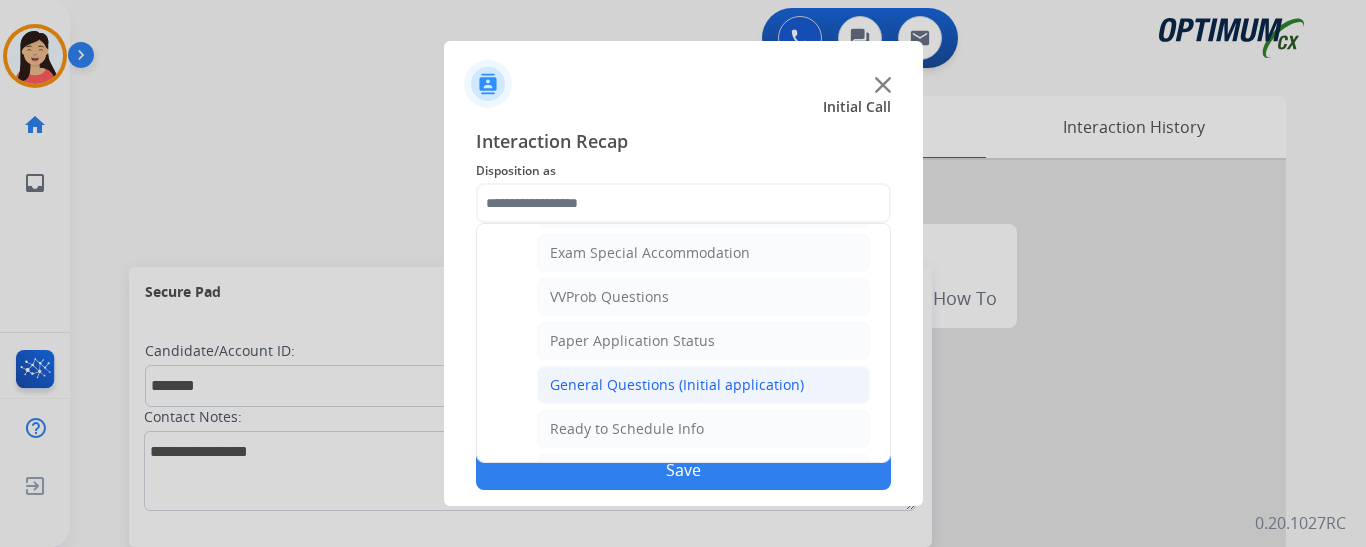 click on "General Questions (Initial application)" 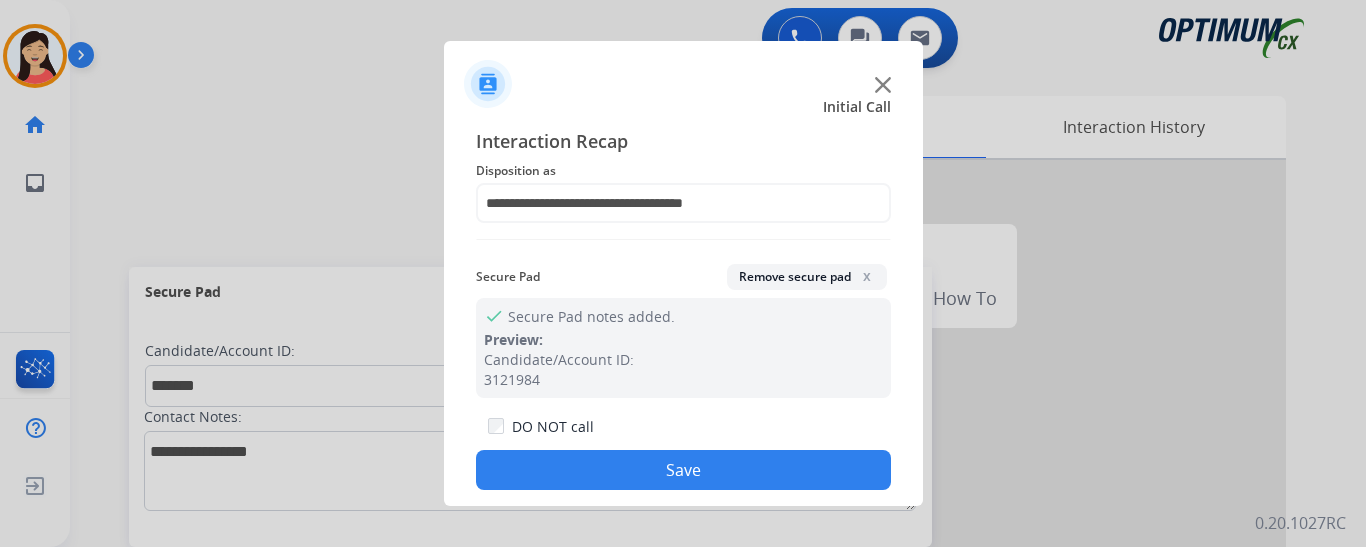 click on "Save" 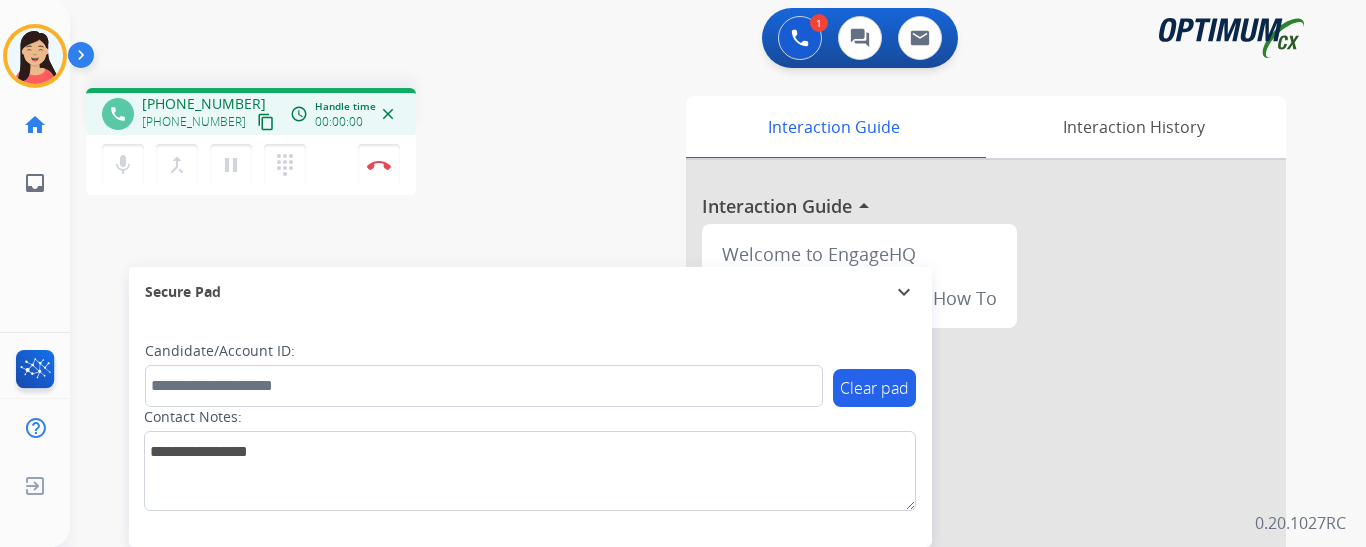 click on "content_copy" at bounding box center [266, 122] 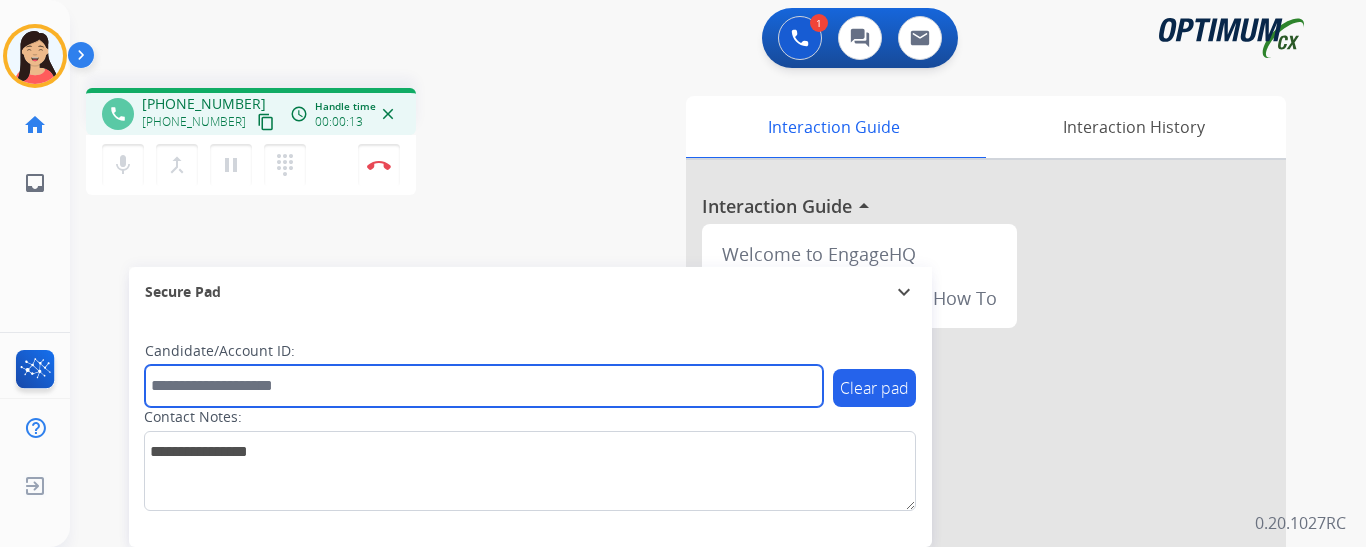 click at bounding box center (484, 386) 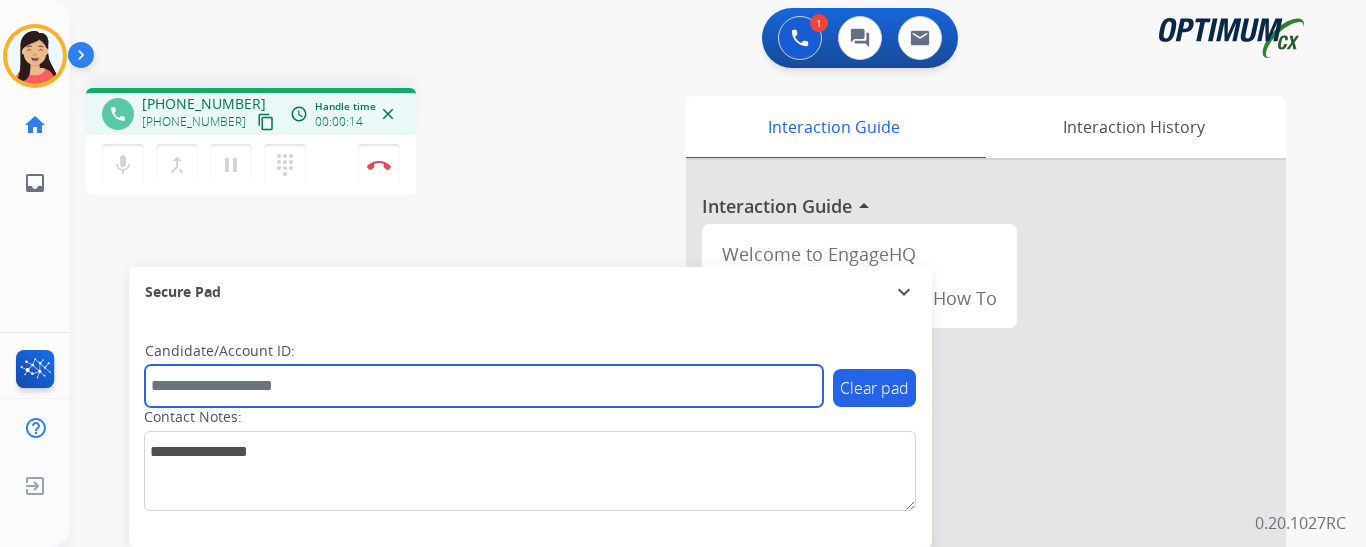 paste on "*********" 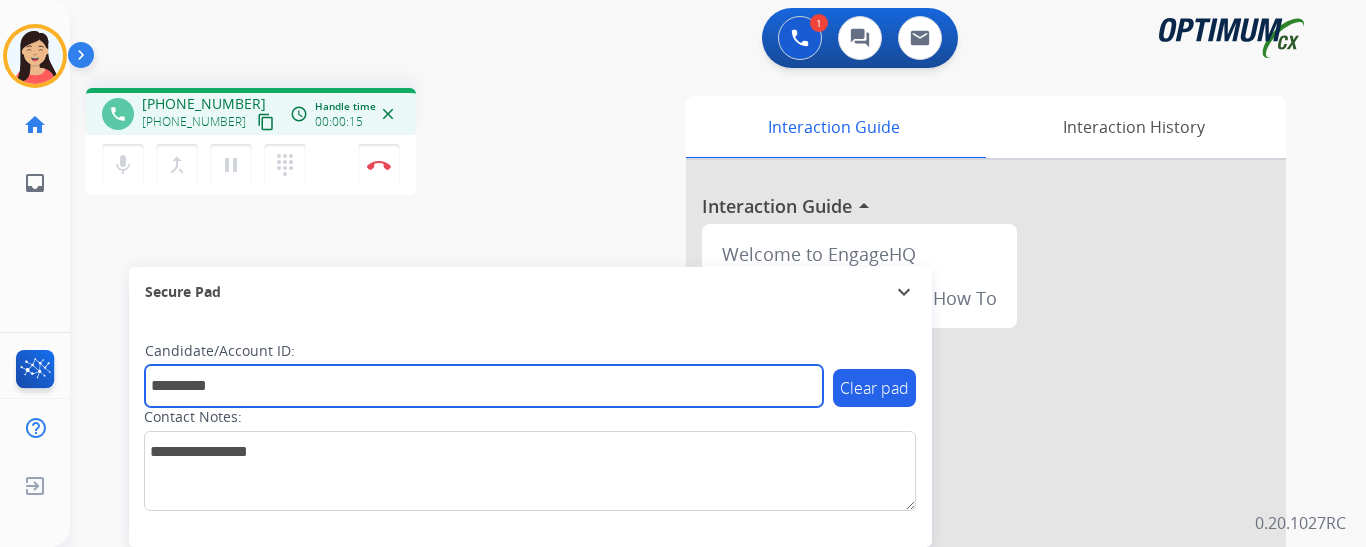 type on "*********" 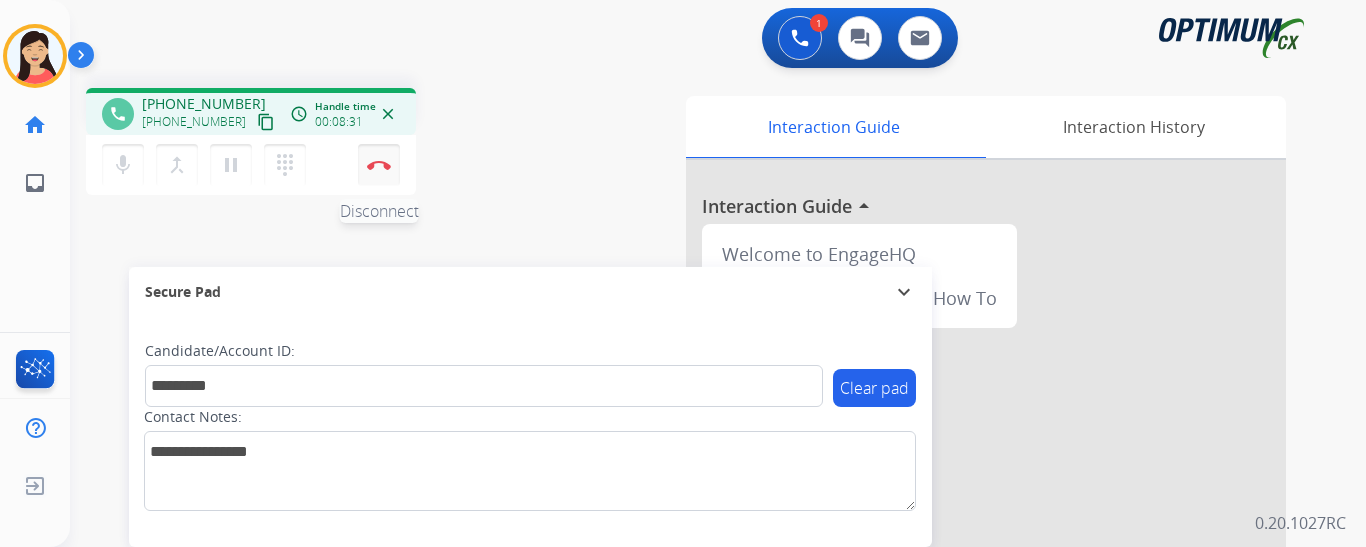 click at bounding box center [379, 165] 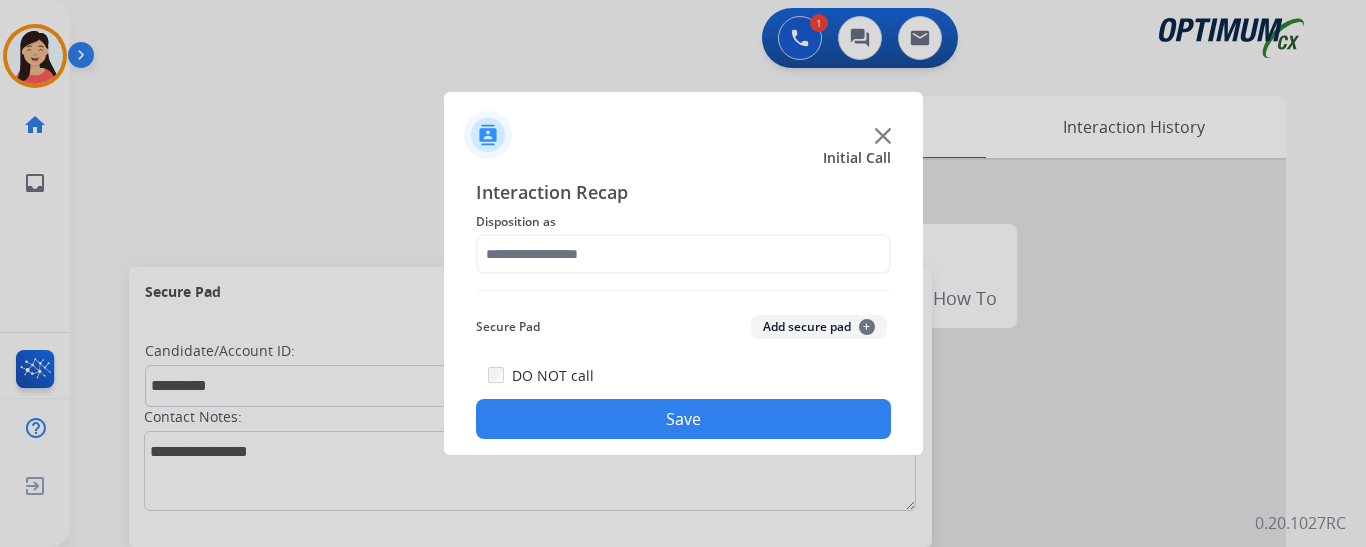 click on "Add secure pad  +" 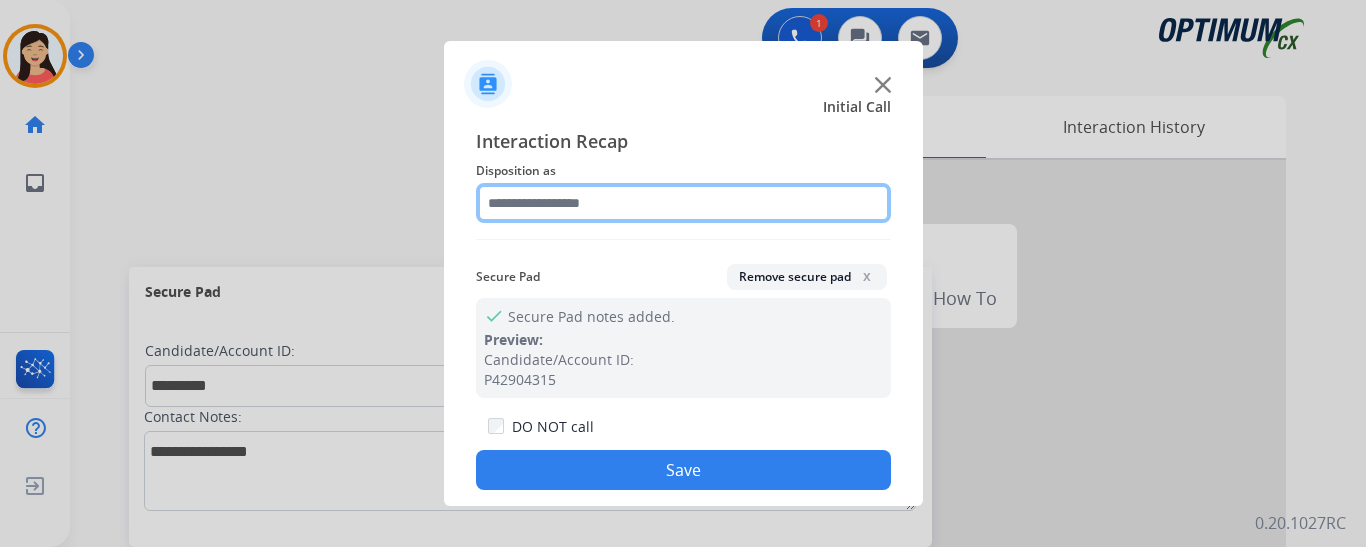 click 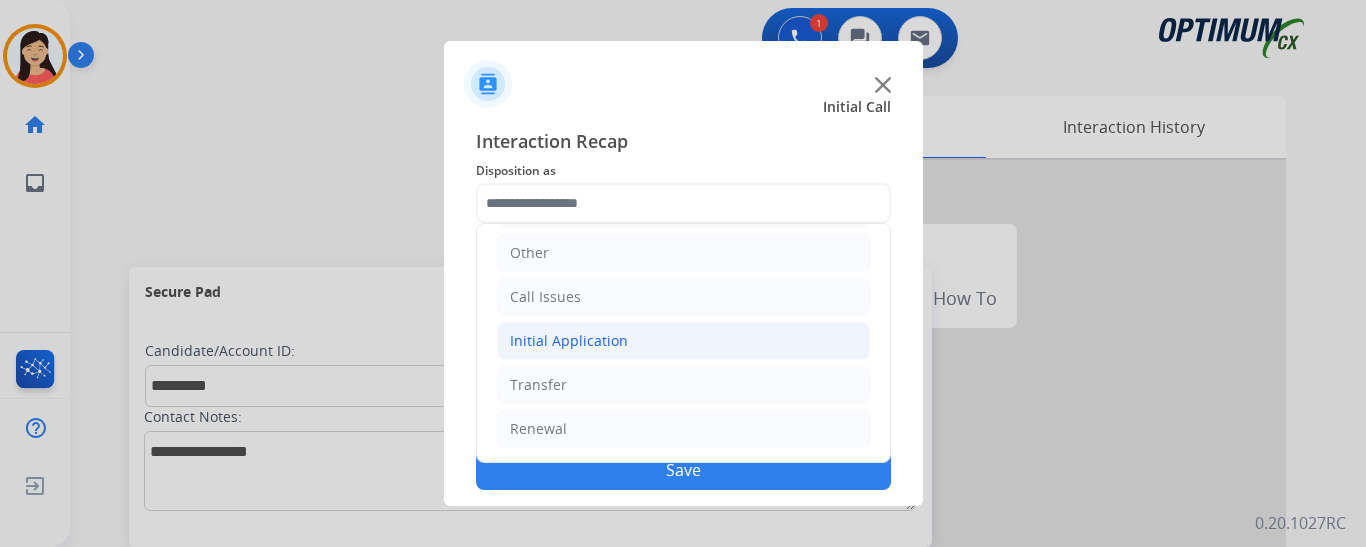 click on "Initial Application" 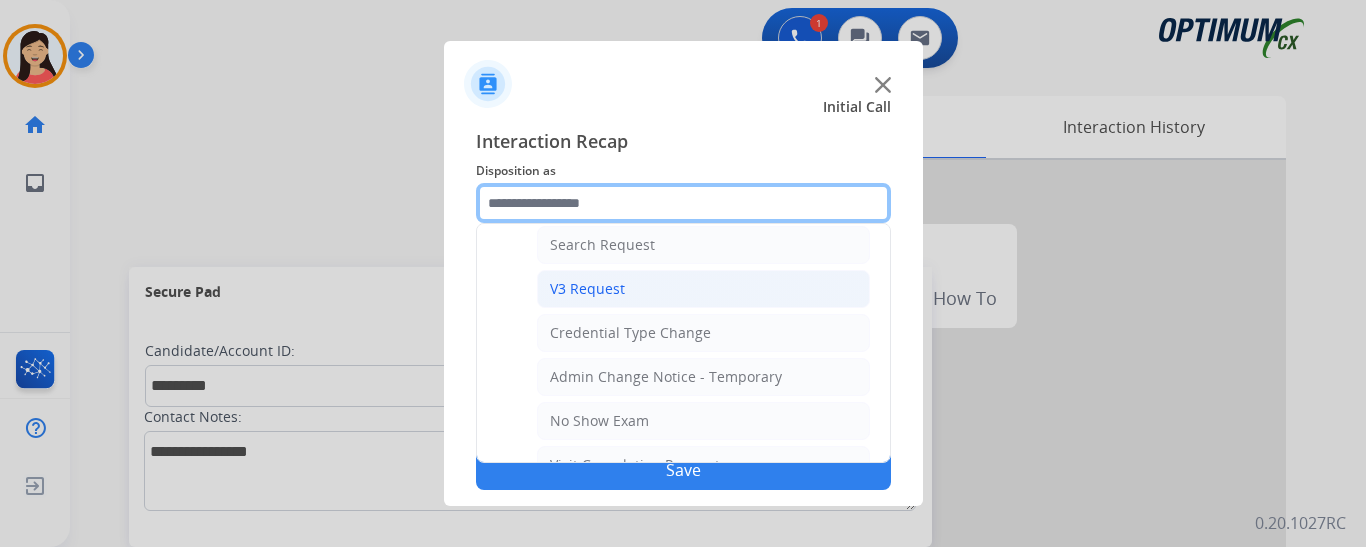 scroll, scrollTop: 836, scrollLeft: 0, axis: vertical 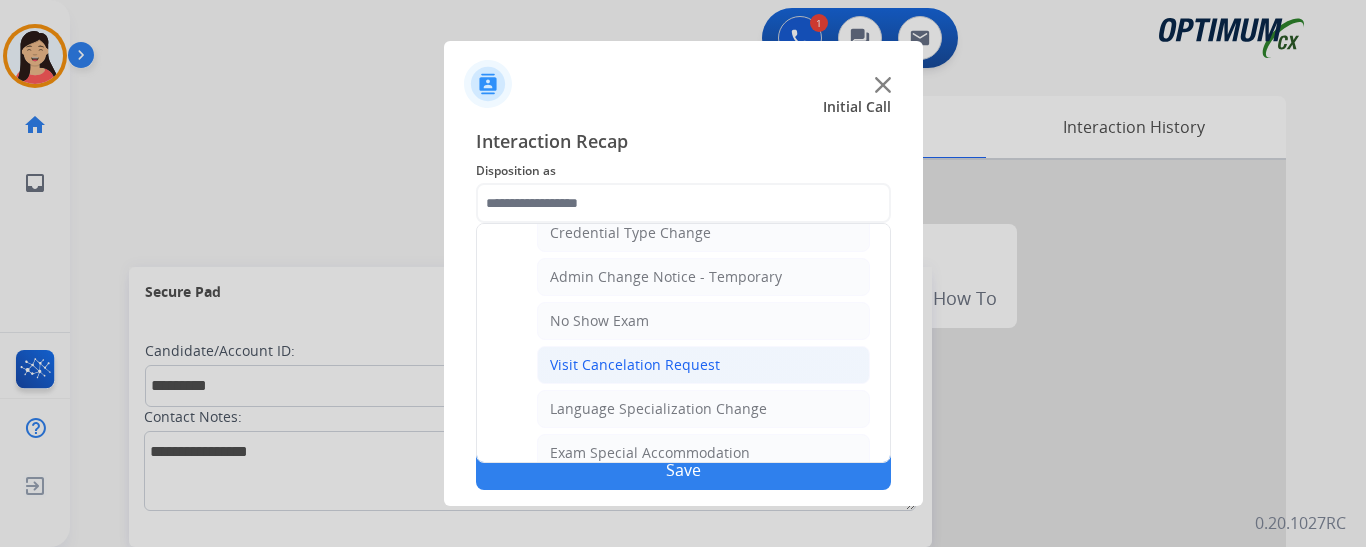 click on "Visit Cancelation Request" 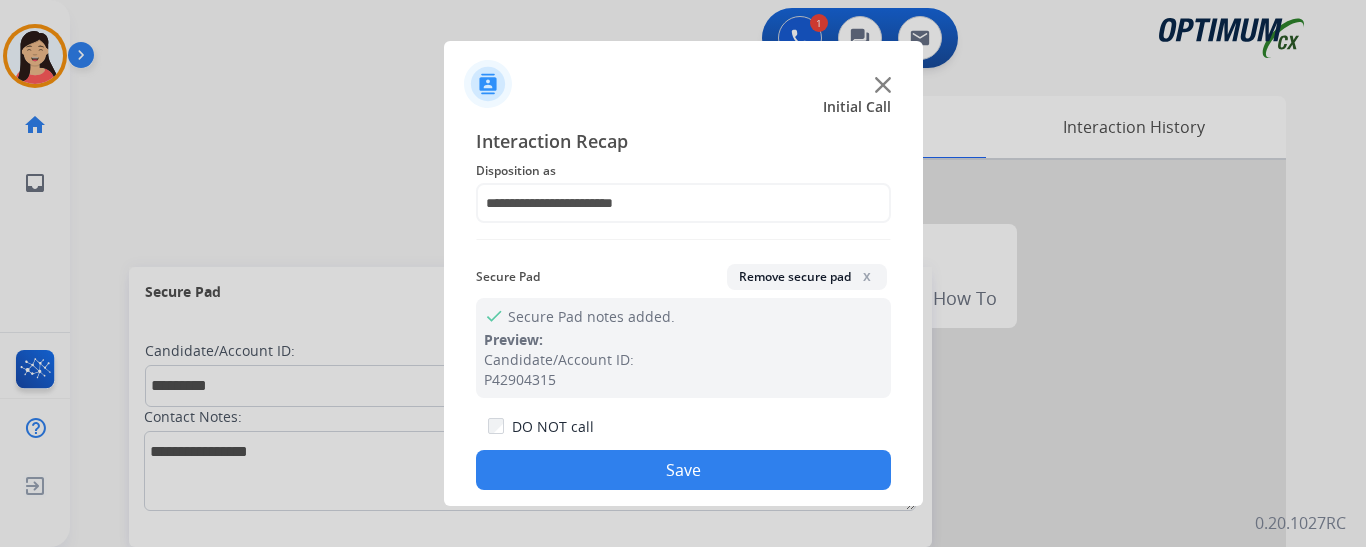 click on "Save" 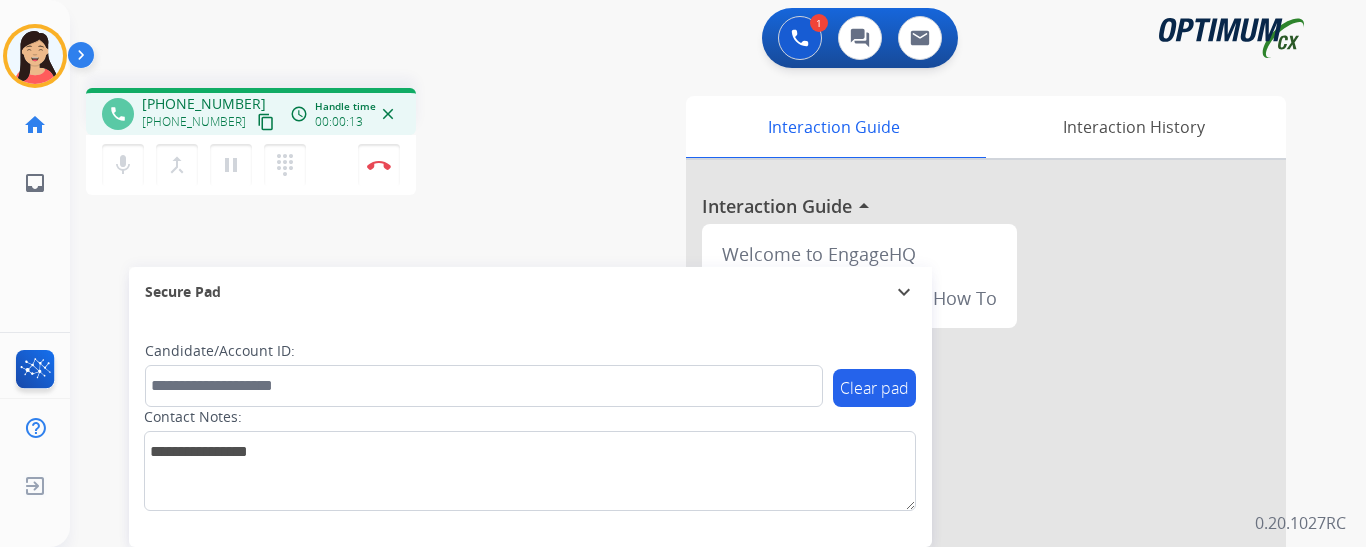 click on "content_copy" at bounding box center [266, 122] 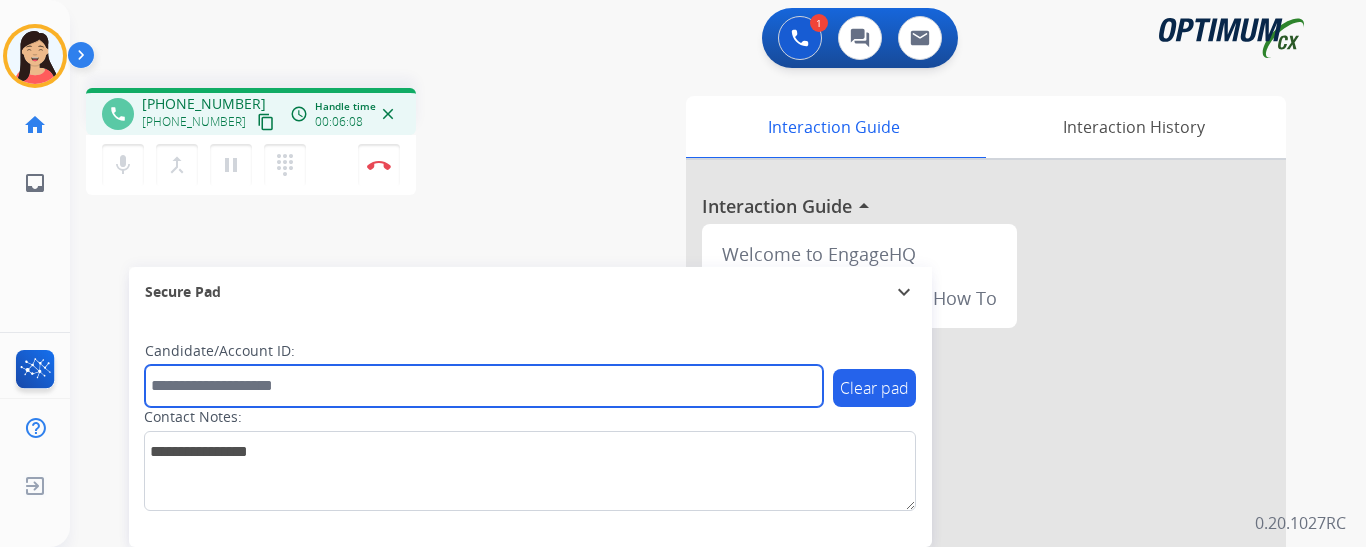 click at bounding box center (484, 386) 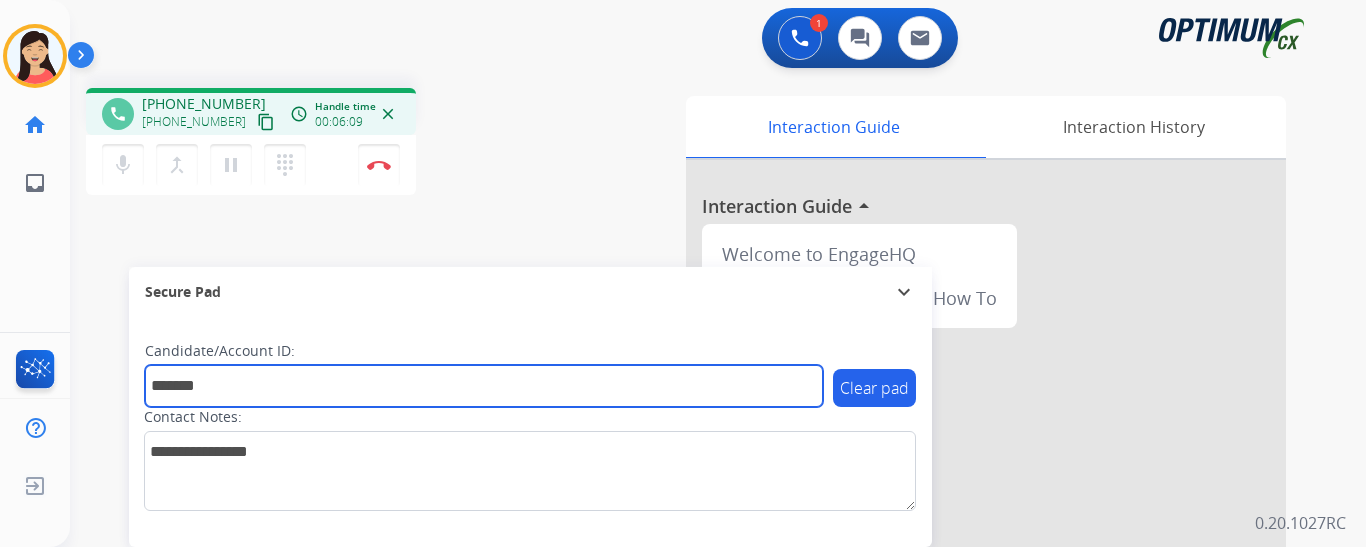 type on "*******" 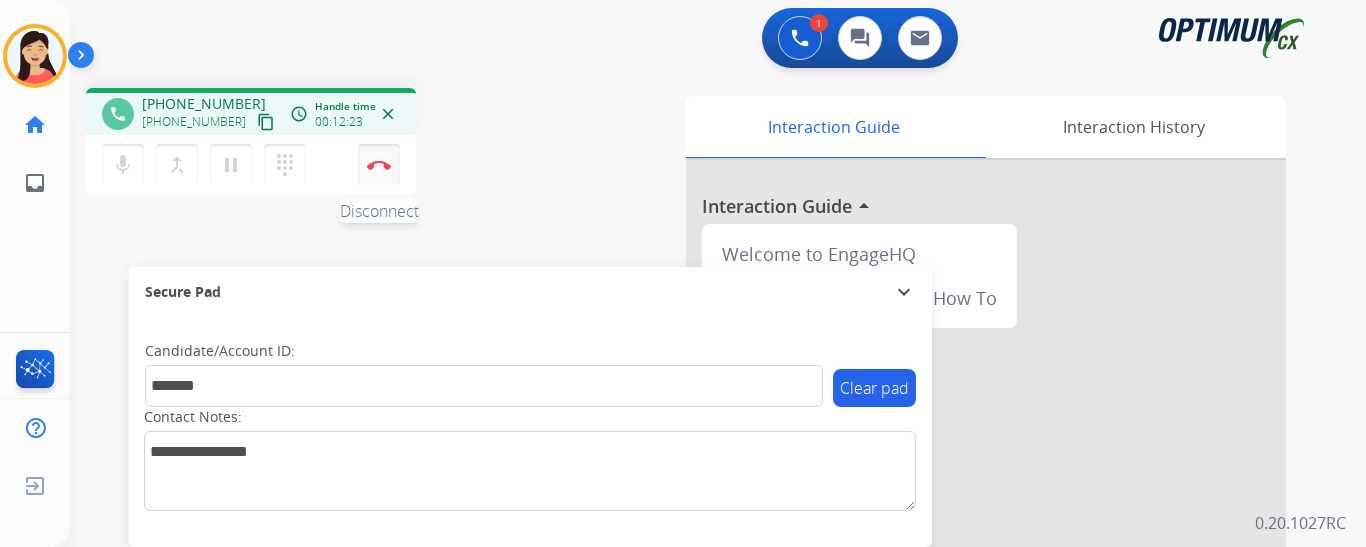 click on "Disconnect" at bounding box center (379, 165) 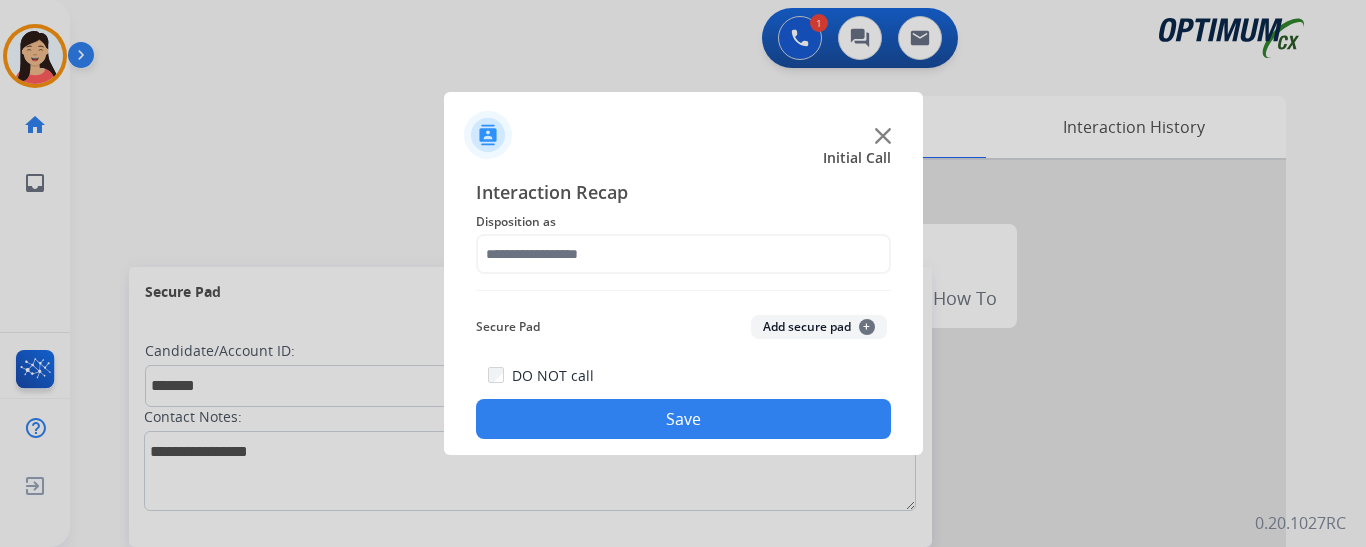 click on "Add secure pad  +" 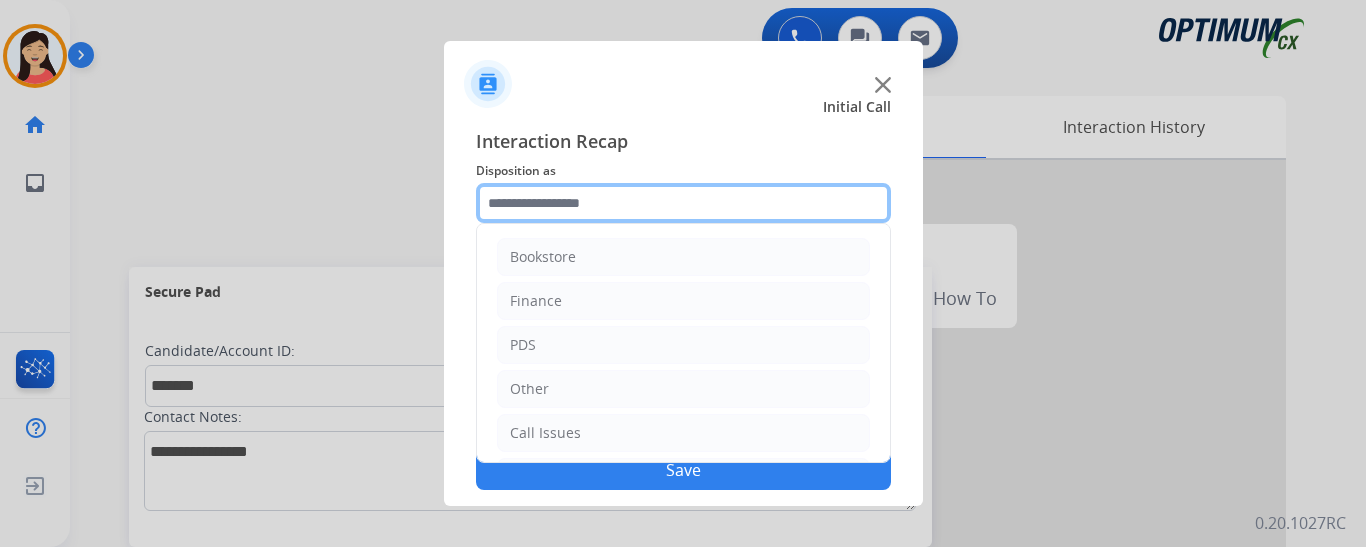 click 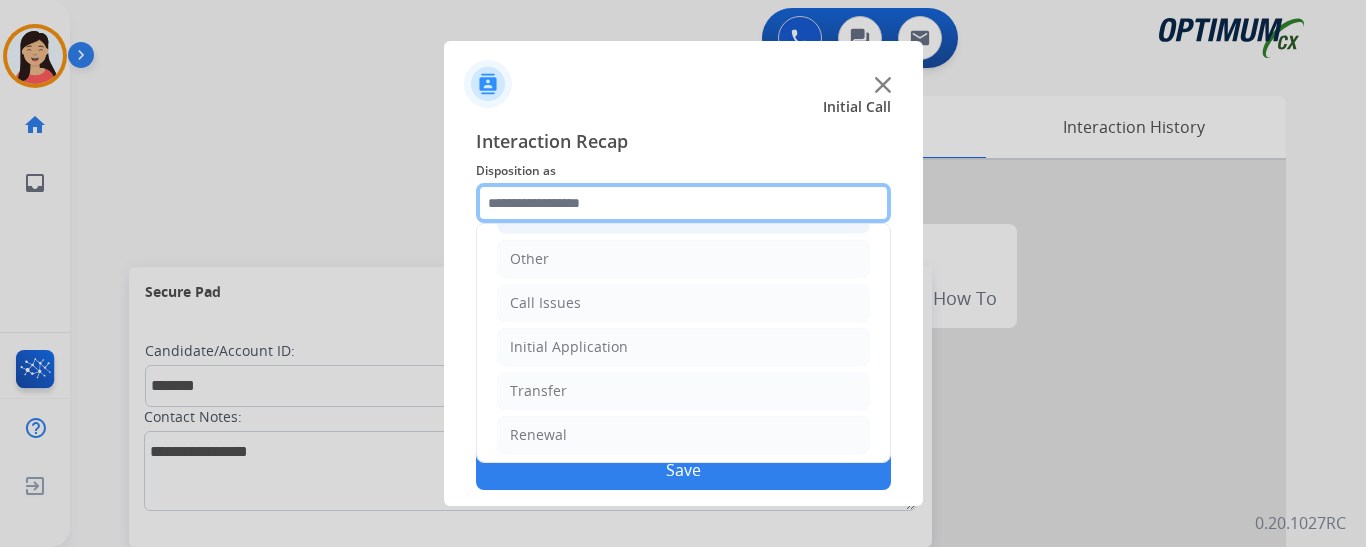 scroll, scrollTop: 136, scrollLeft: 0, axis: vertical 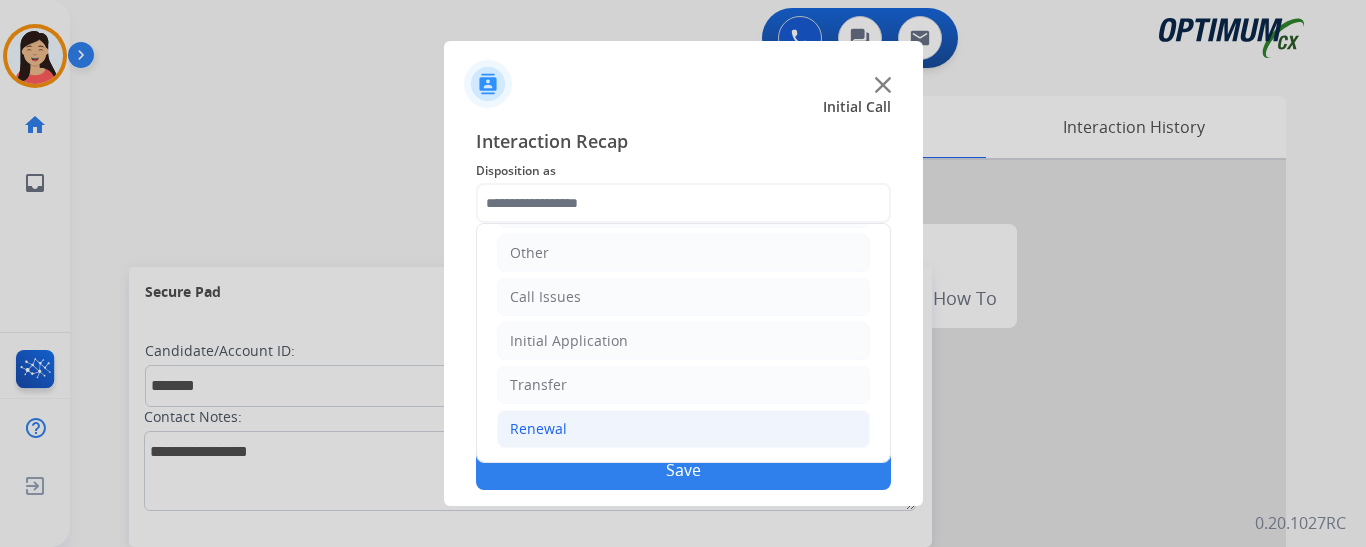 click on "Renewal" 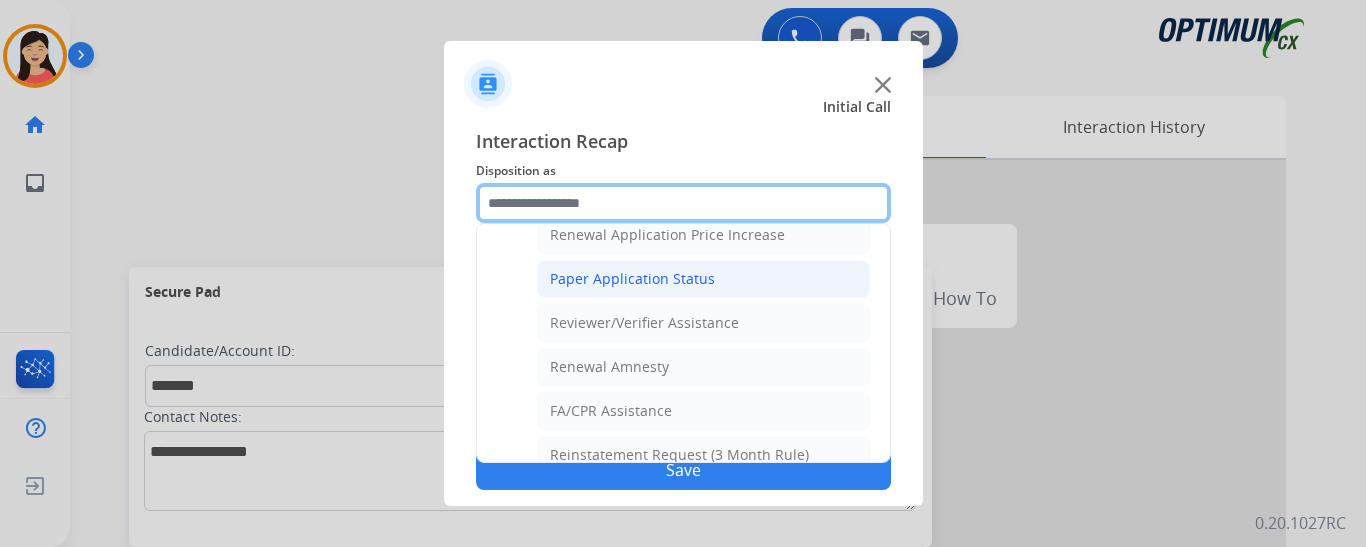 scroll, scrollTop: 736, scrollLeft: 0, axis: vertical 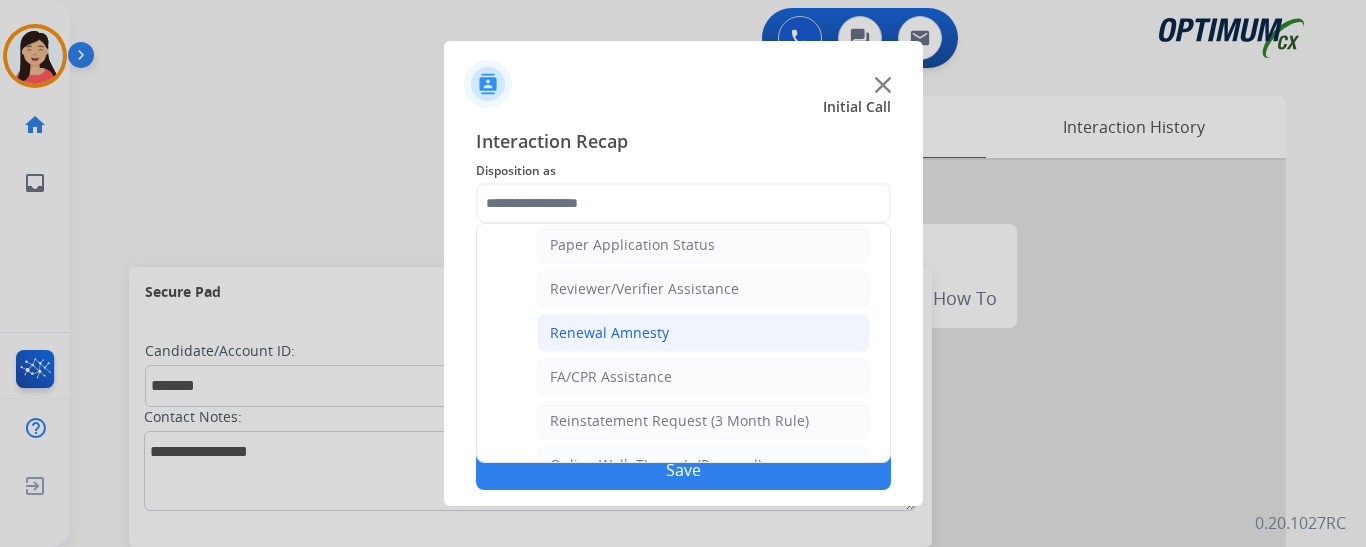 click on "Renewal Amnesty" 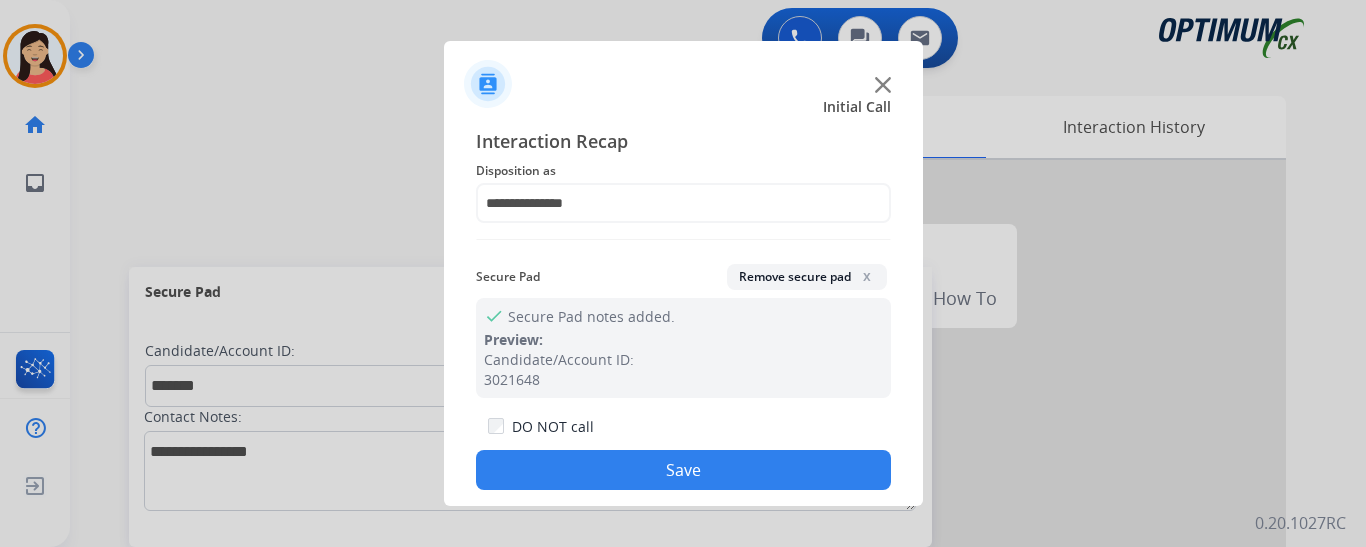click on "Save" 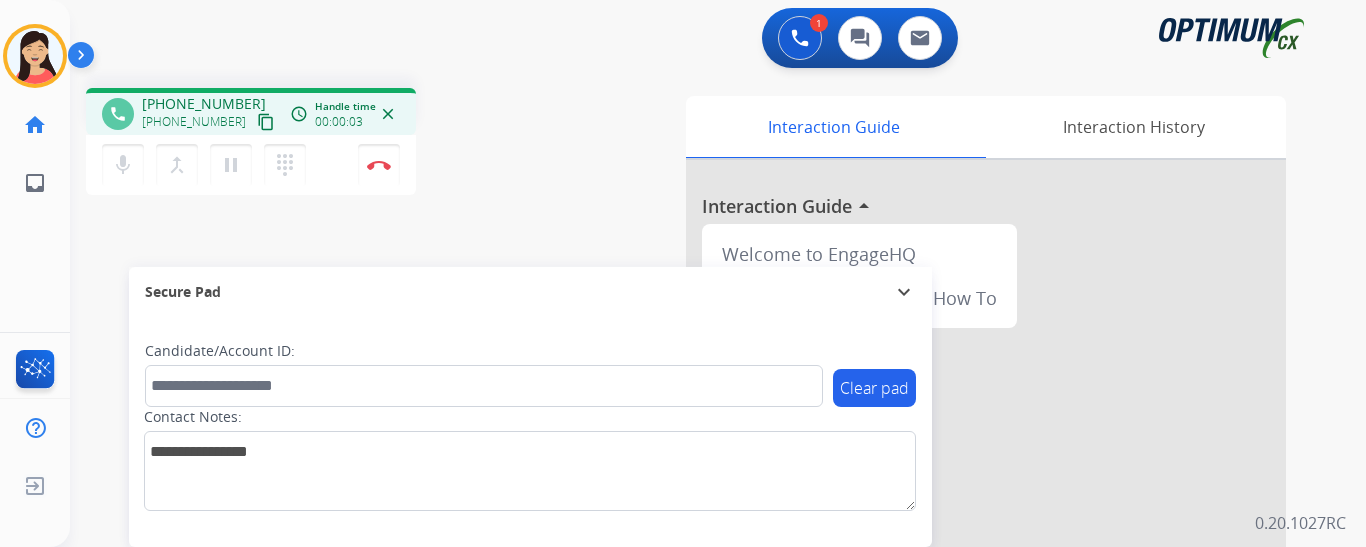 click on "content_copy" at bounding box center (266, 122) 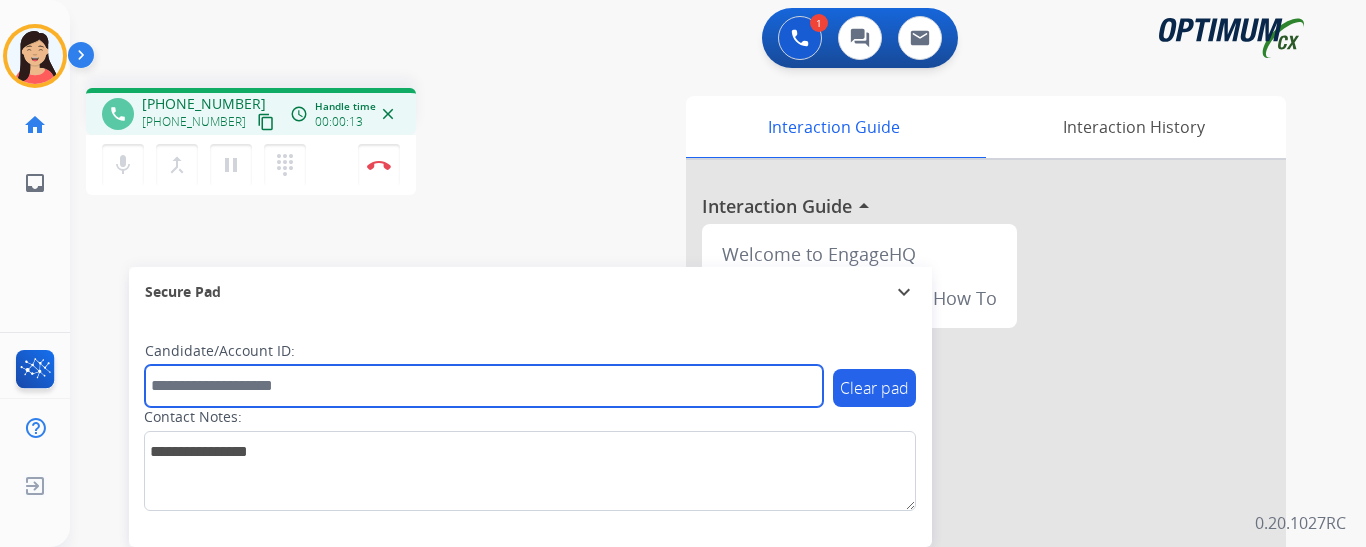 click at bounding box center [484, 386] 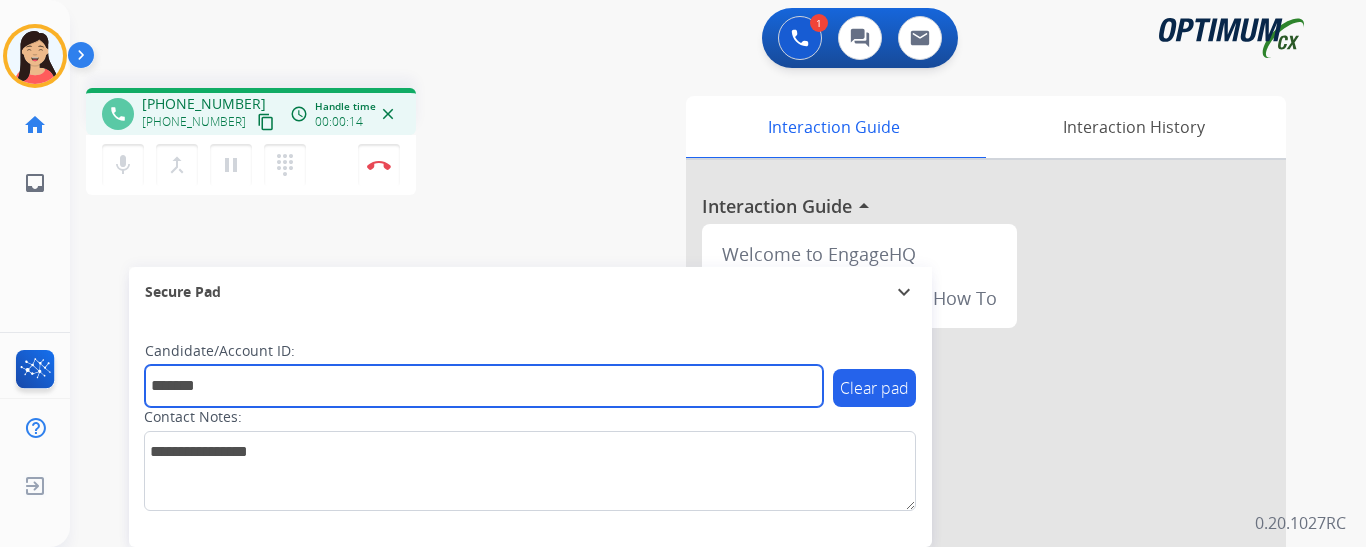 type on "*******" 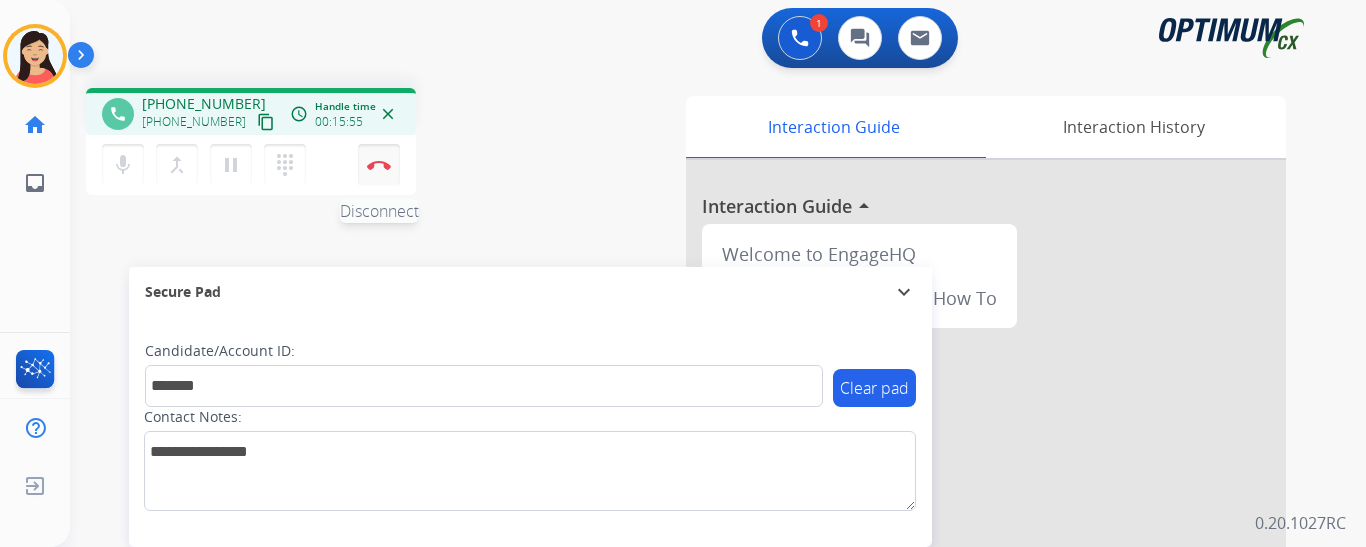 click on "Disconnect" at bounding box center (379, 165) 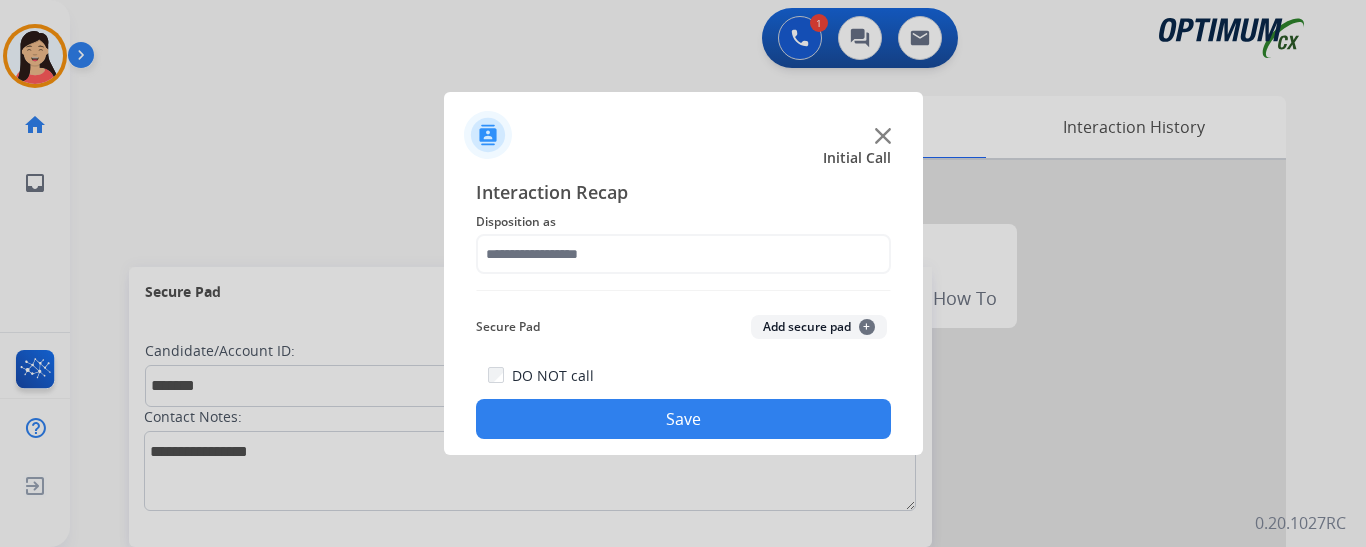 click on "Add secure pad  +" 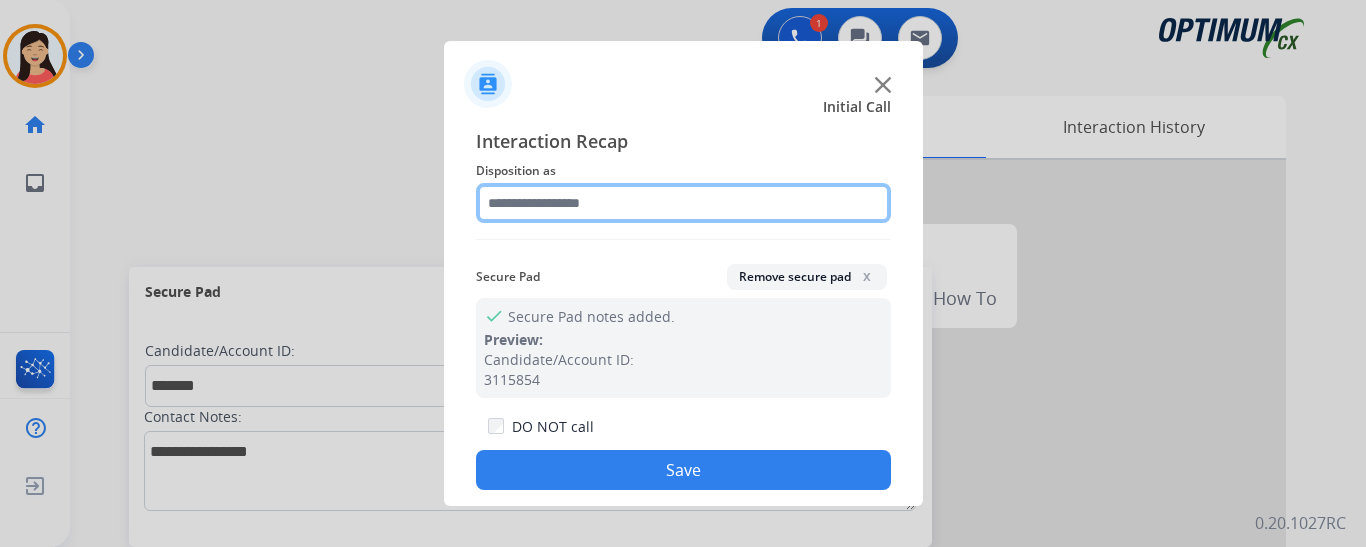 click 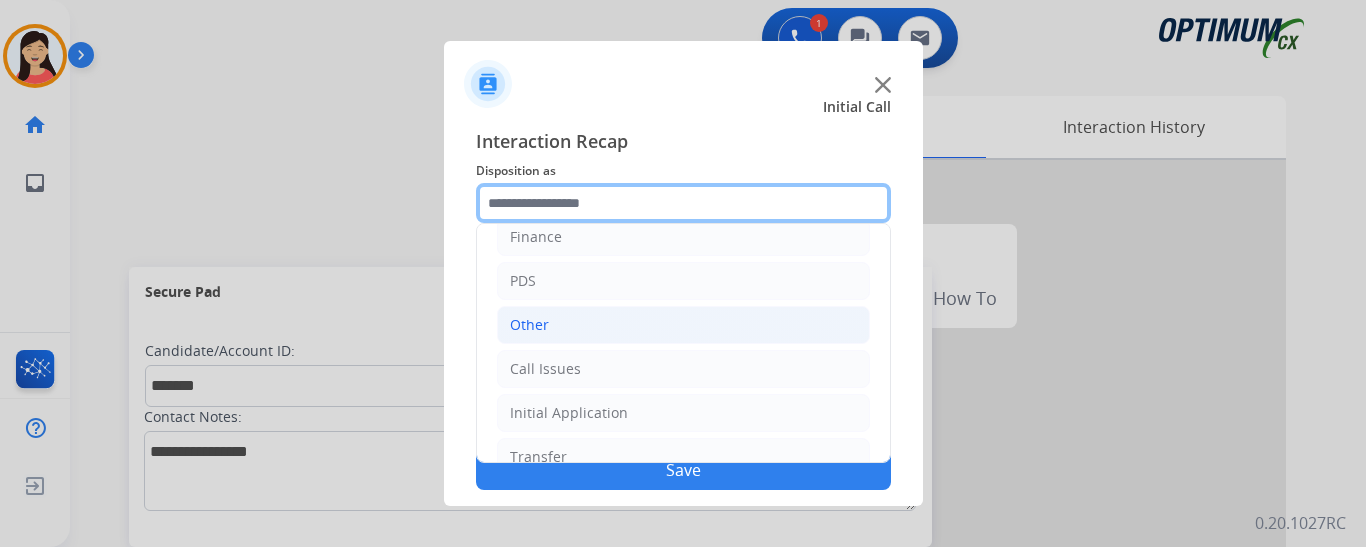 scroll, scrollTop: 136, scrollLeft: 0, axis: vertical 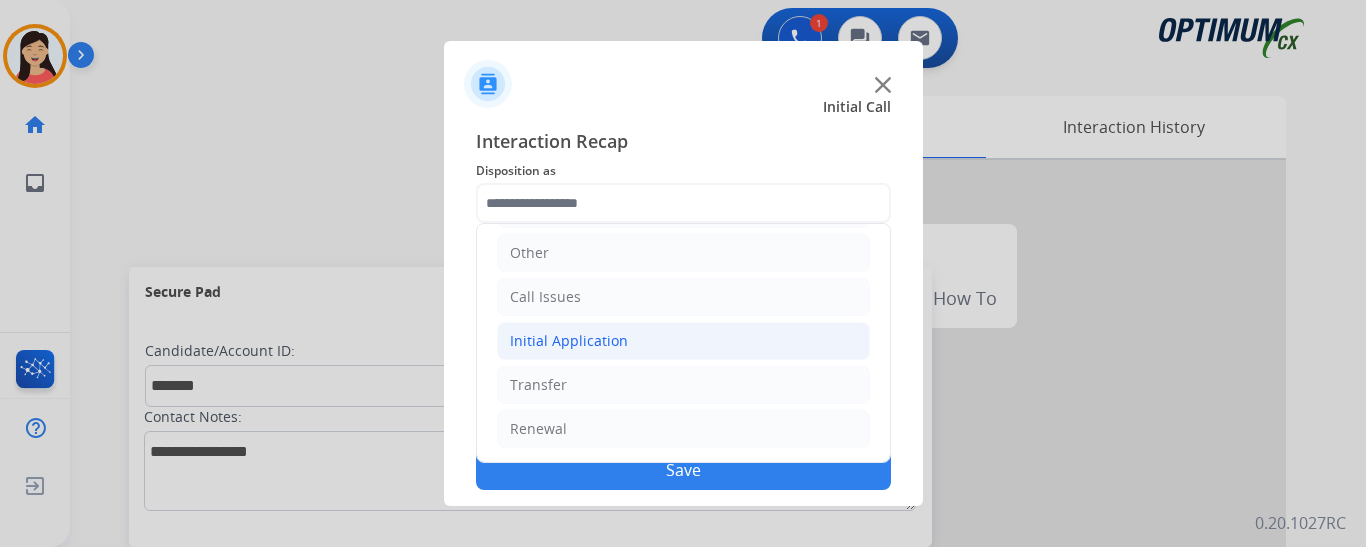 click on "Initial Application" 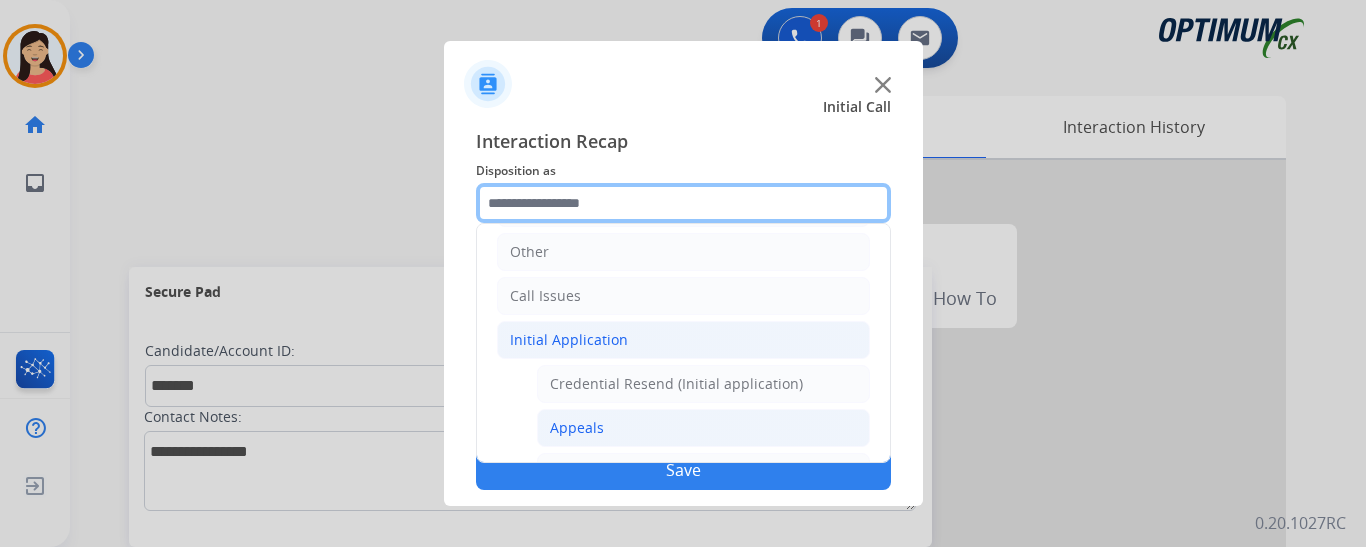 scroll, scrollTop: 136, scrollLeft: 0, axis: vertical 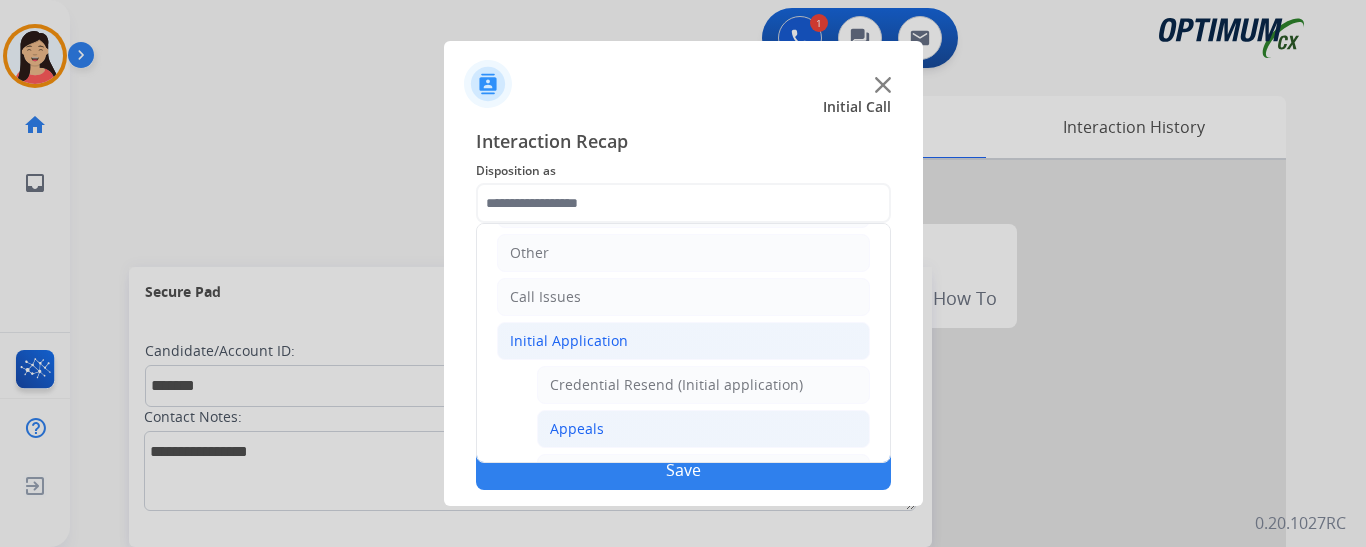 click on "Appeals" 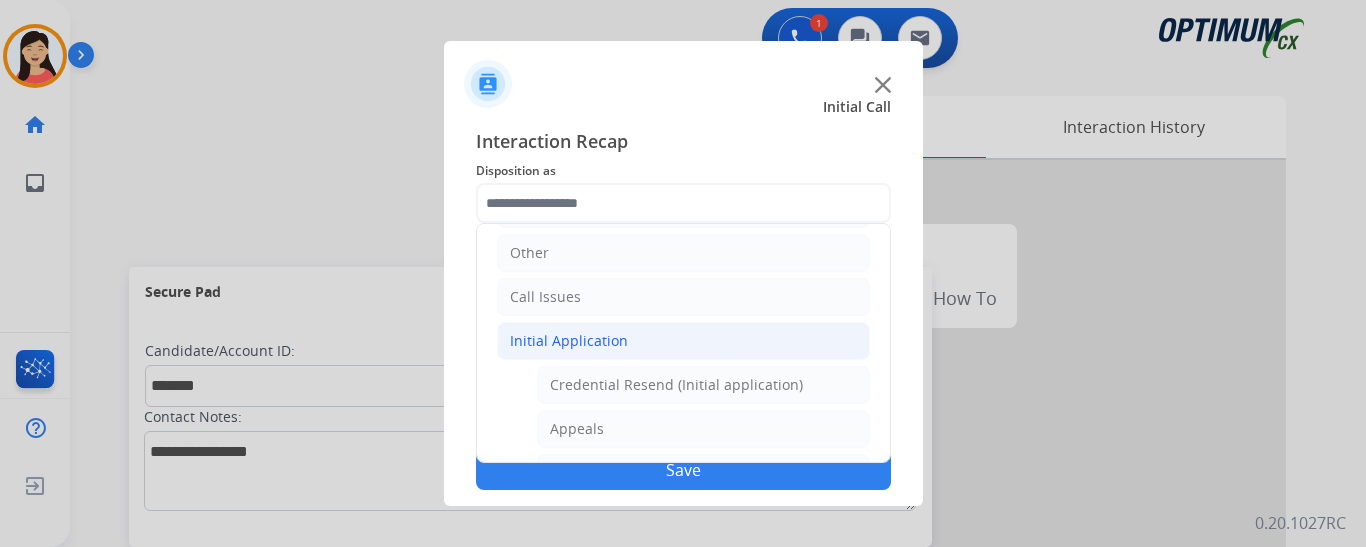 type on "*******" 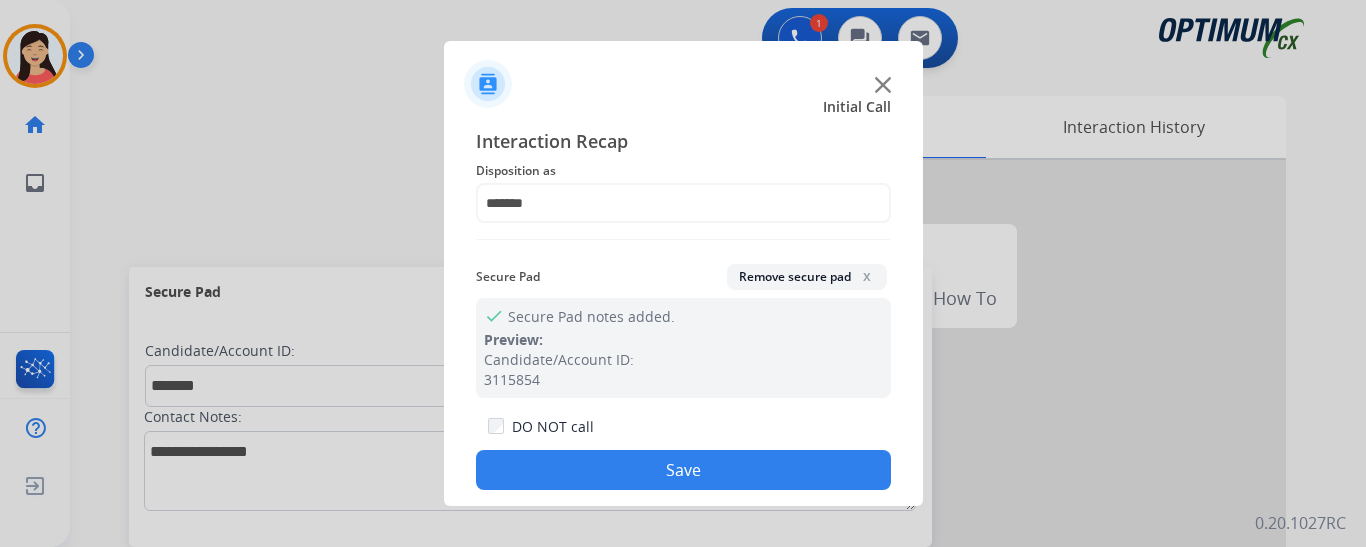 click on "Save" 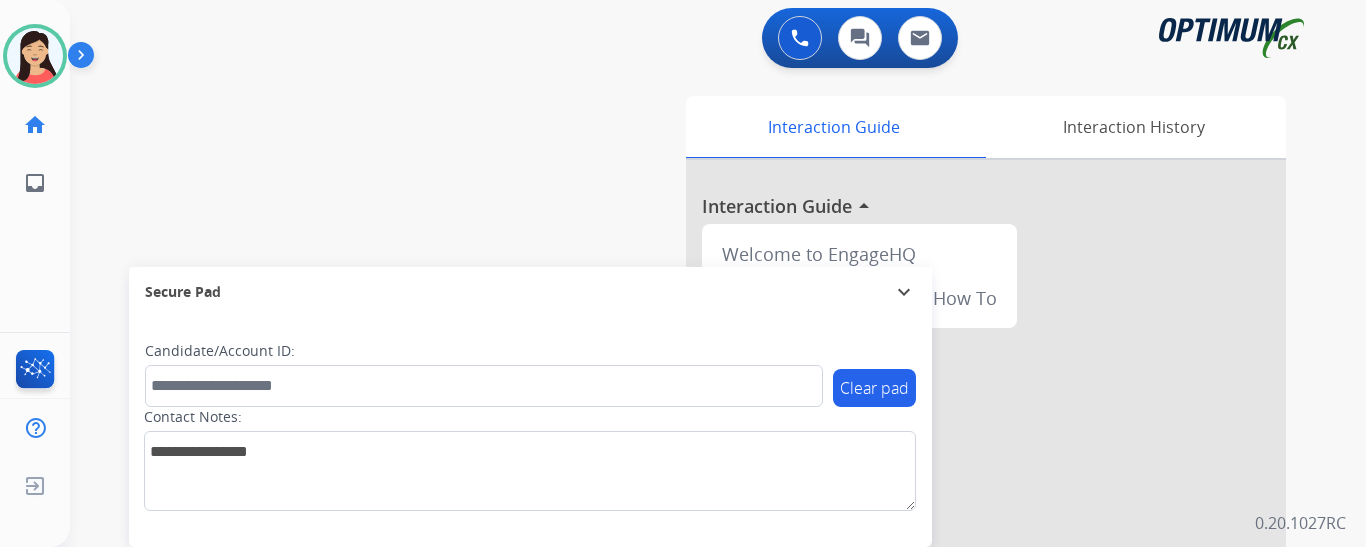 click on "Interaction Guide   Interaction History  Interaction Guide arrow_drop_up  Welcome to EngageHQ   Internal Queue Transfer: How To" at bounding box center (937, 501) 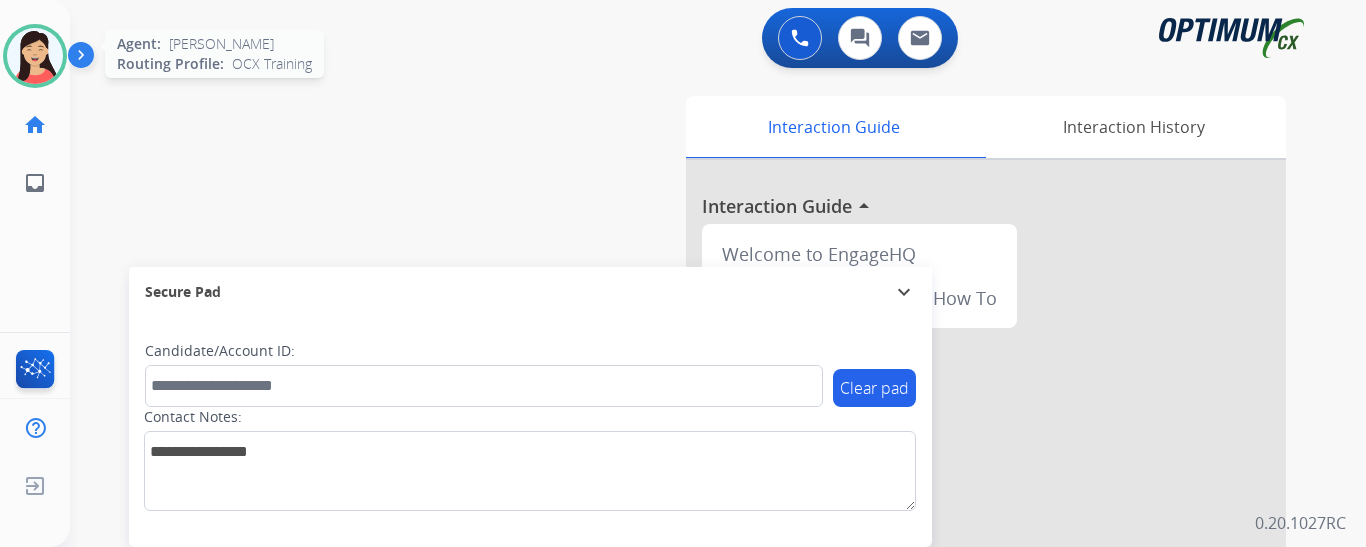 click at bounding box center [35, 56] 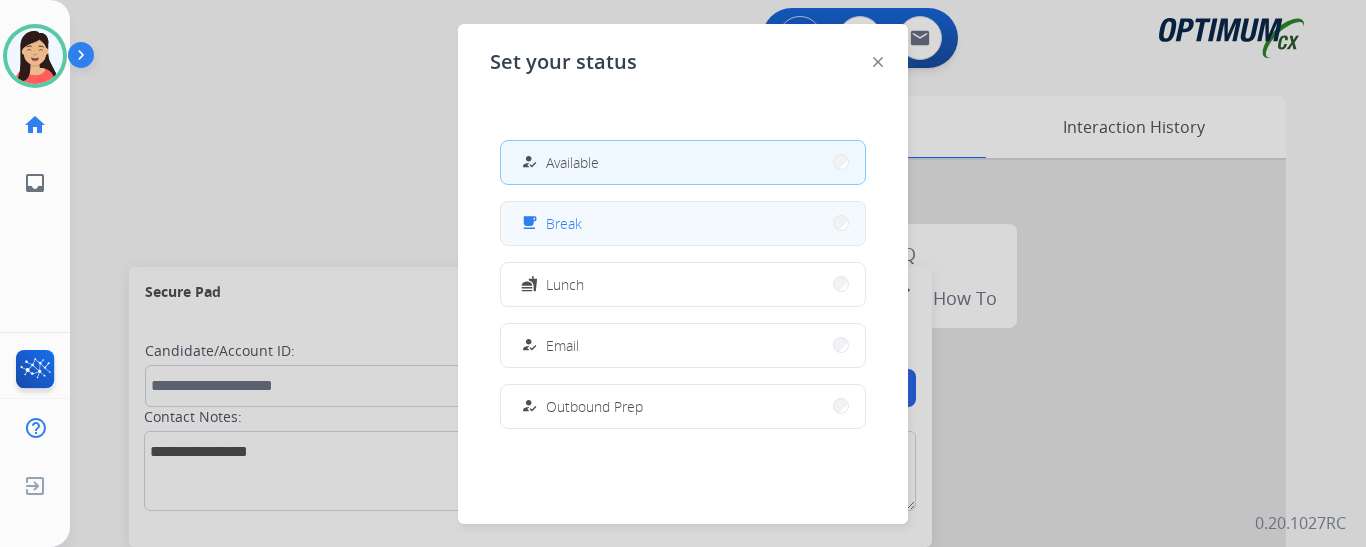 click on "free_breakfast Break" at bounding box center (683, 223) 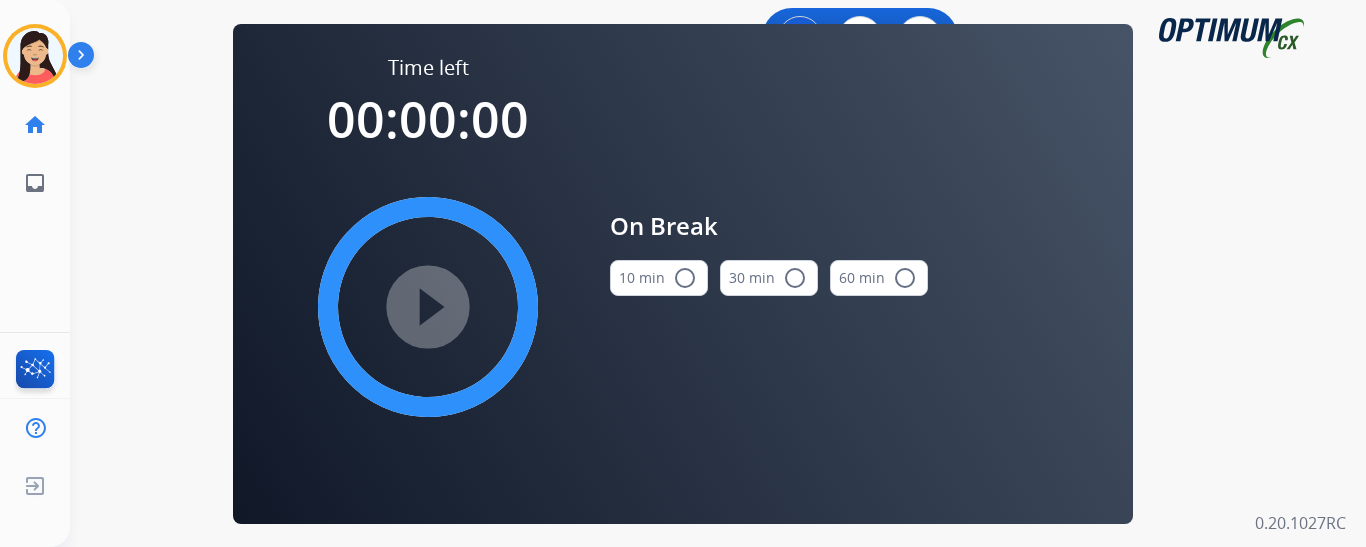 click on "radio_button_unchecked" at bounding box center (685, 278) 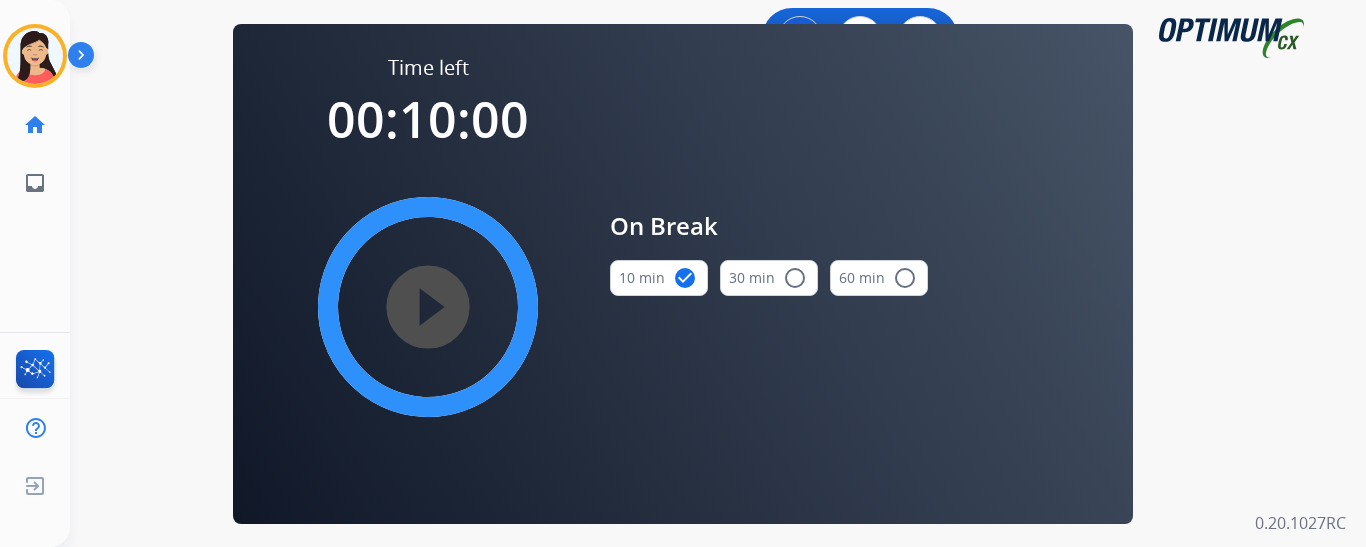 click on "play_circle_filled" at bounding box center [428, 307] 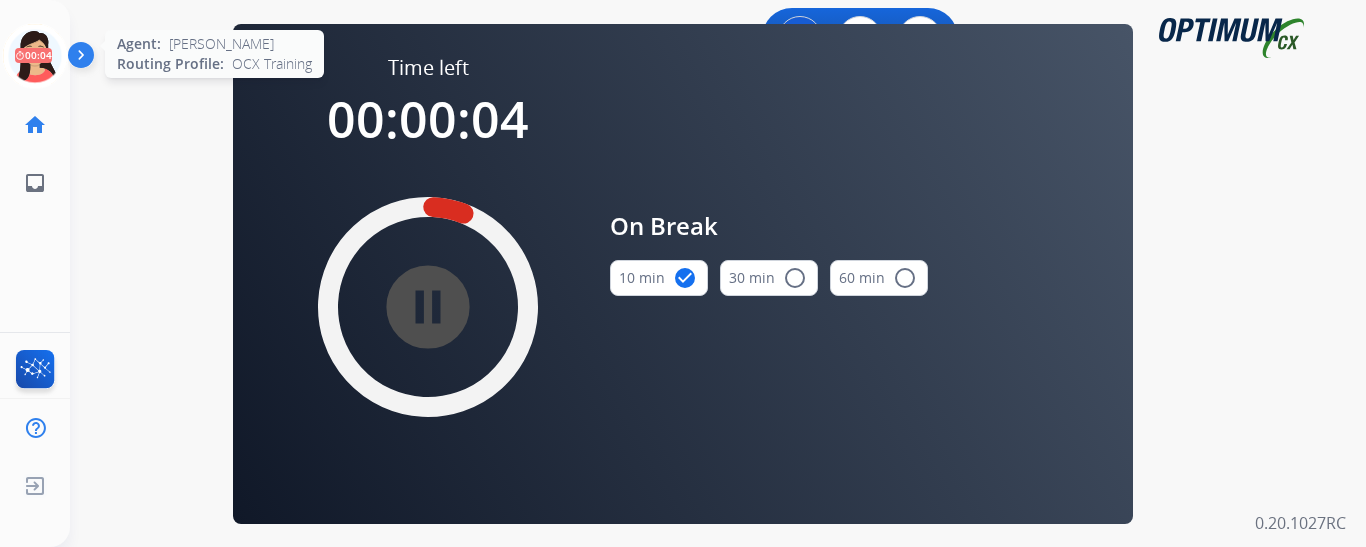 click 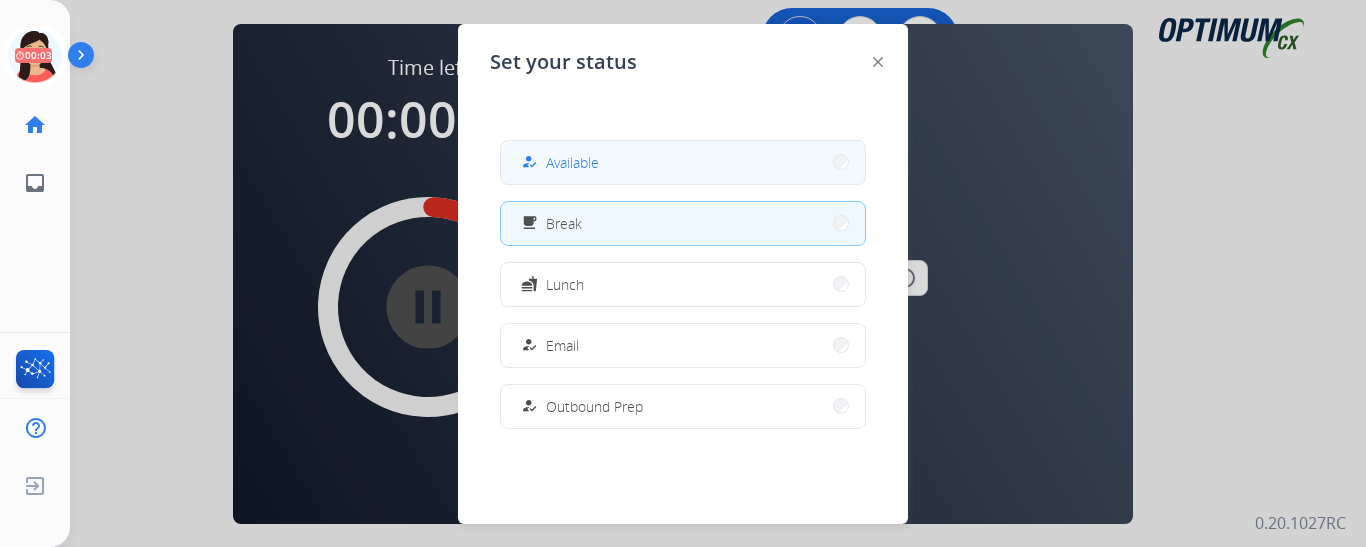 click on "how_to_reg Available" at bounding box center [683, 162] 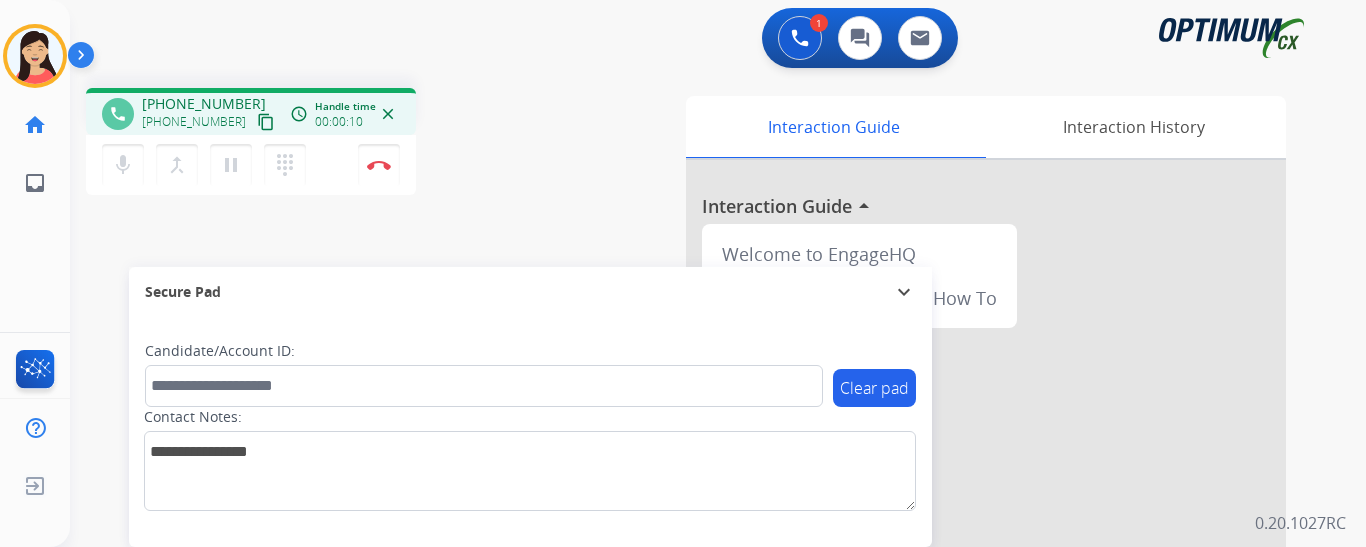 click on "content_copy" at bounding box center (266, 122) 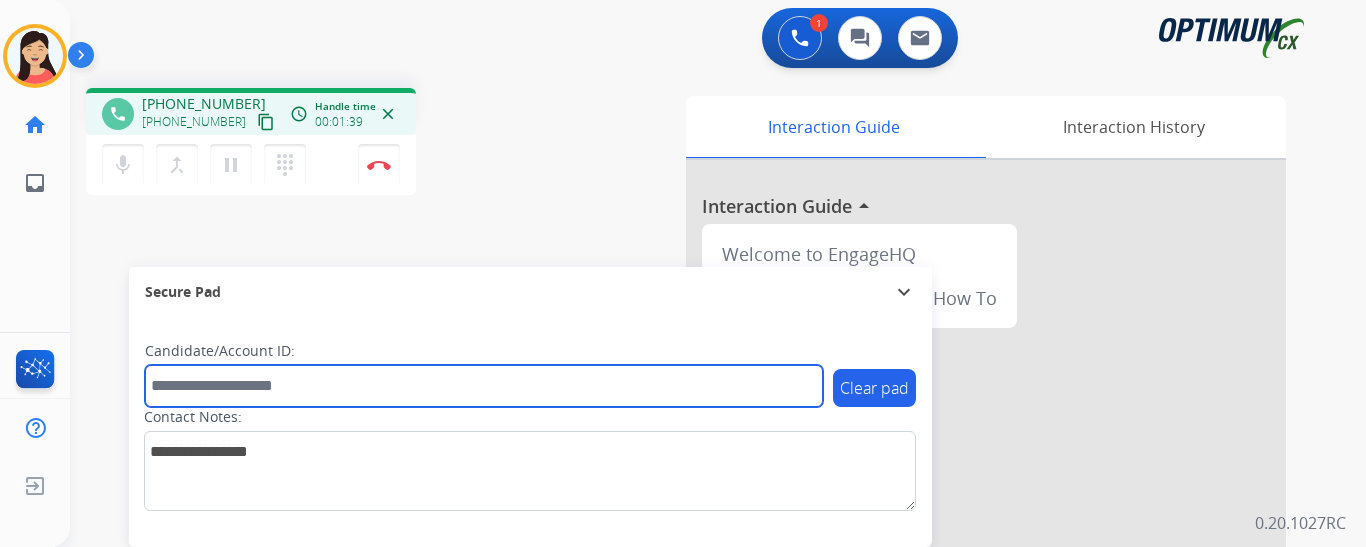 click at bounding box center (484, 386) 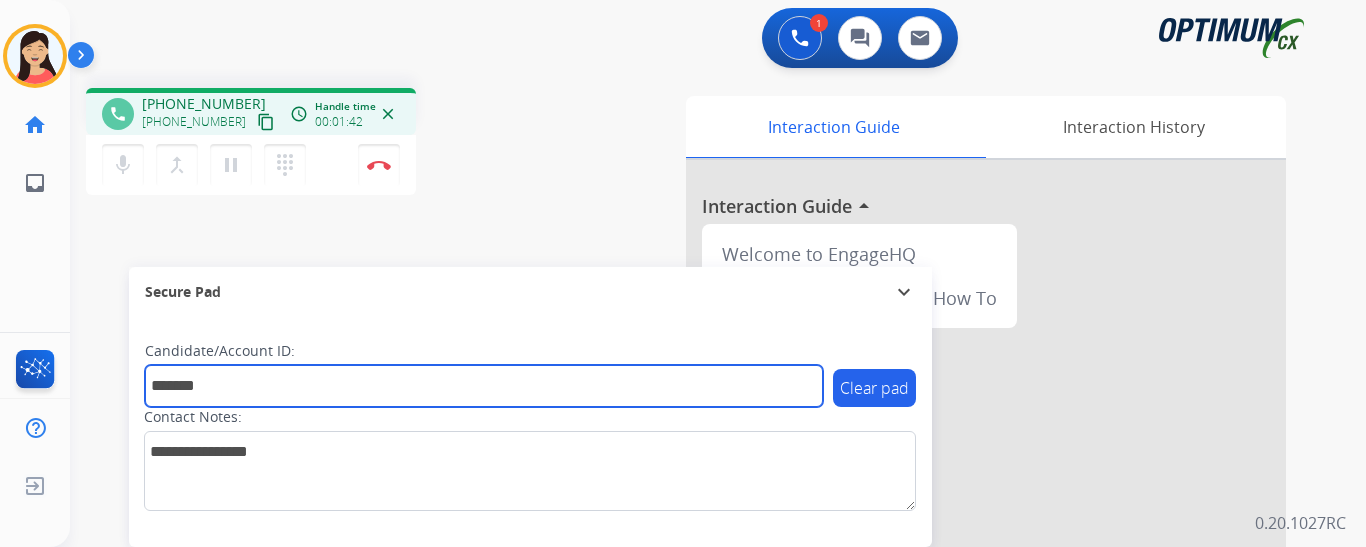 type on "*******" 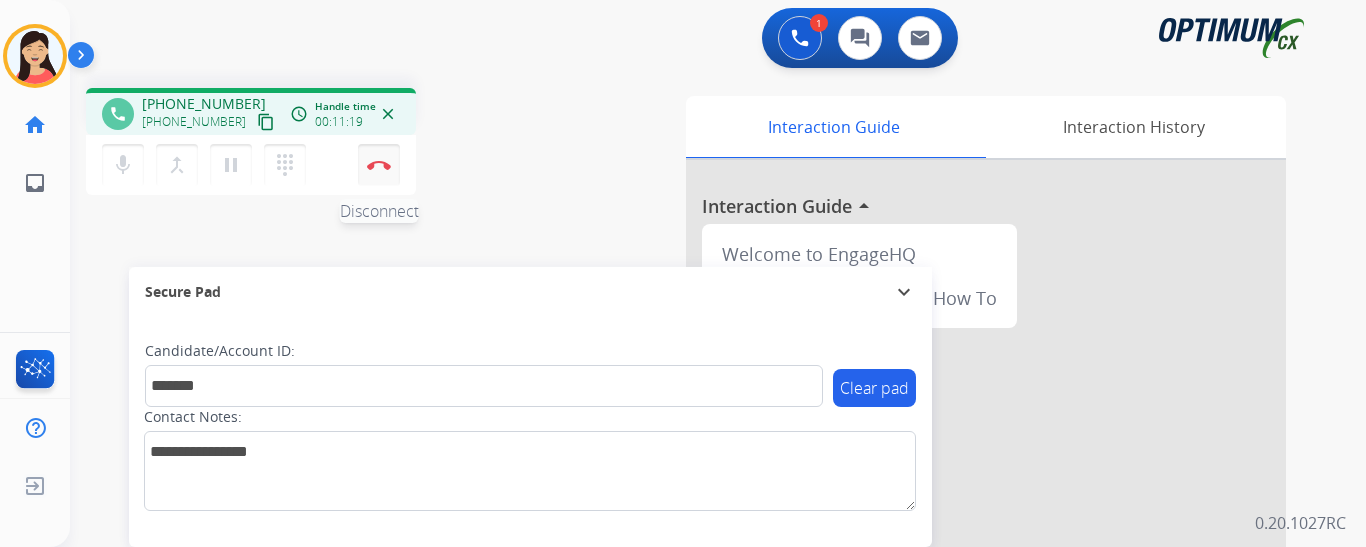 click on "Disconnect" at bounding box center (379, 165) 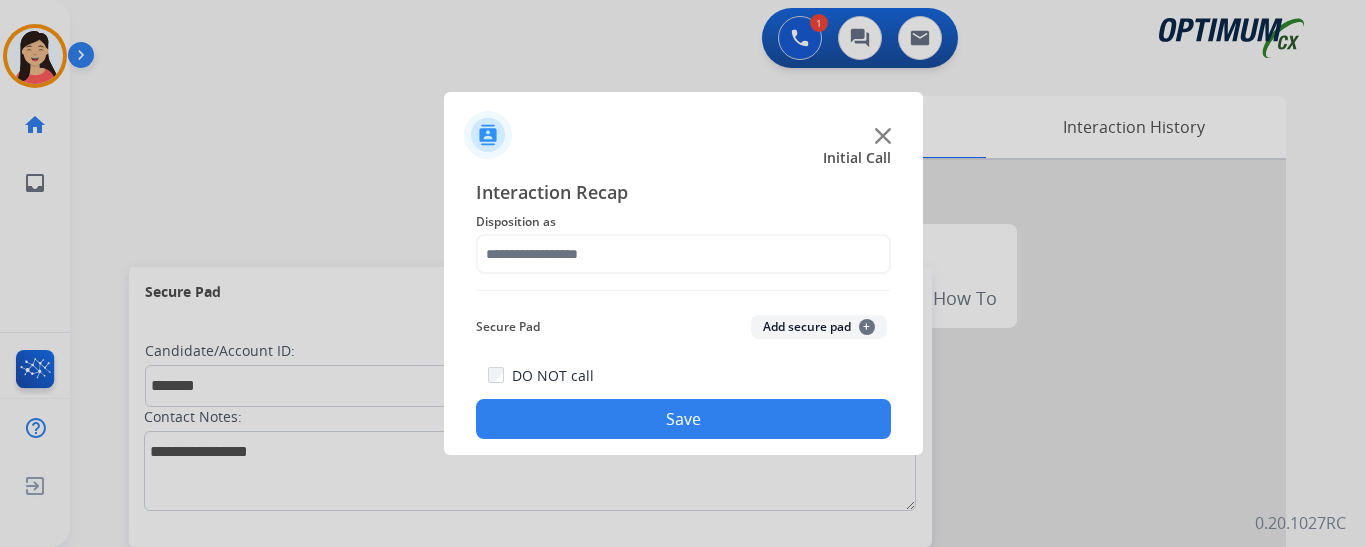 click on "Secure Pad  Add secure pad  +" 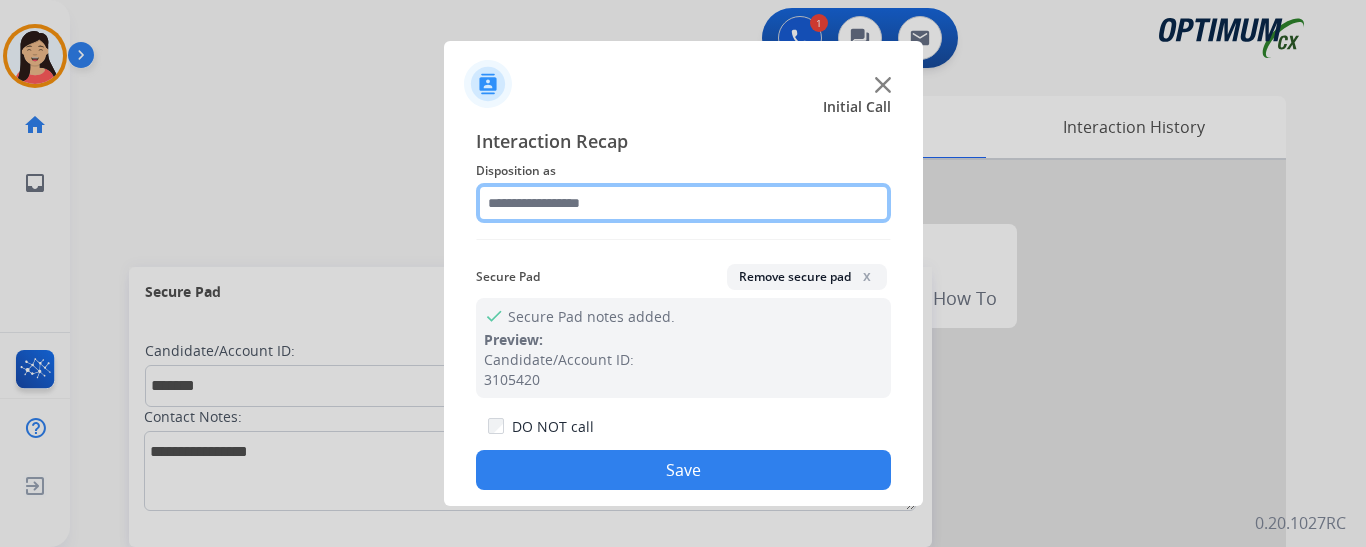 click 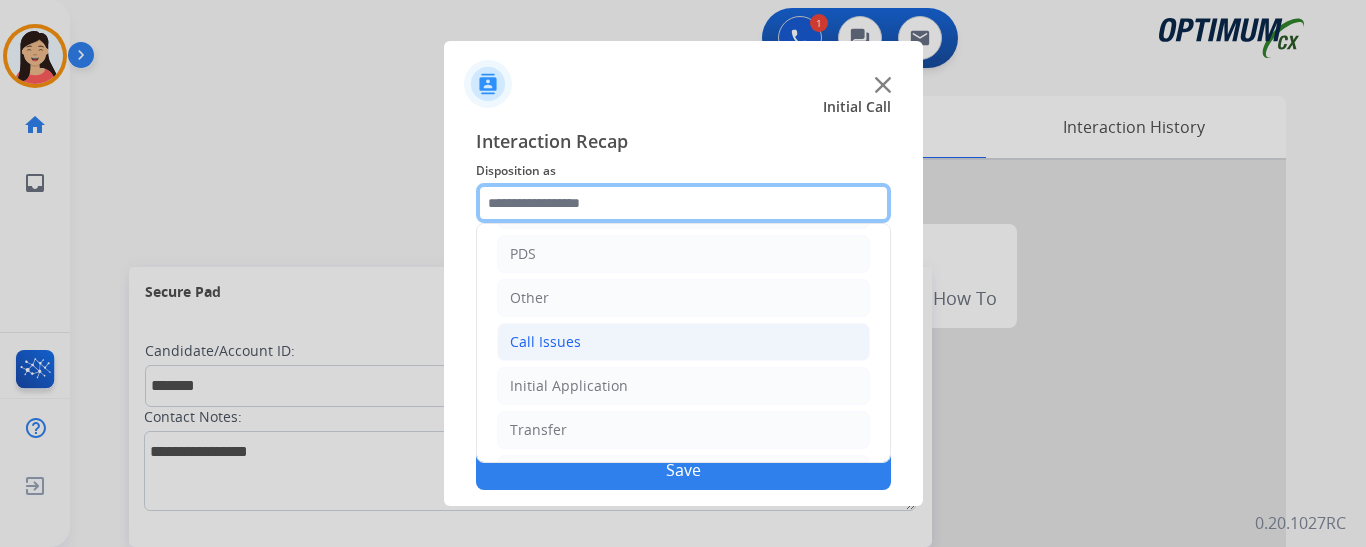 scroll, scrollTop: 136, scrollLeft: 0, axis: vertical 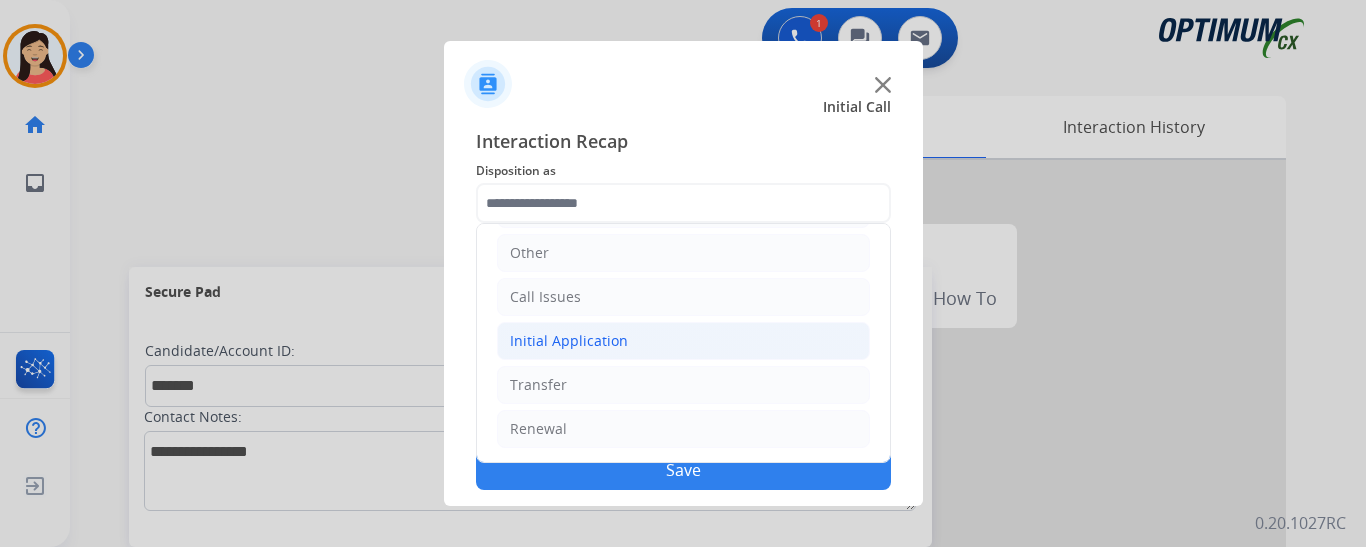click on "Initial Application" 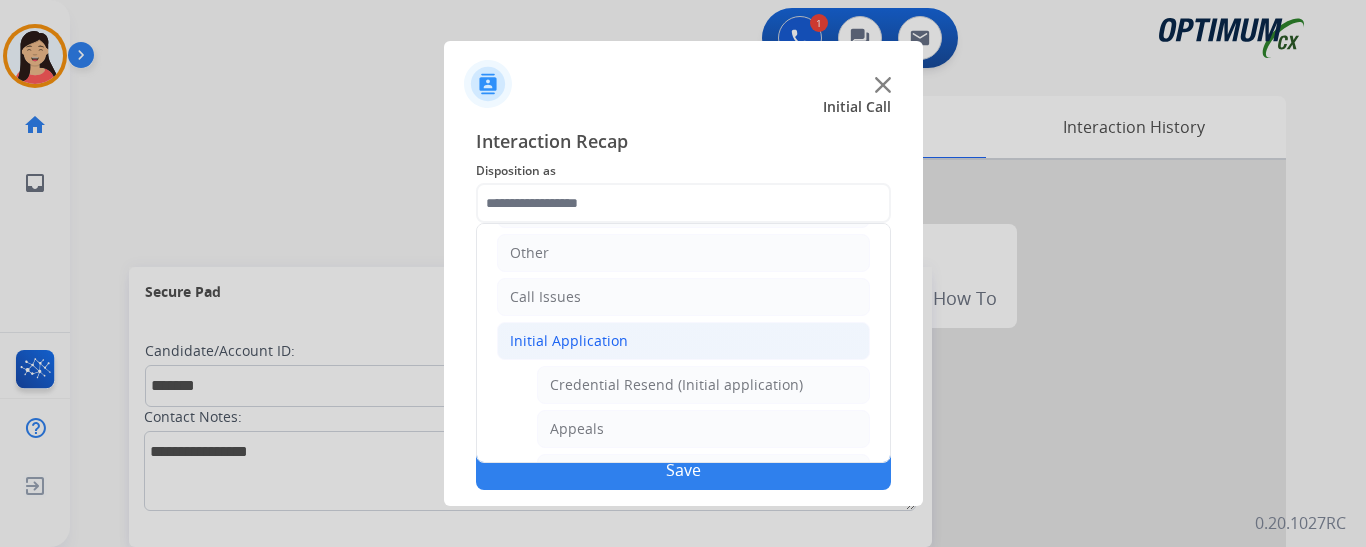 drag, startPoint x: 701, startPoint y: 379, endPoint x: 725, endPoint y: 408, distance: 37.64306 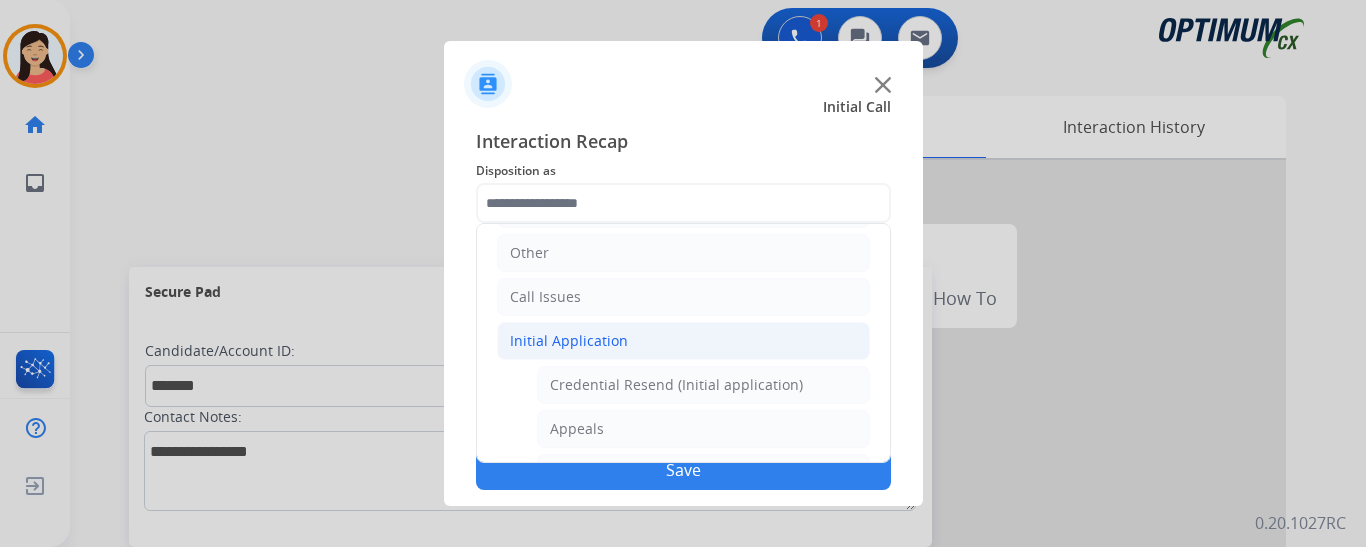 click on "Credential Resend (Initial application)" 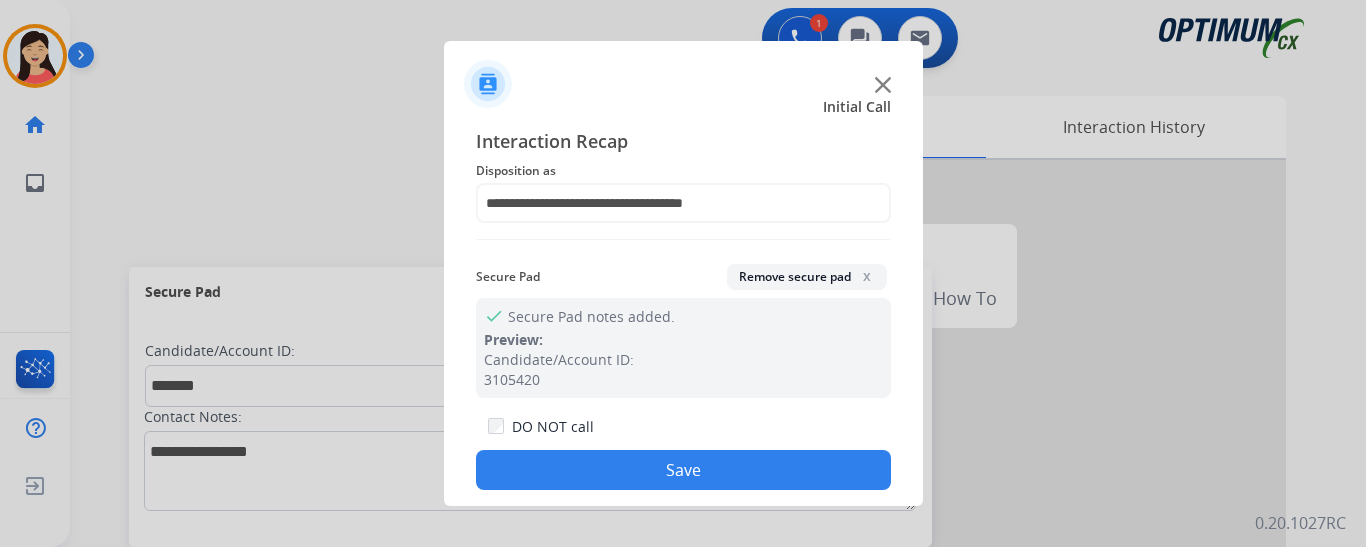 click on "Save" 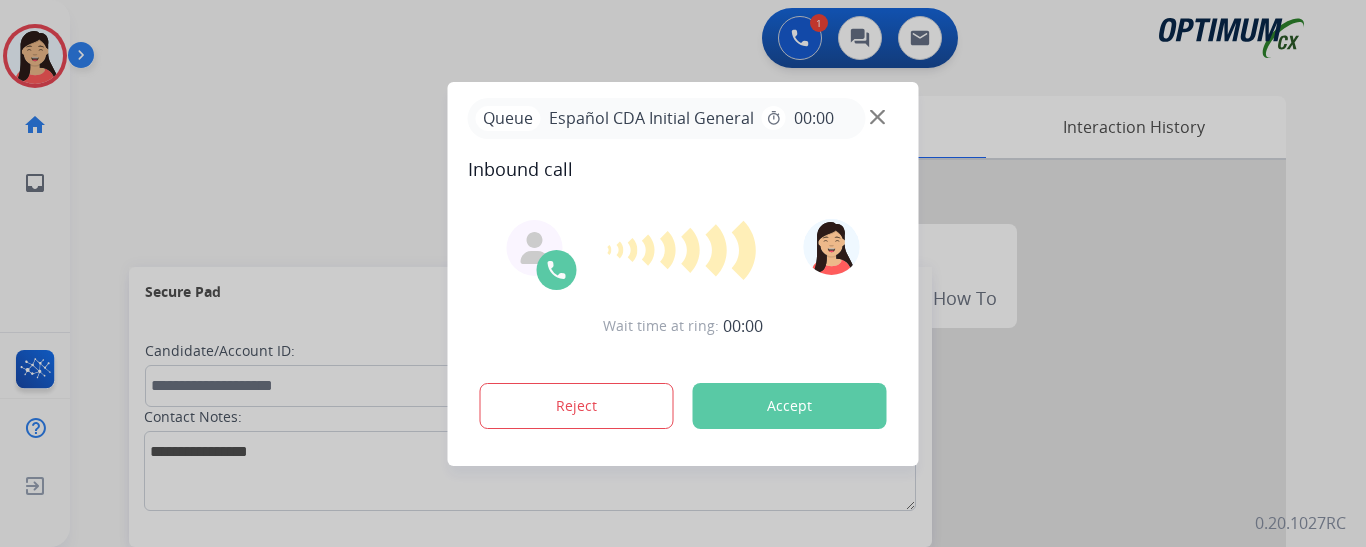 click on "Accept" at bounding box center (790, 406) 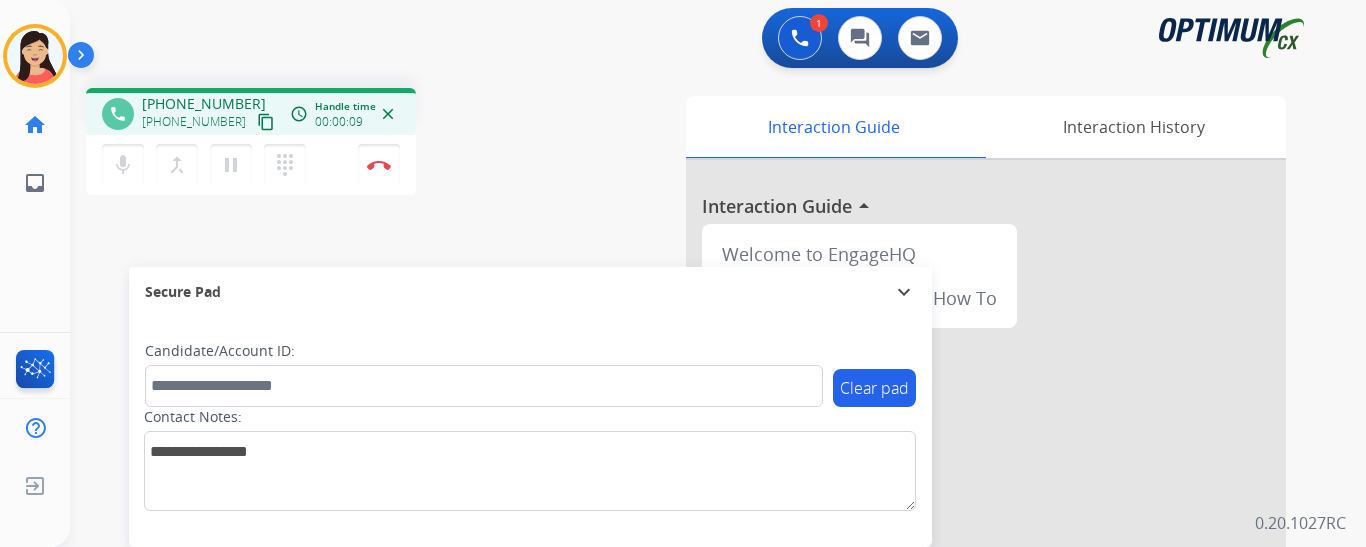 click on "content_copy" at bounding box center (266, 122) 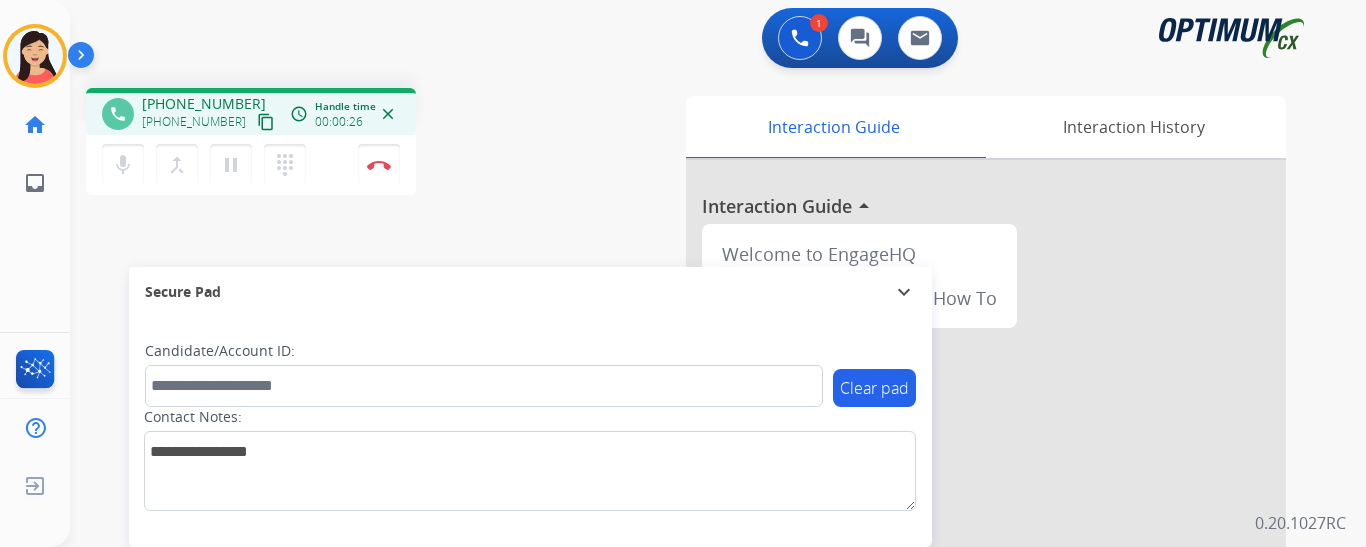 click on "content_copy" at bounding box center [266, 122] 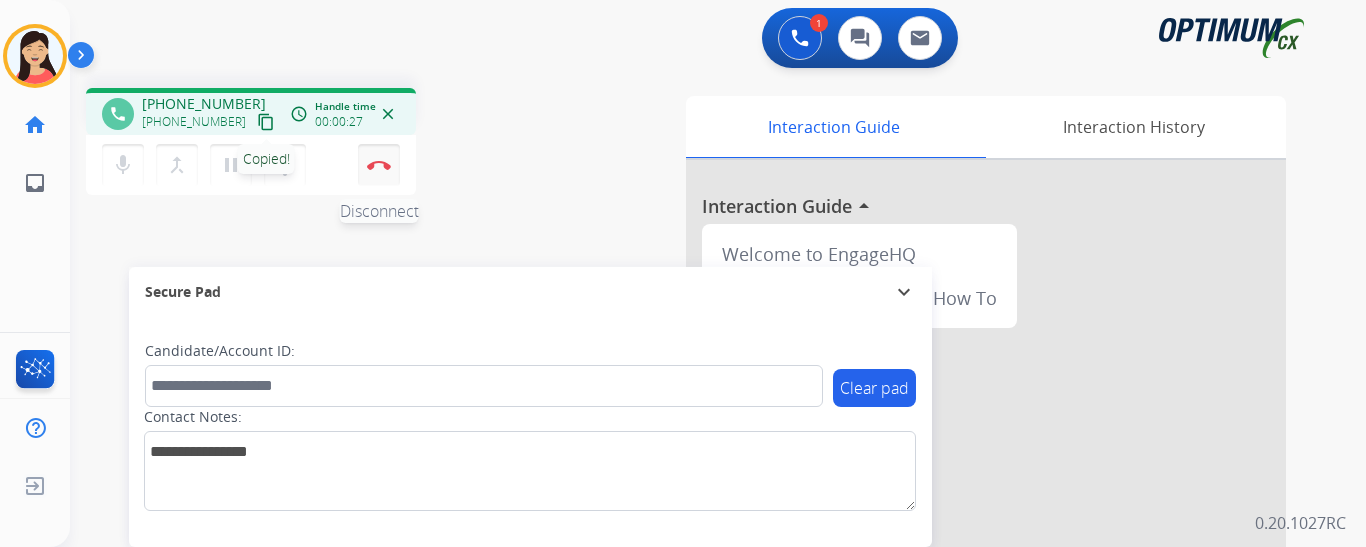click at bounding box center (379, 165) 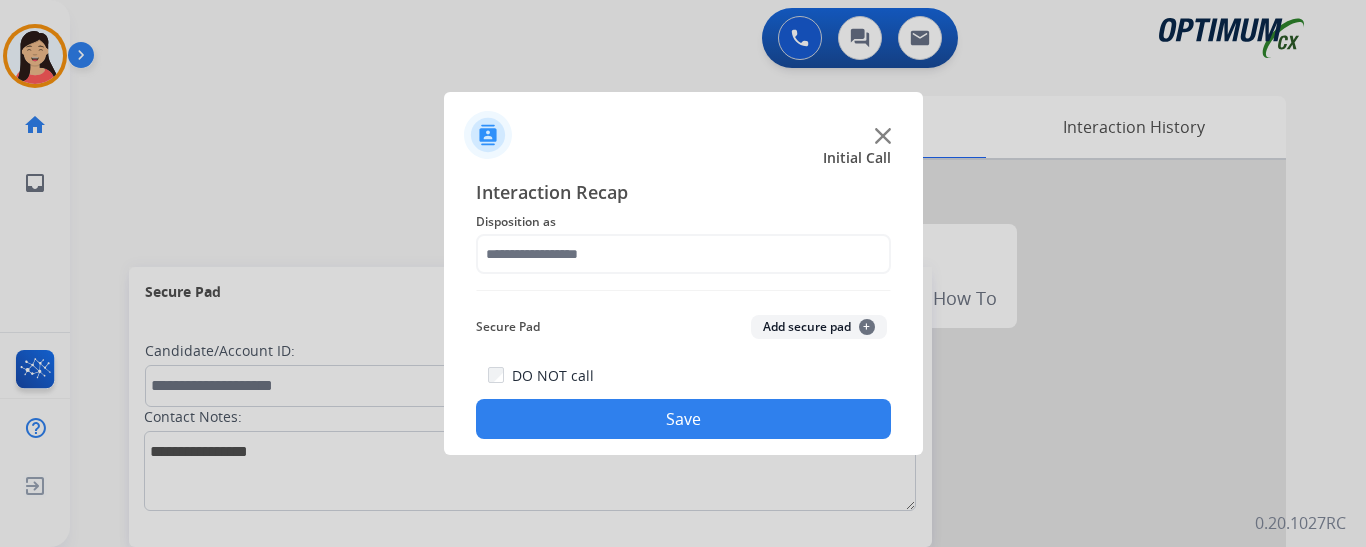 click on "Add secure pad  +" 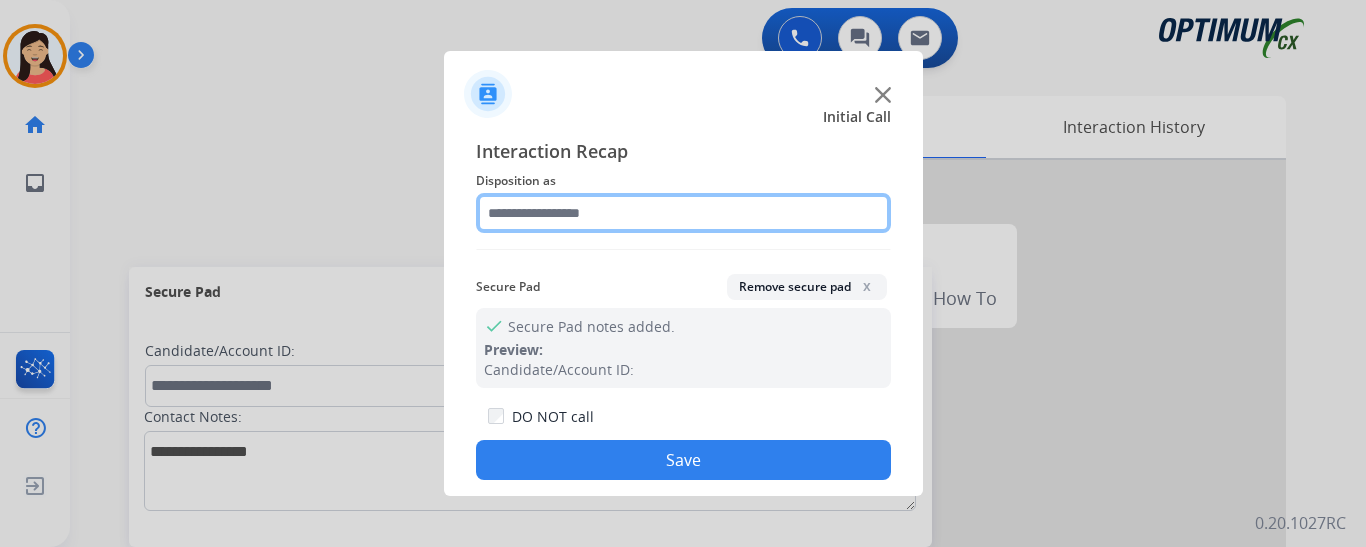click 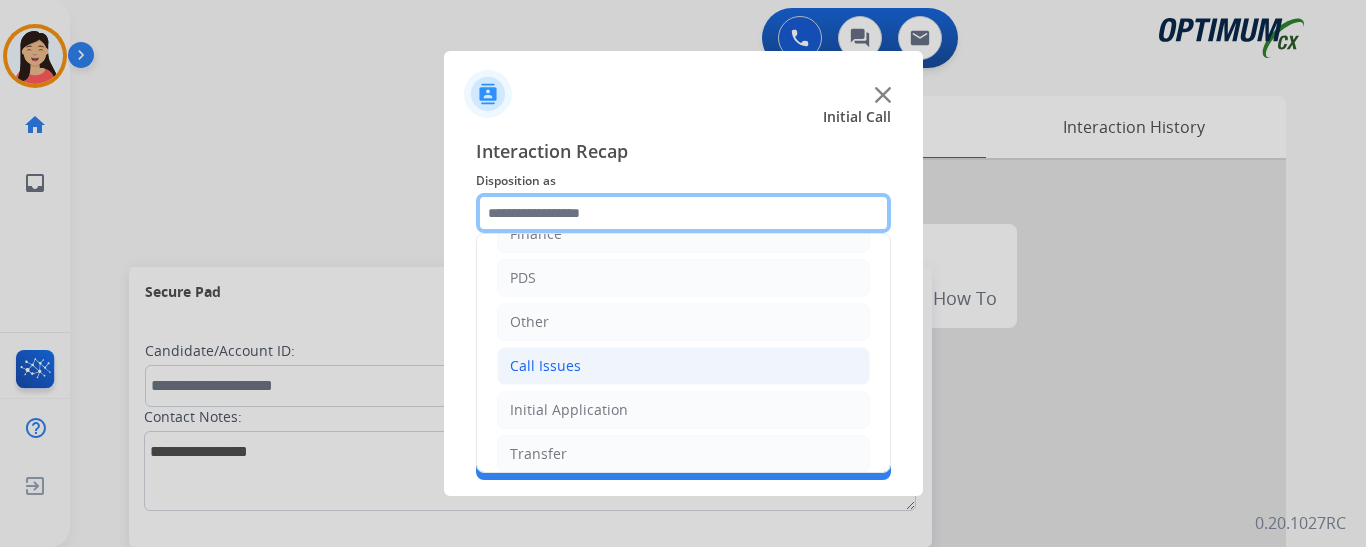 scroll, scrollTop: 136, scrollLeft: 0, axis: vertical 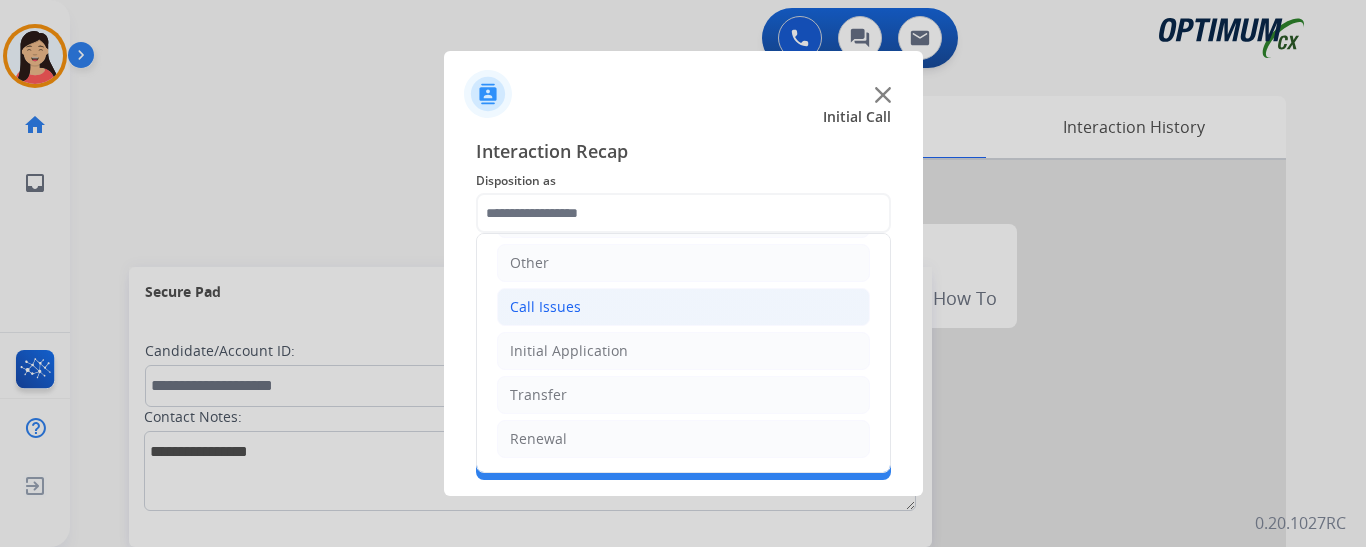 click on "Call Issues" 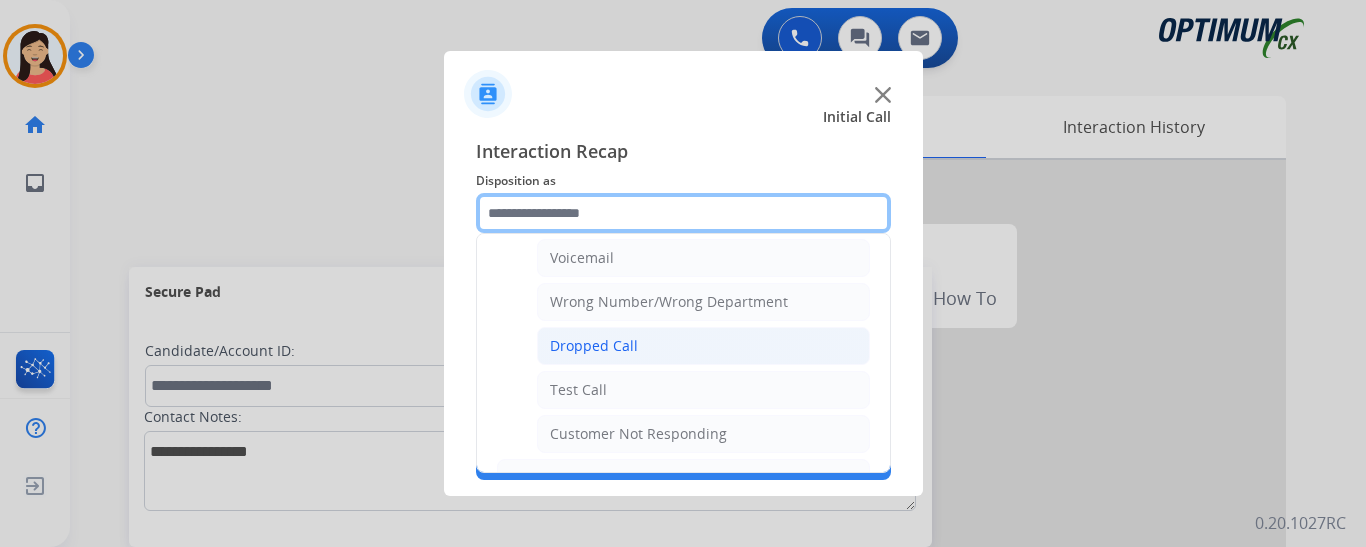 scroll, scrollTop: 336, scrollLeft: 0, axis: vertical 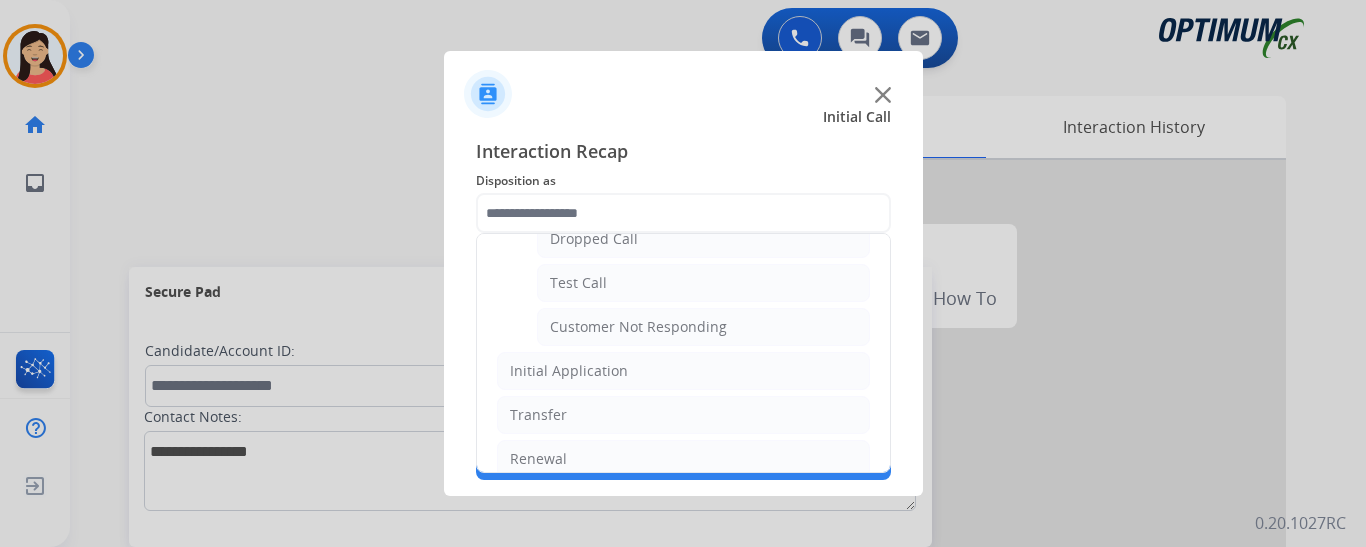 click on "Customer Not Responding" 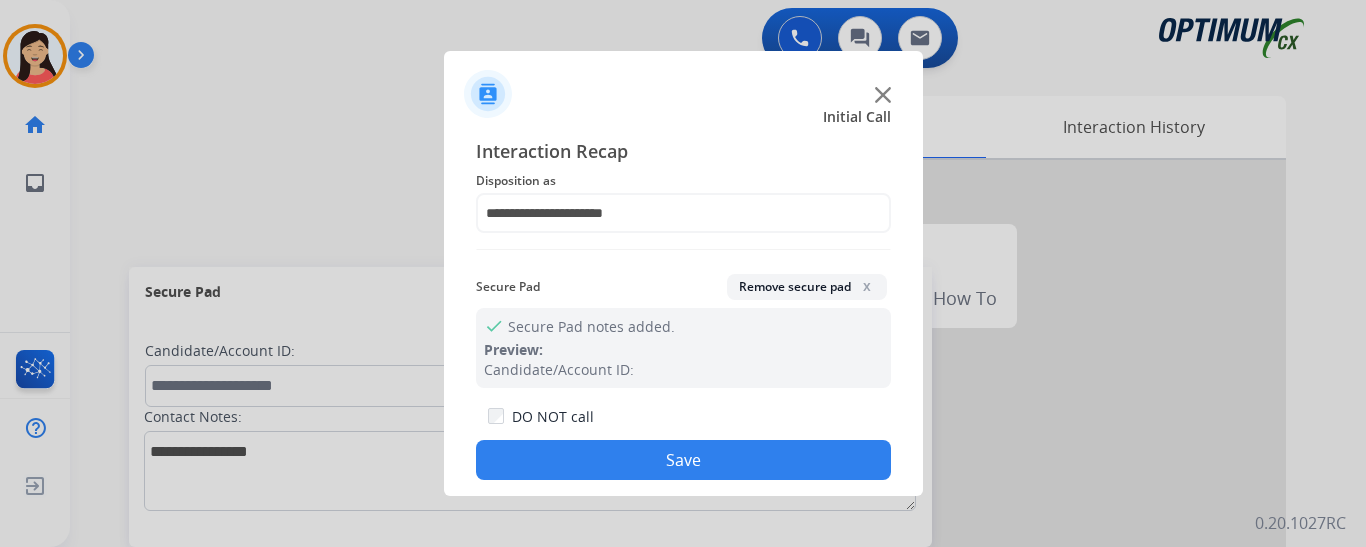 click on "Save" 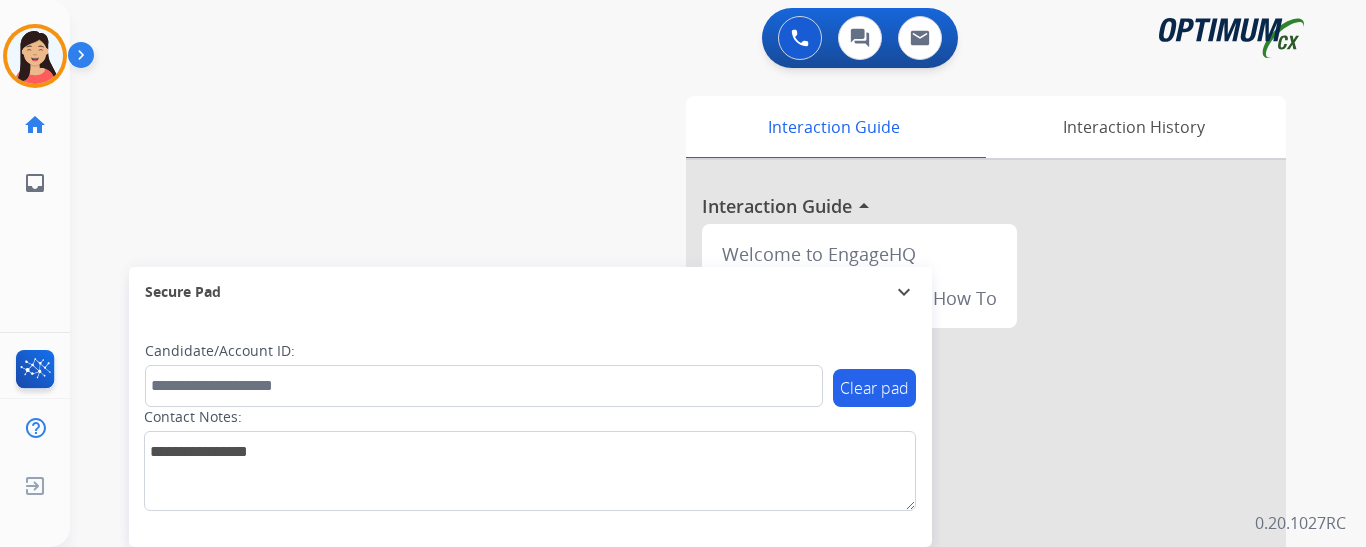 drag, startPoint x: 50, startPoint y: 53, endPoint x: 92, endPoint y: 77, distance: 48.373547 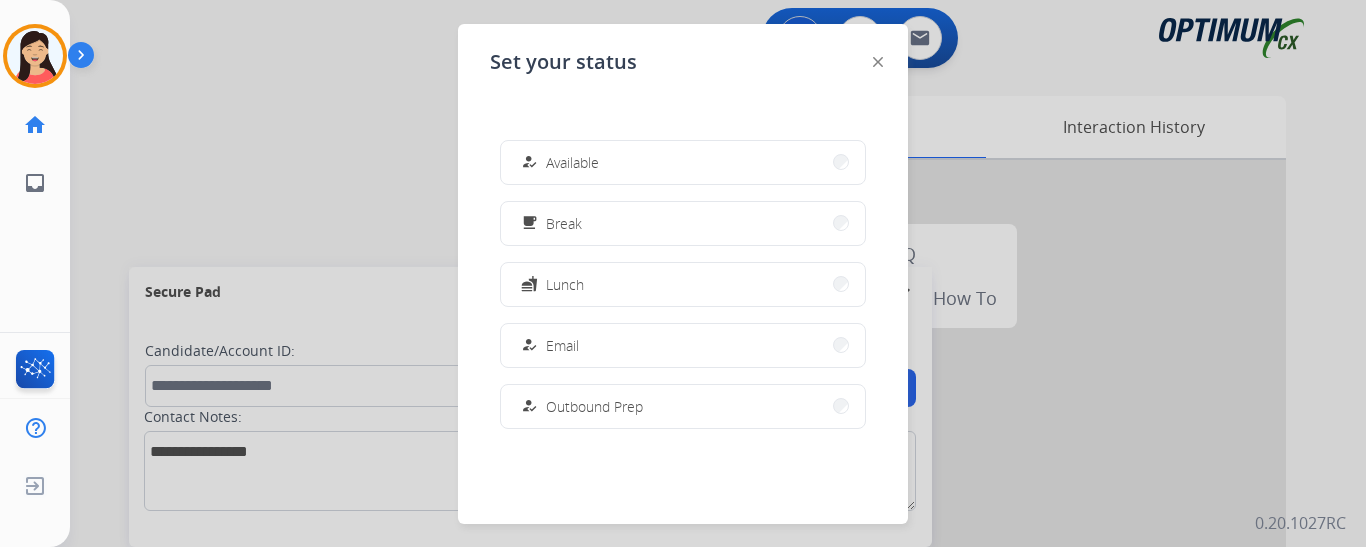 click on "Available" at bounding box center [572, 162] 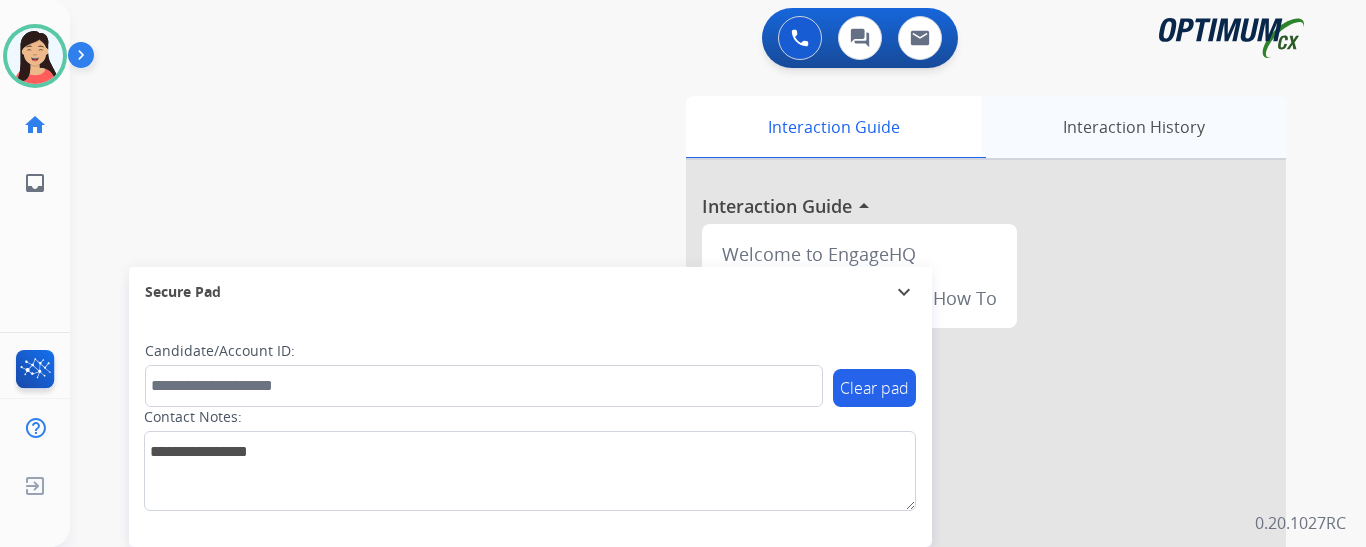 click on "Interaction History" at bounding box center (1133, 127) 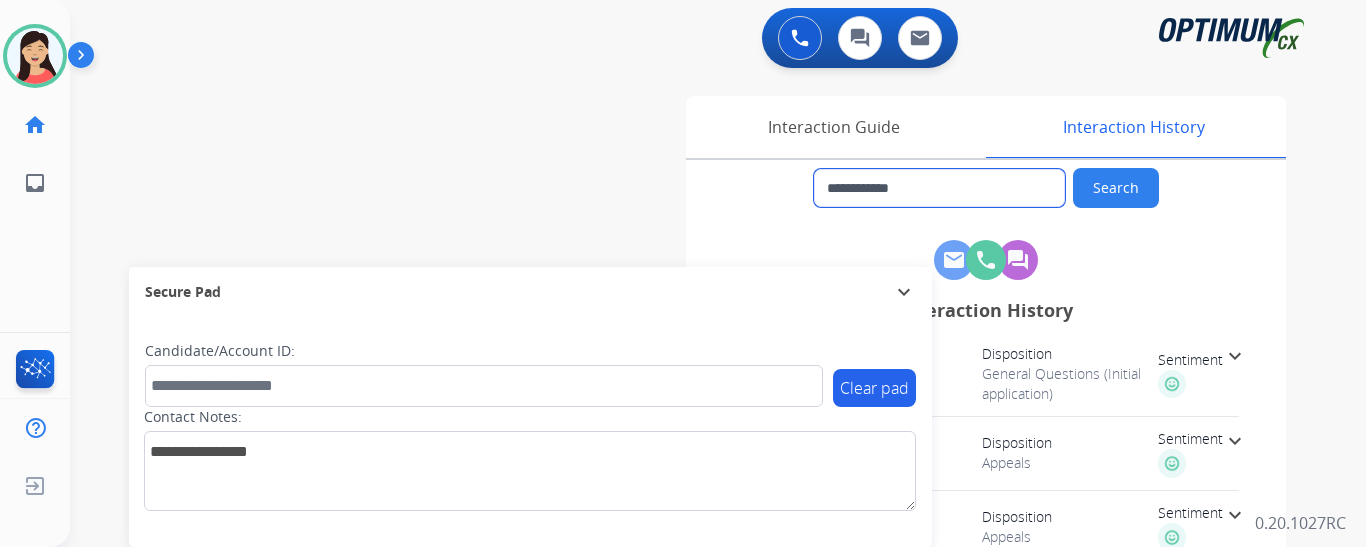 drag, startPoint x: 957, startPoint y: 187, endPoint x: 693, endPoint y: 165, distance: 264.91507 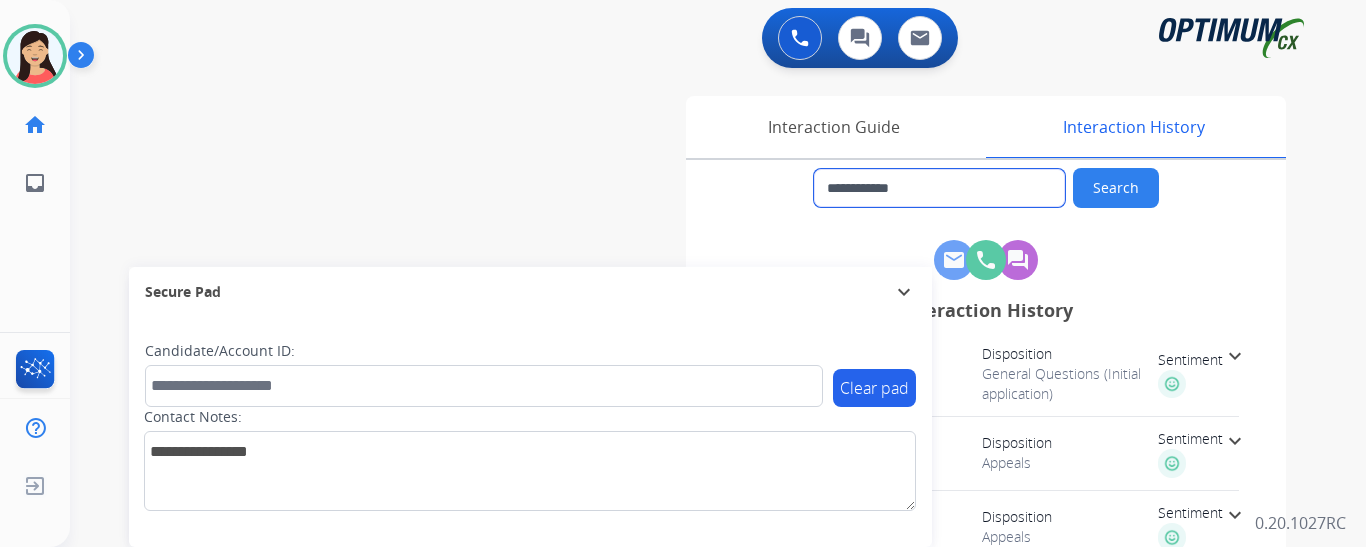 click on "**********" at bounding box center [986, 1194] 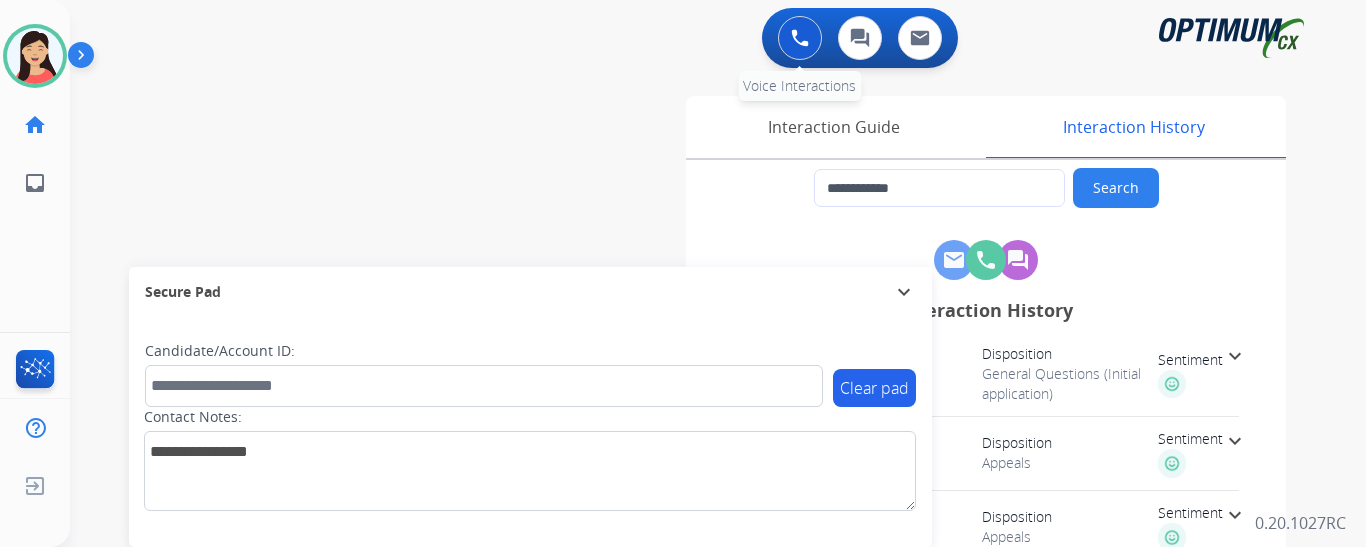 click at bounding box center (800, 38) 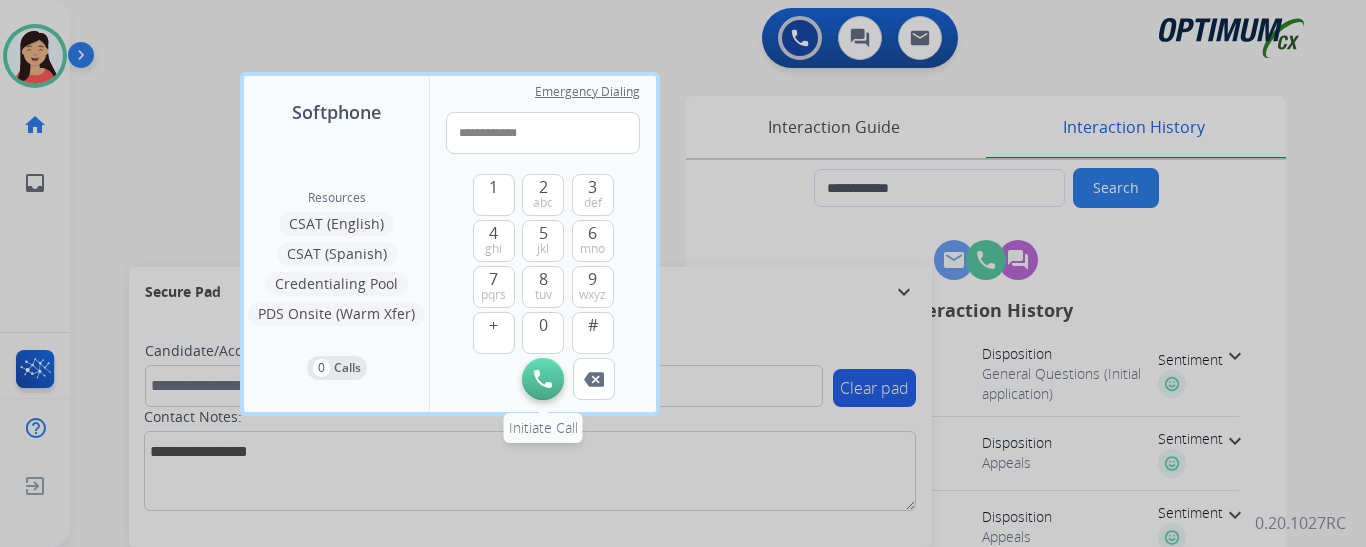 type on "**********" 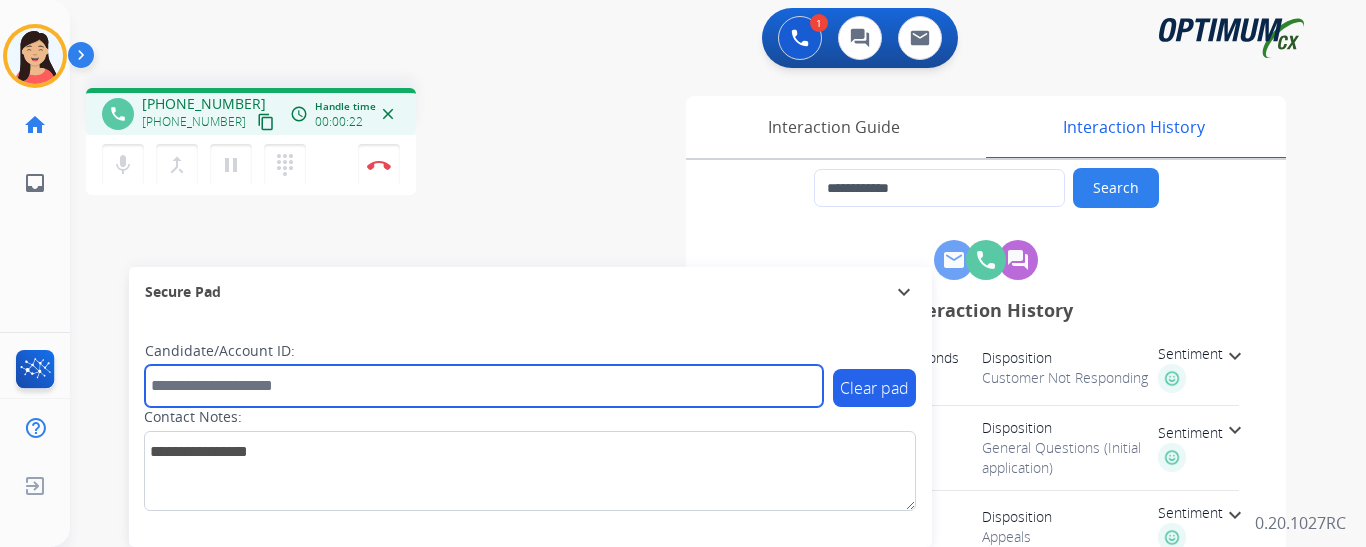 click at bounding box center [484, 386] 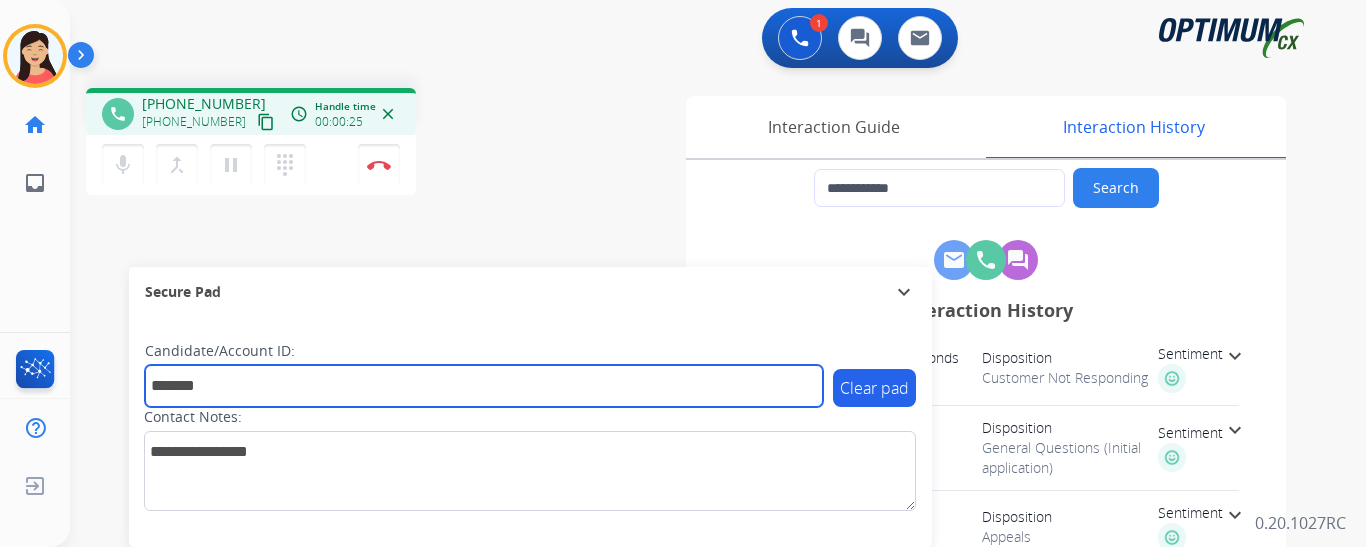 type on "*******" 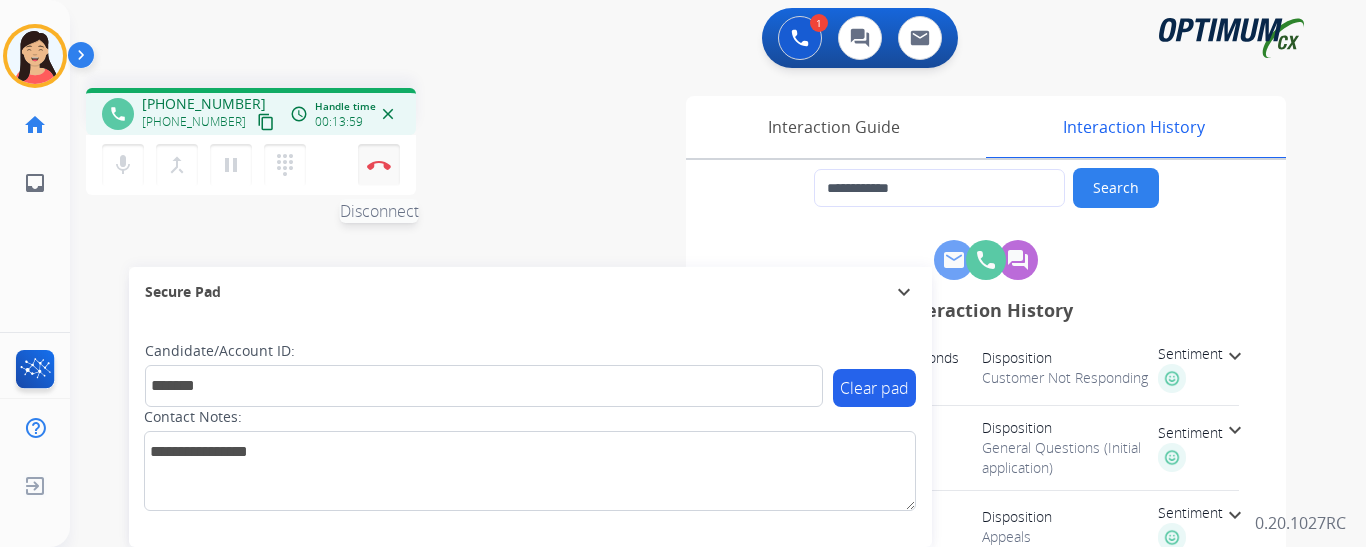 click at bounding box center [379, 165] 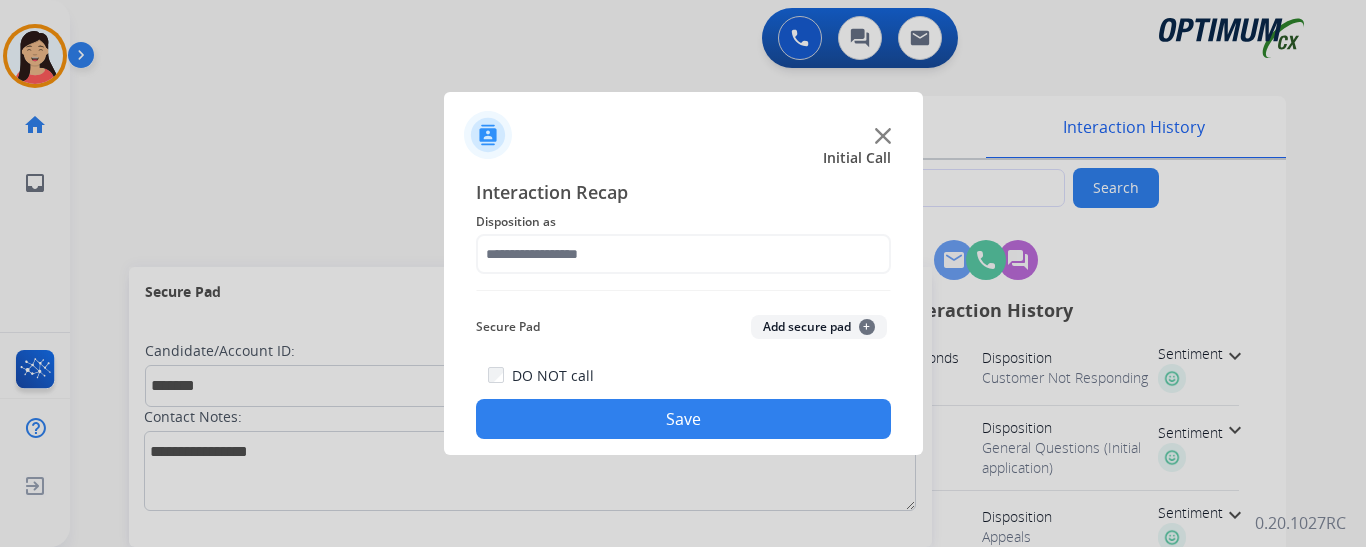 click on "Add secure pad  +" 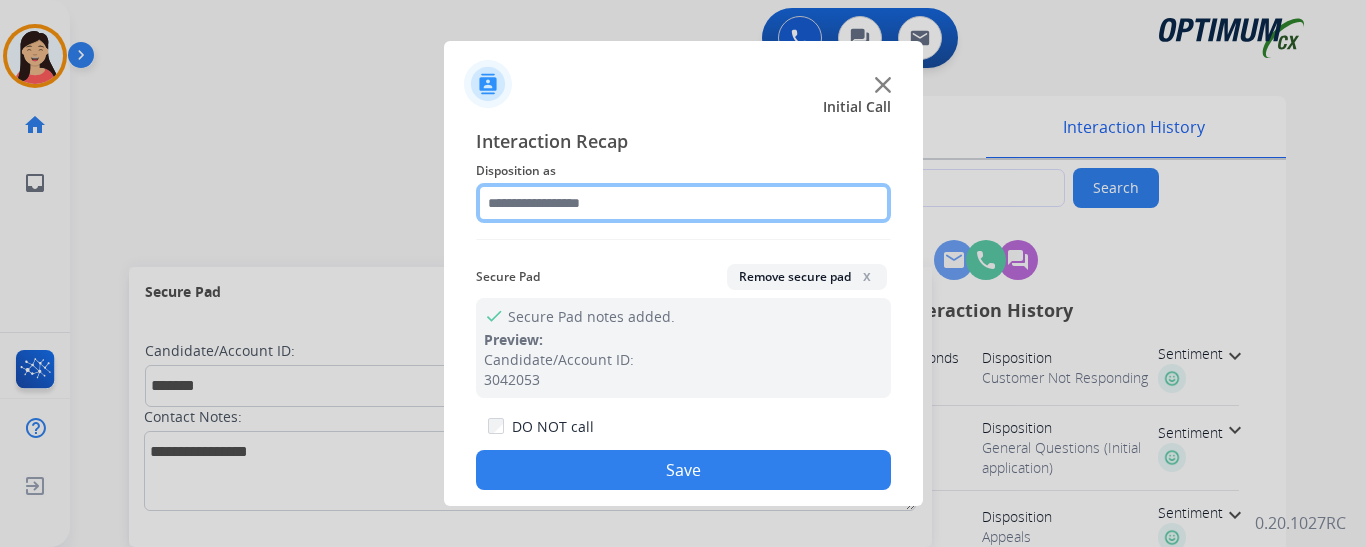 click 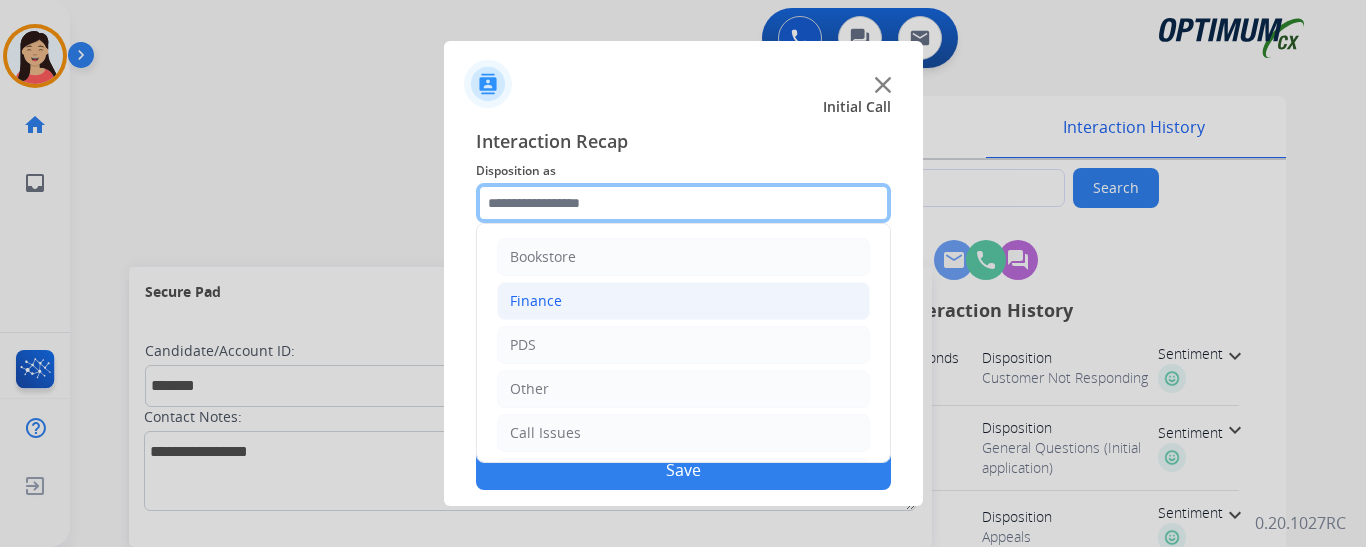 scroll, scrollTop: 136, scrollLeft: 0, axis: vertical 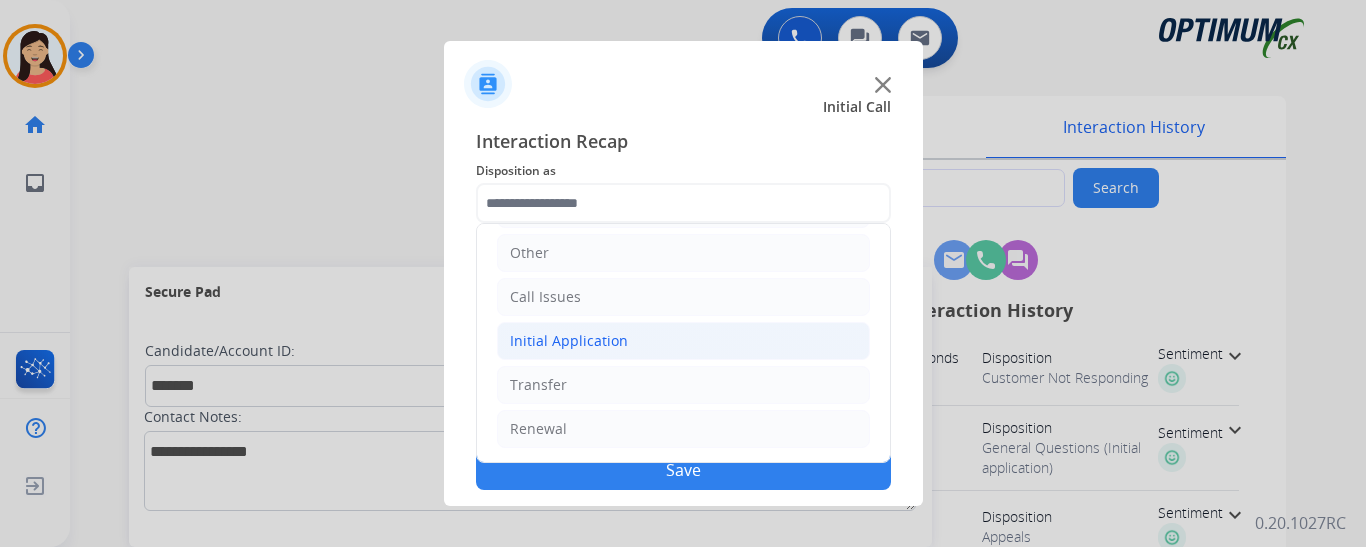 click on "Initial Application" 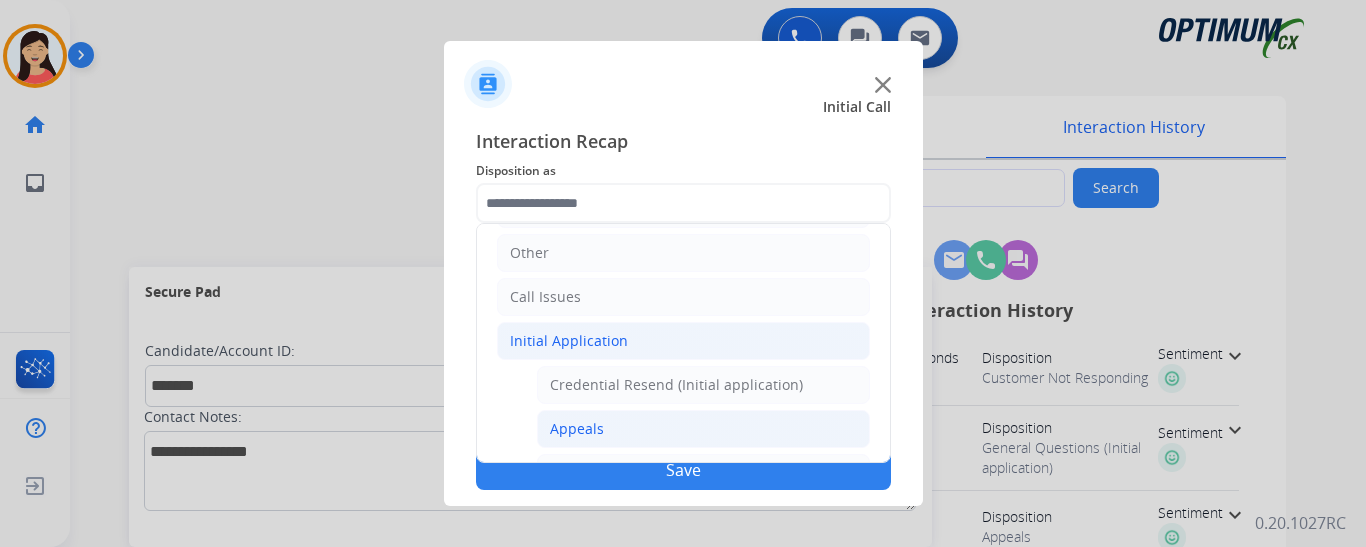click on "Appeals" 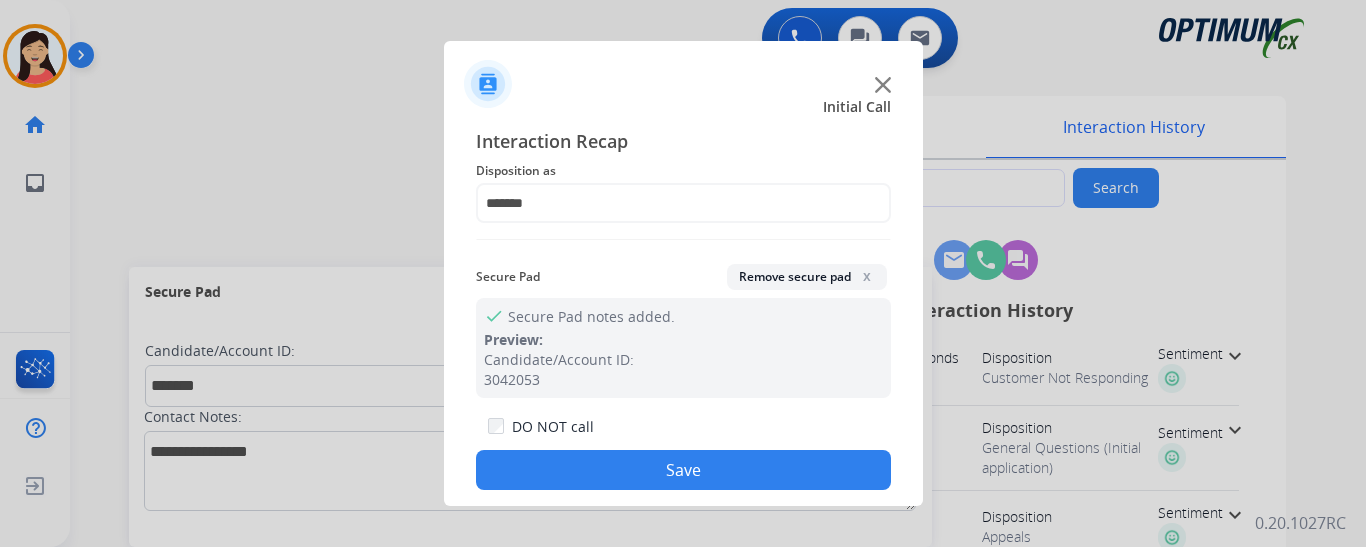 click on "Save" 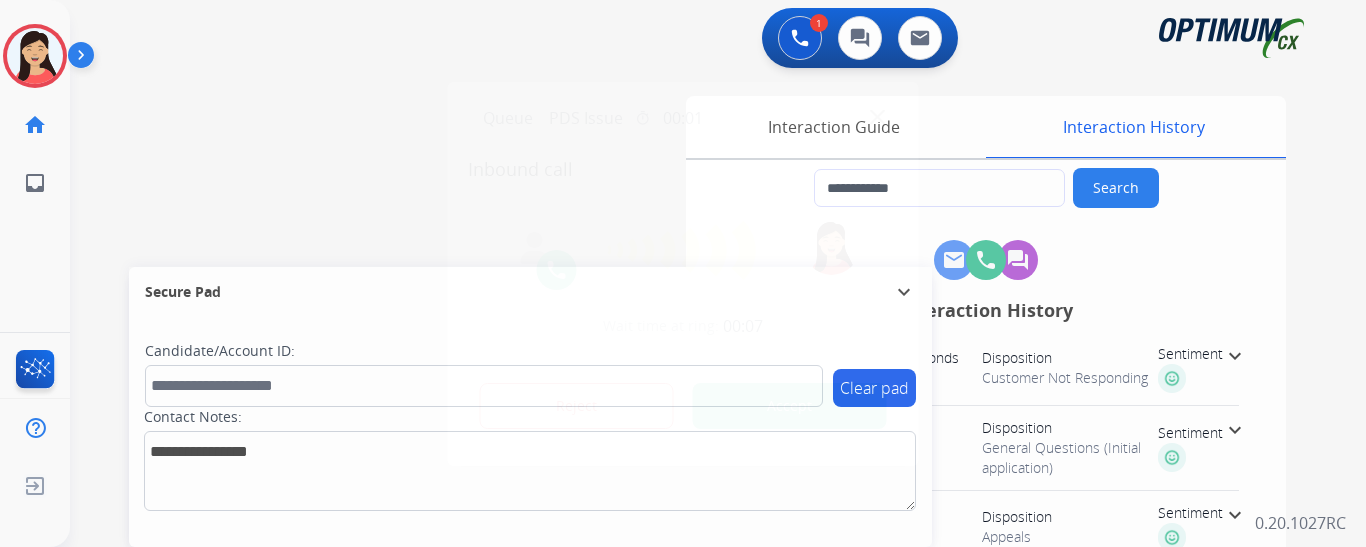 type on "**********" 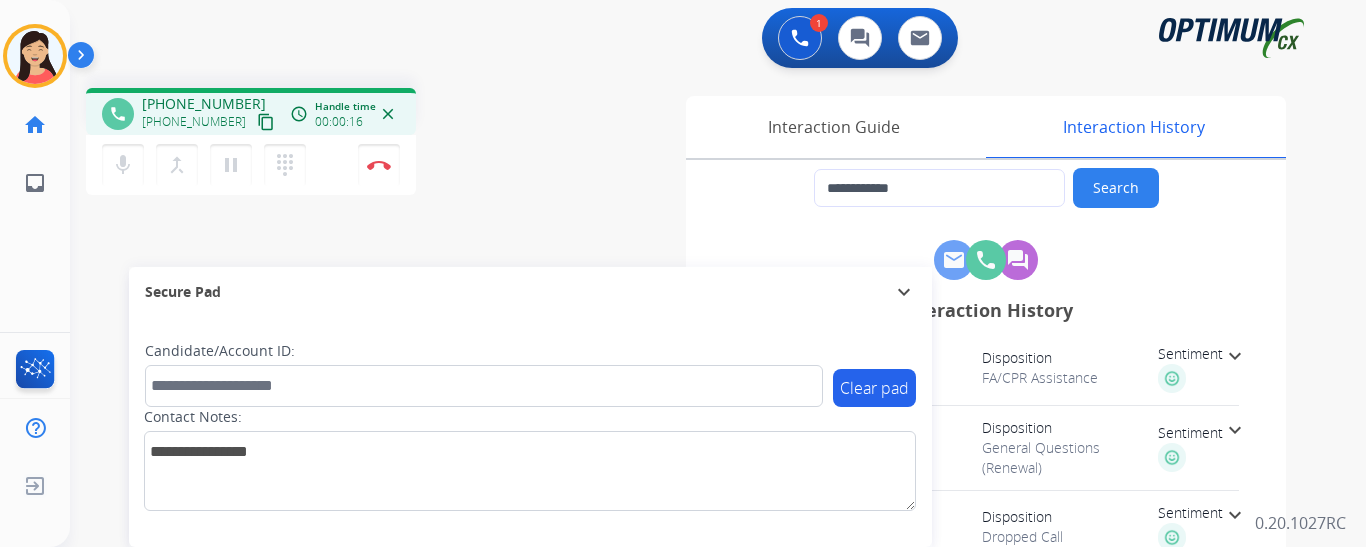 click on "content_copy" at bounding box center (266, 122) 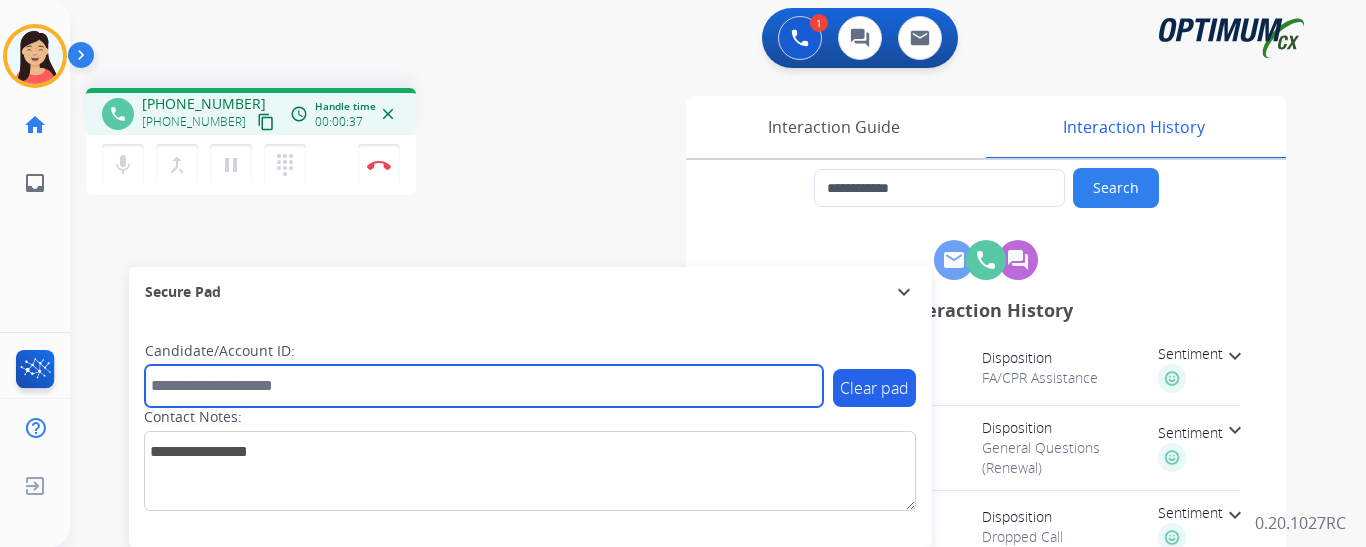 click at bounding box center (484, 386) 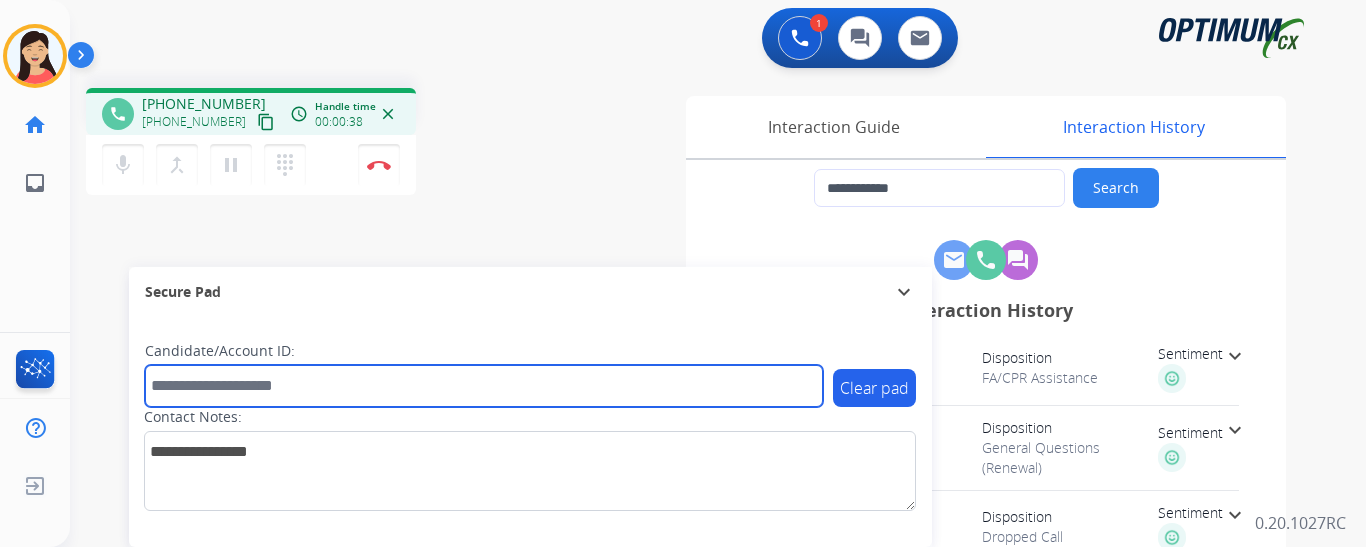 paste on "*******" 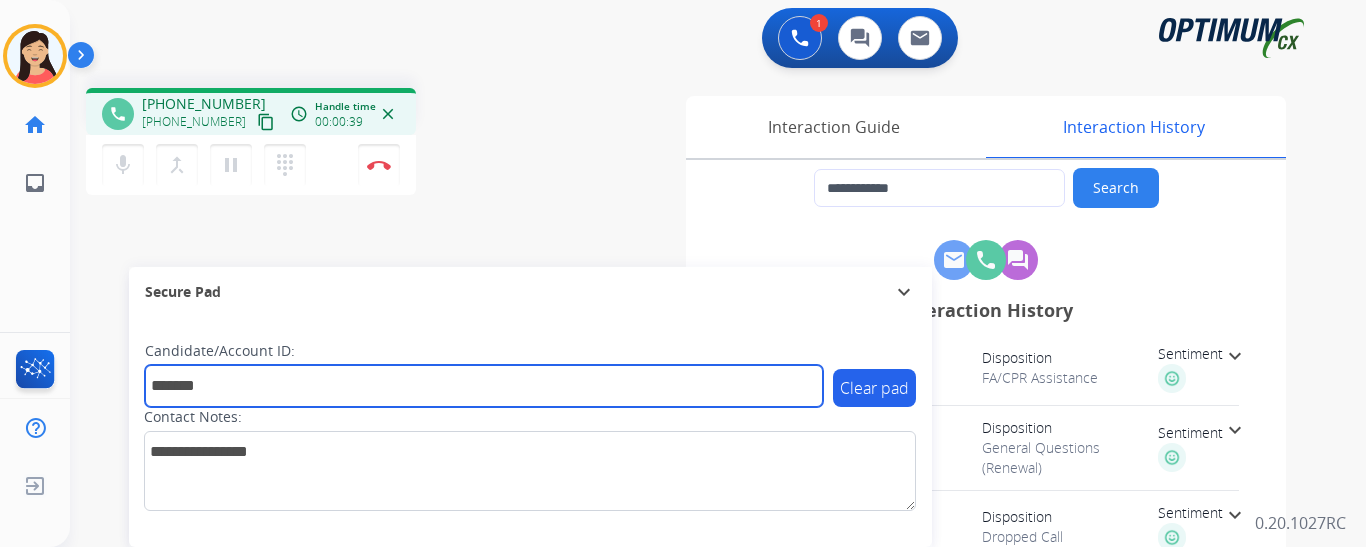type on "*******" 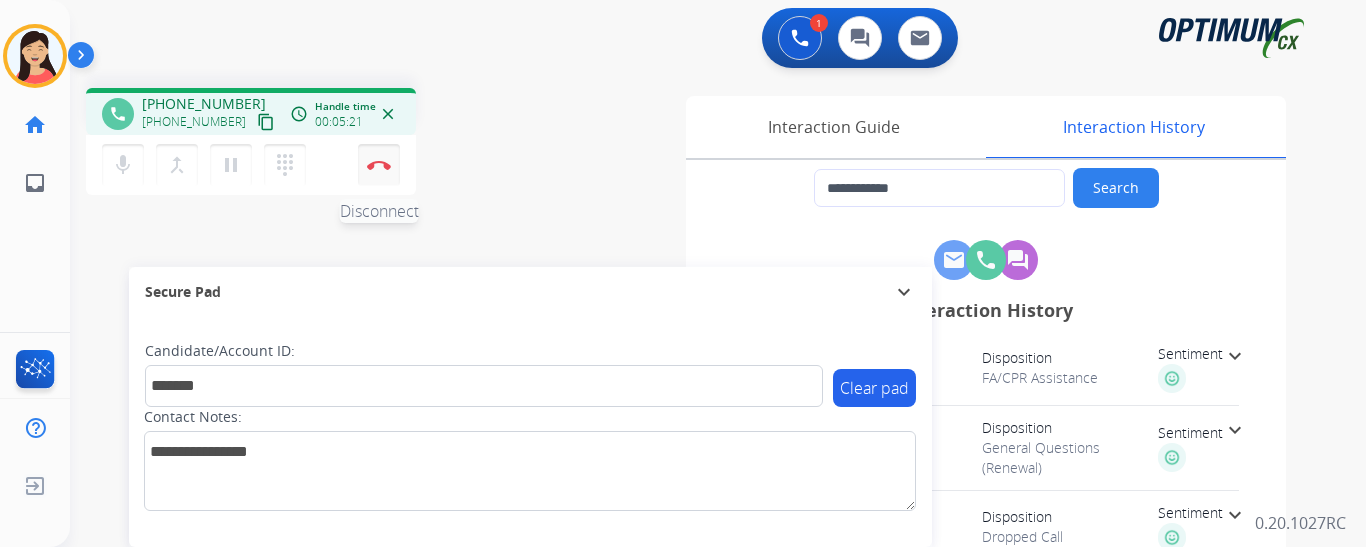 click at bounding box center (379, 165) 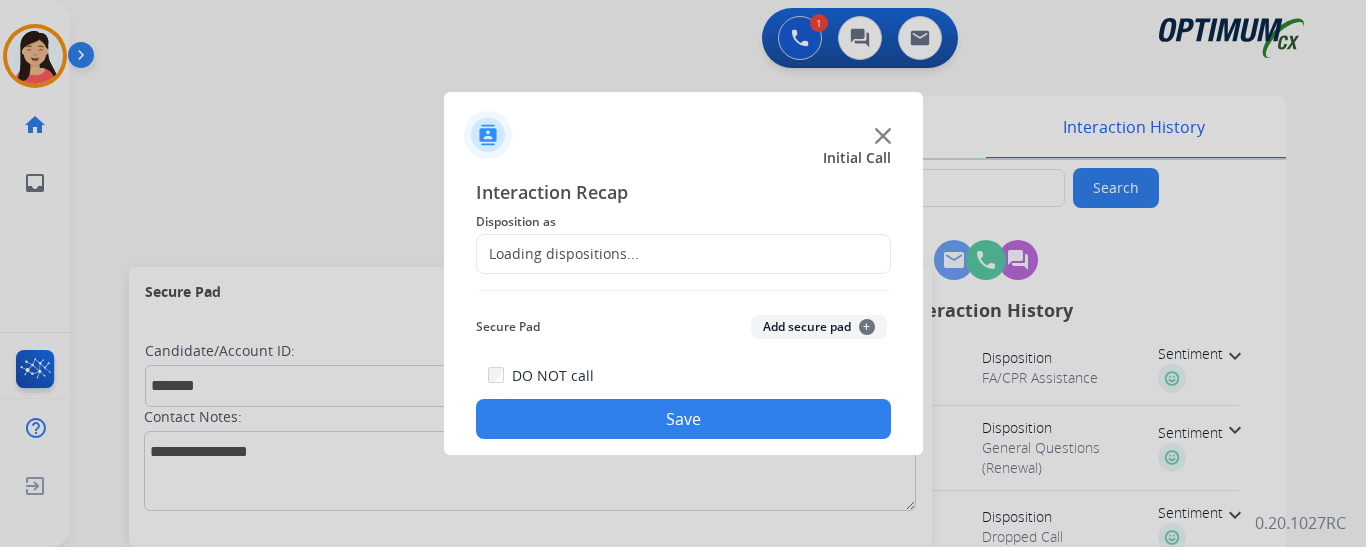 click on "Add secure pad  +" 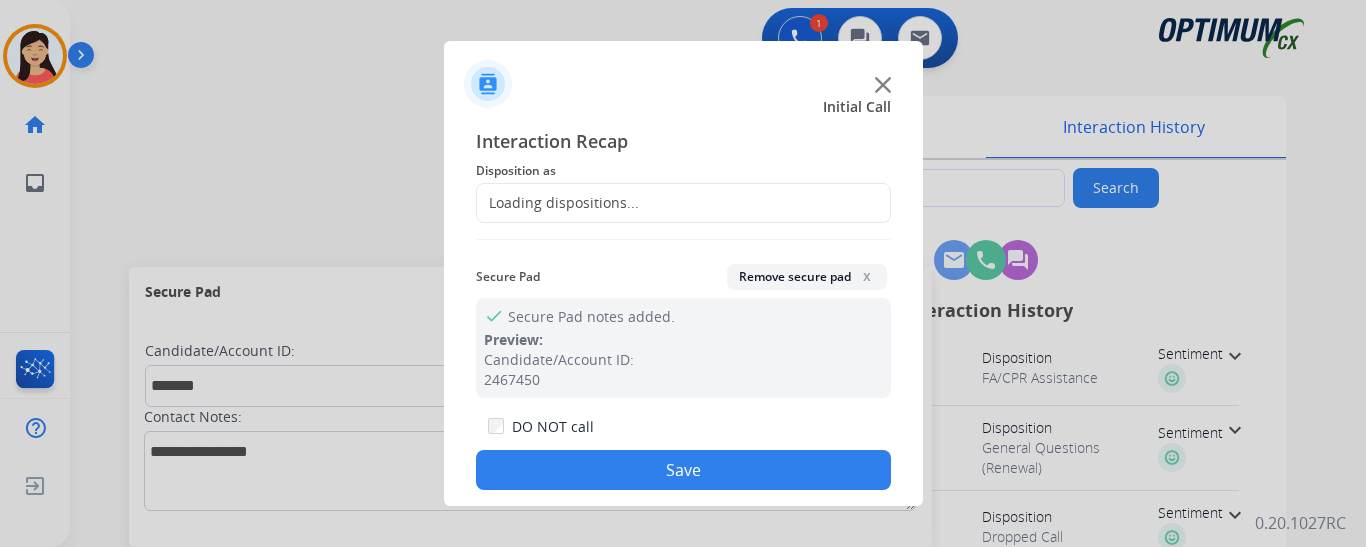 click on "Loading dispositions..." 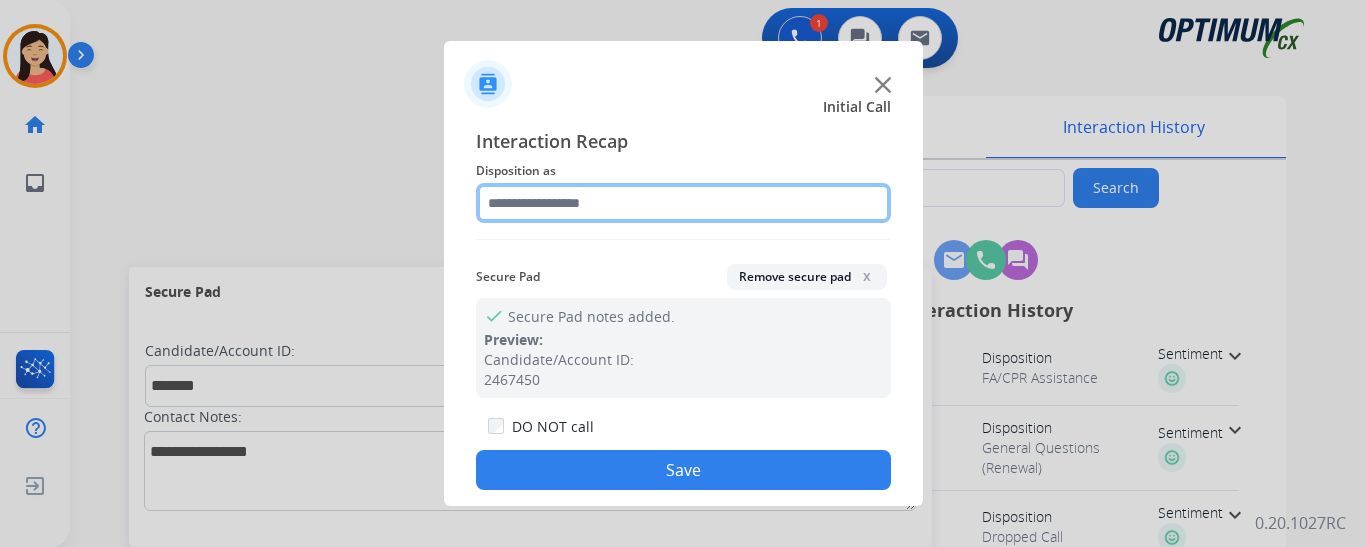 click 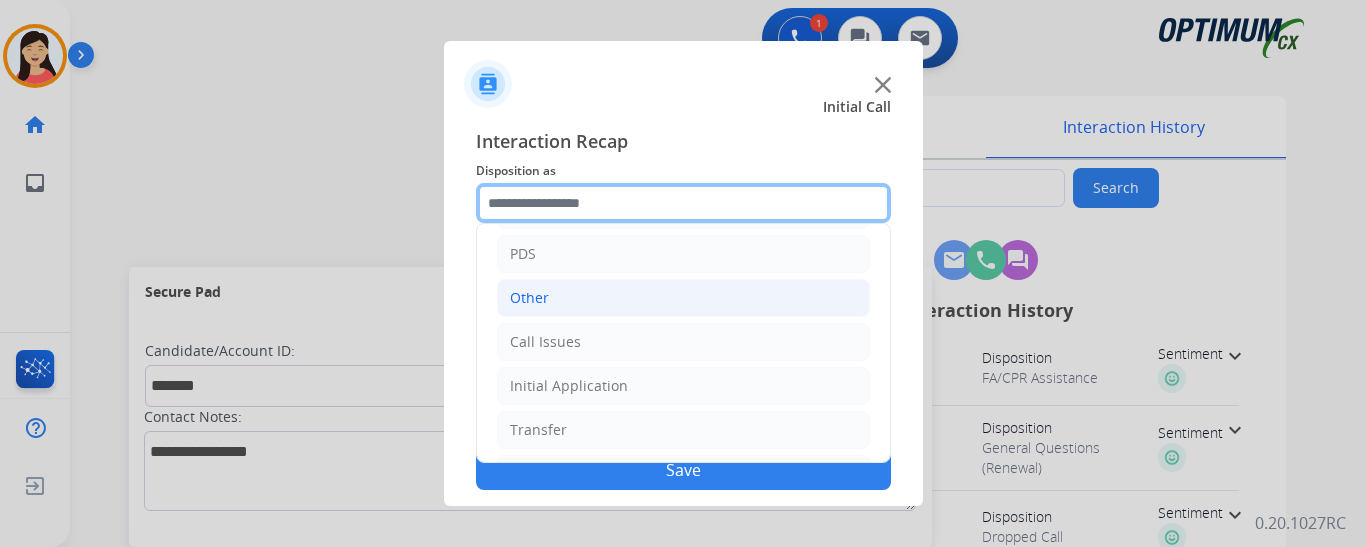 scroll, scrollTop: 136, scrollLeft: 0, axis: vertical 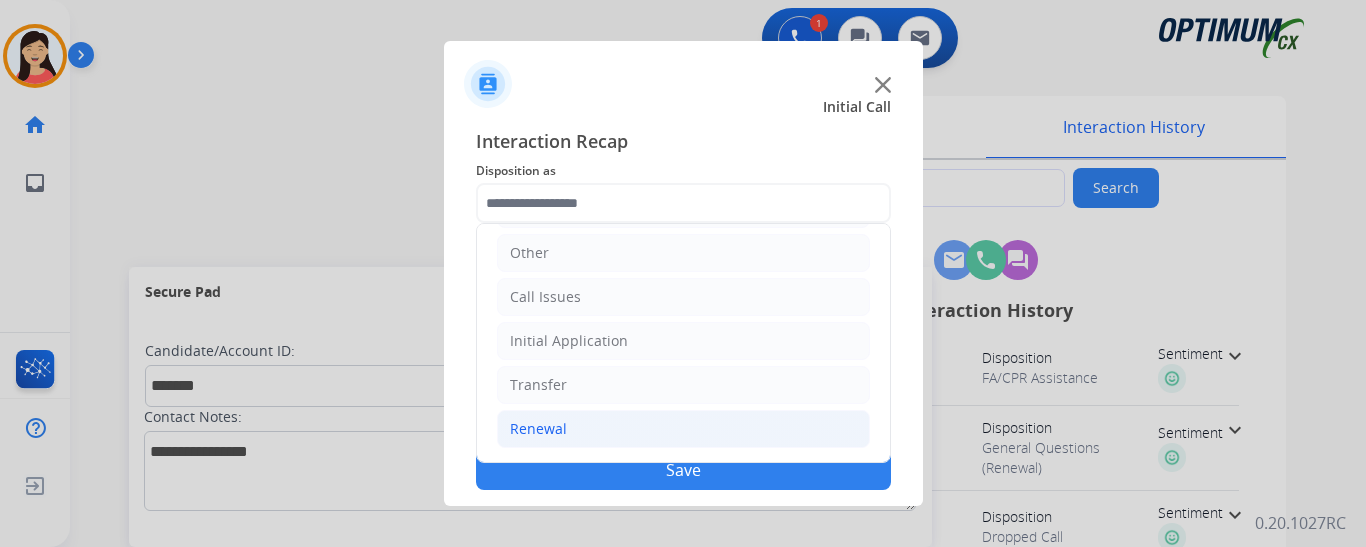 click on "Renewal" 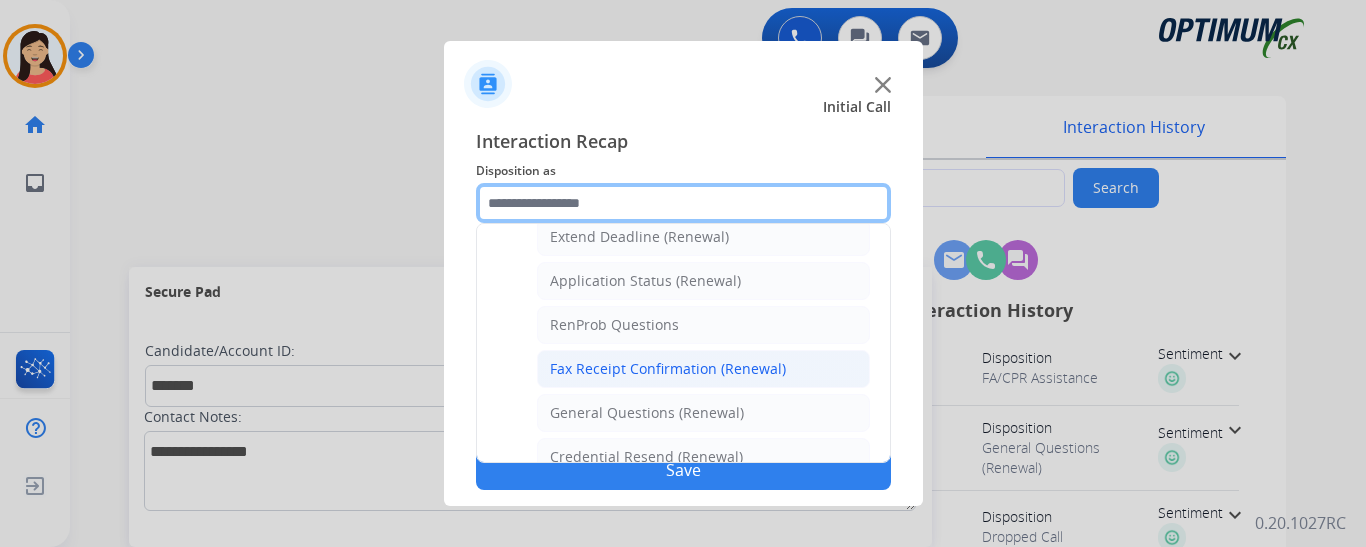 scroll, scrollTop: 536, scrollLeft: 0, axis: vertical 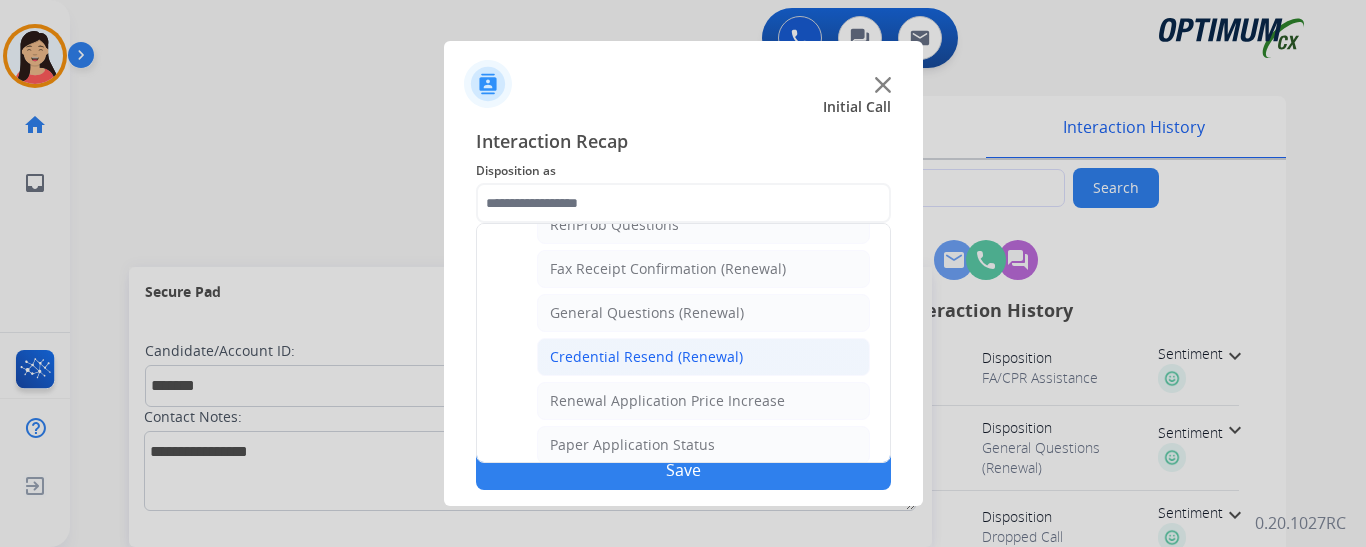 click on "Credential Resend (Renewal)" 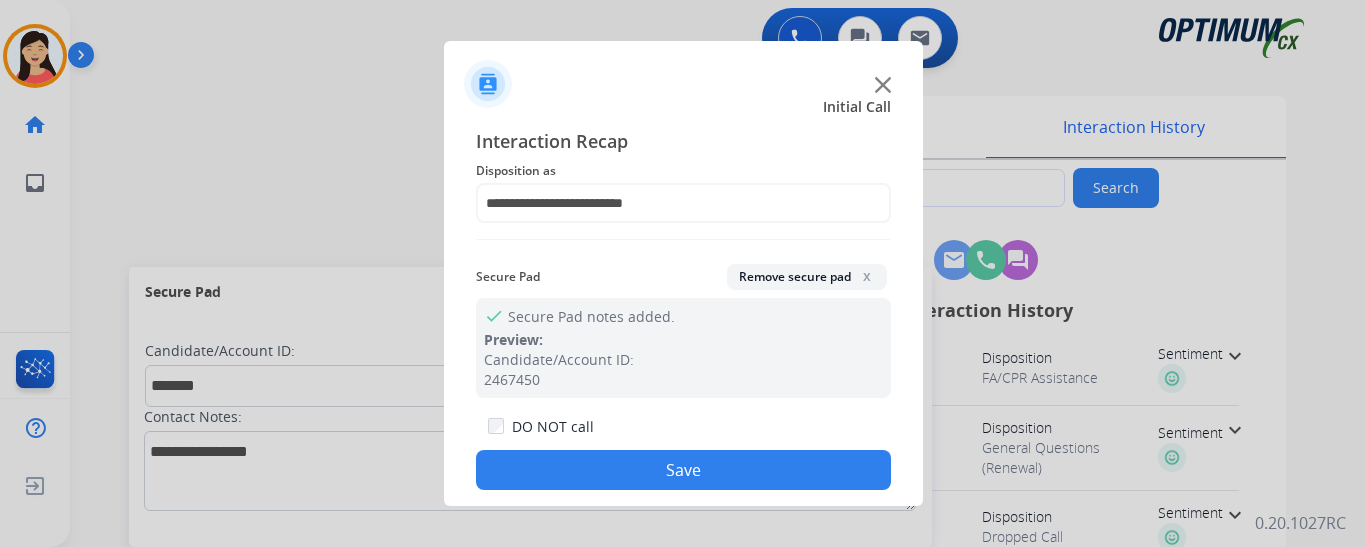 click on "Save" 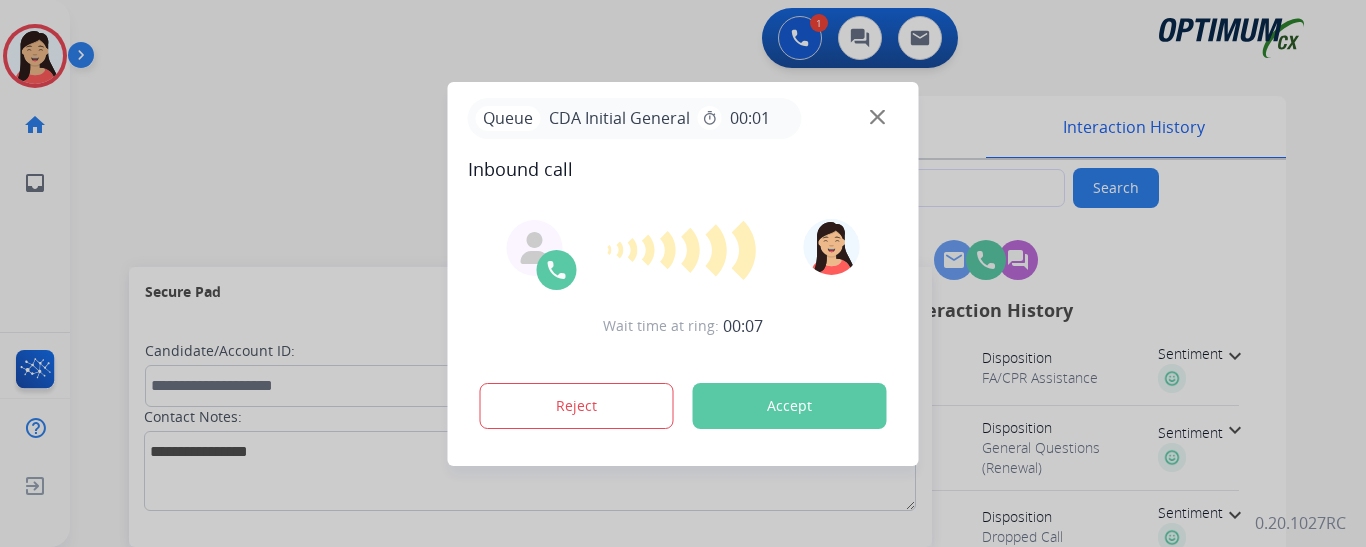 type on "**********" 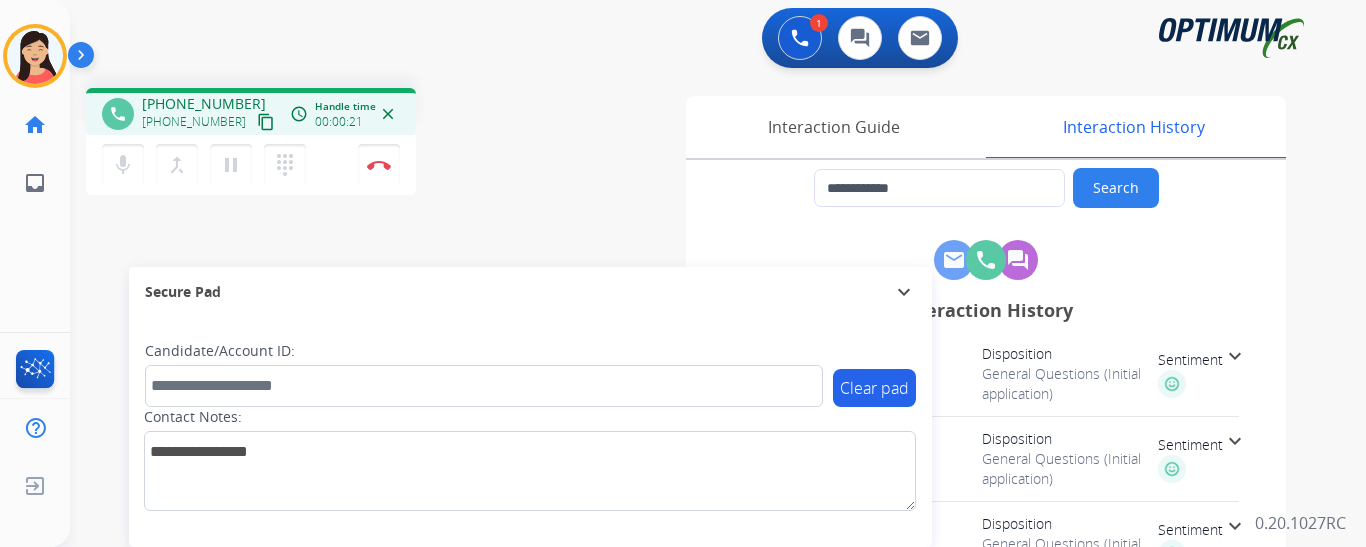 click on "content_copy" at bounding box center (266, 122) 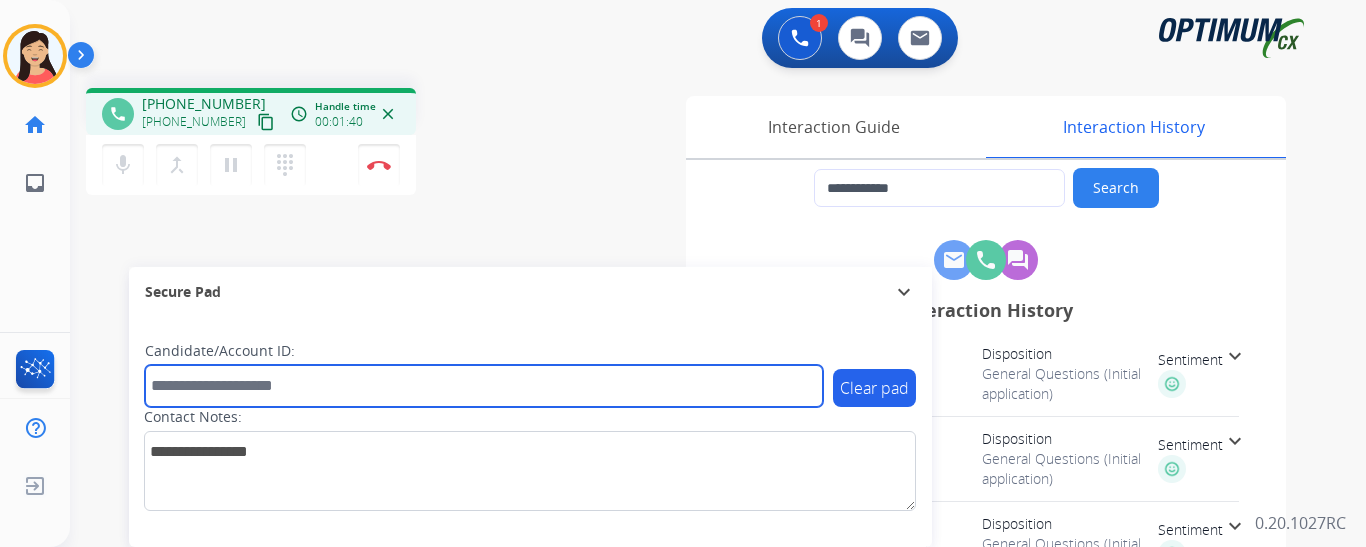 click at bounding box center (484, 386) 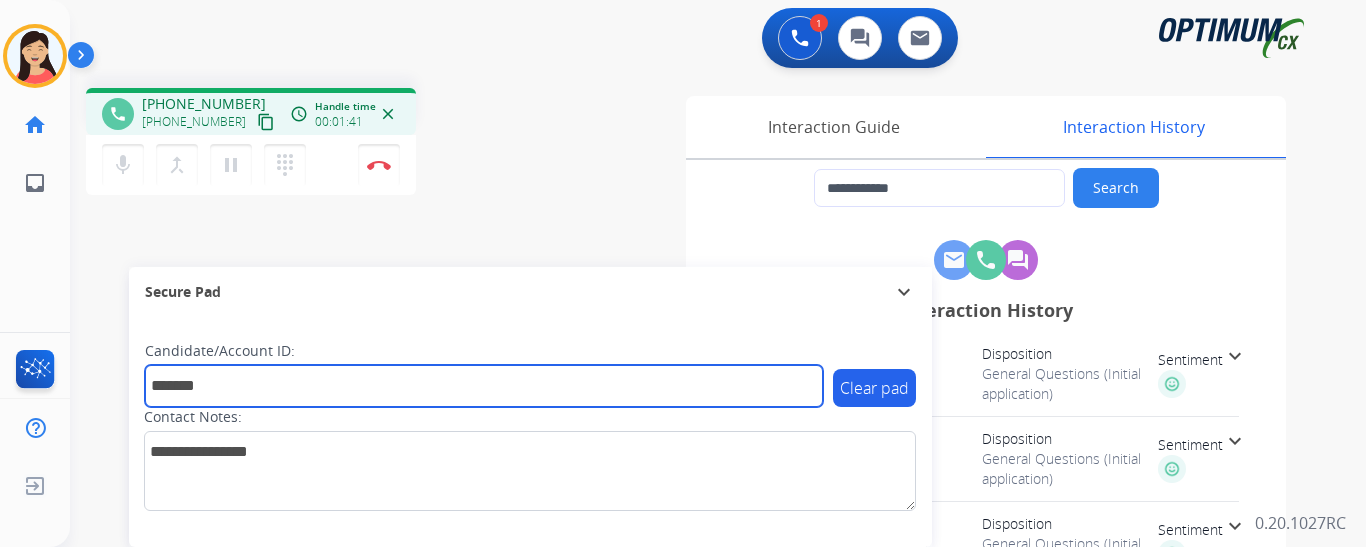 type on "*******" 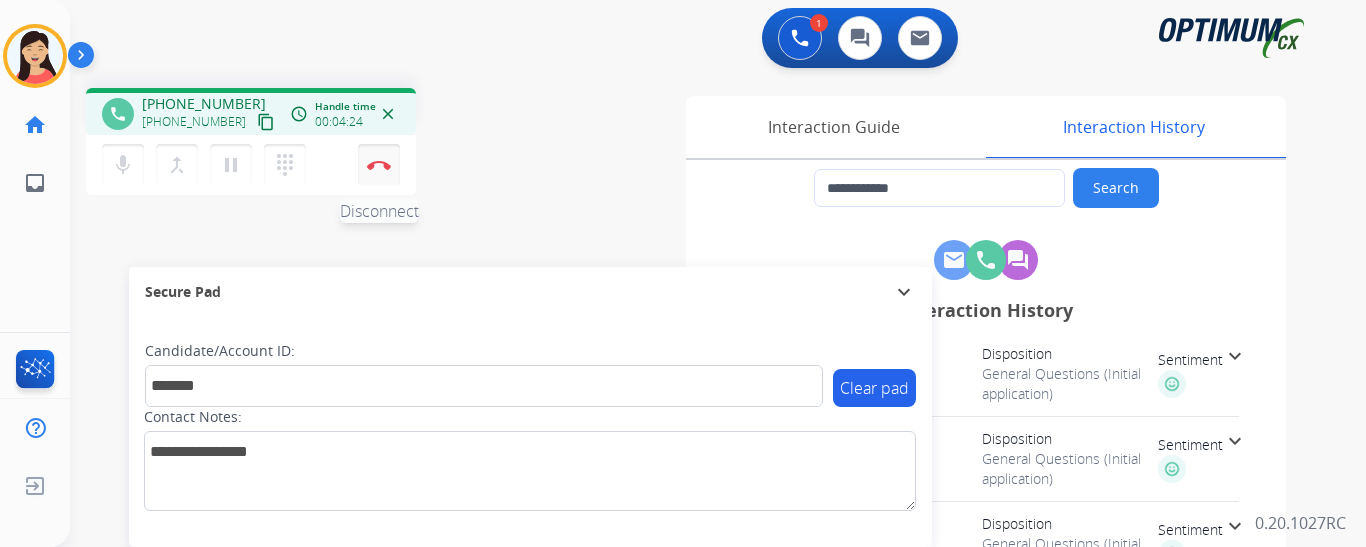 click on "Disconnect" at bounding box center (379, 165) 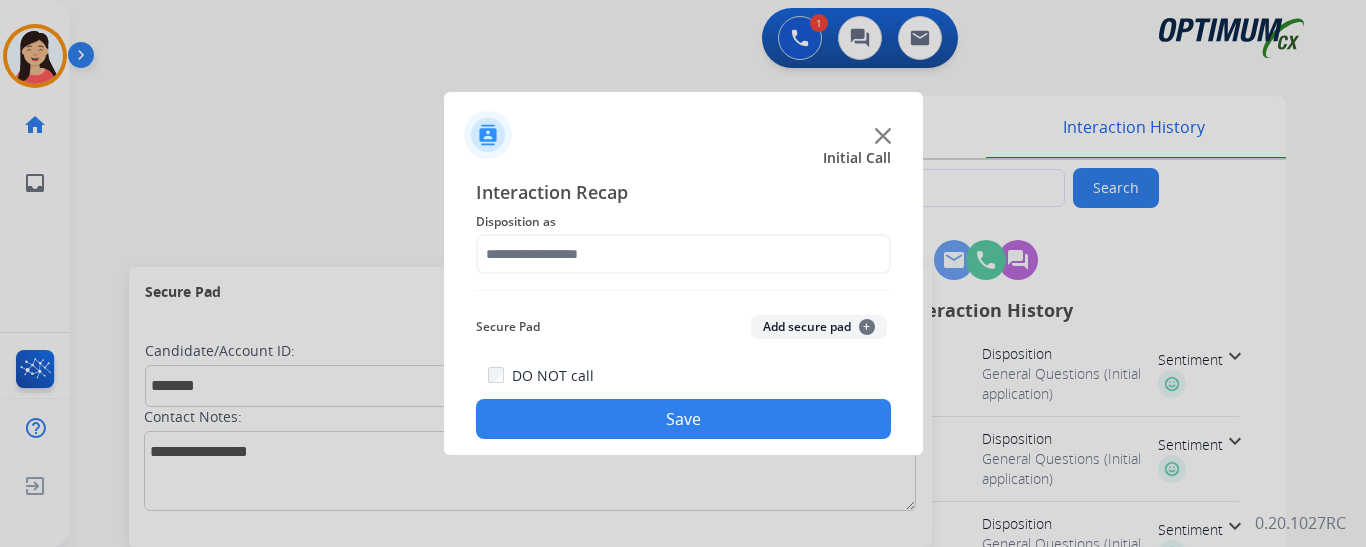 click on "Add secure pad  +" 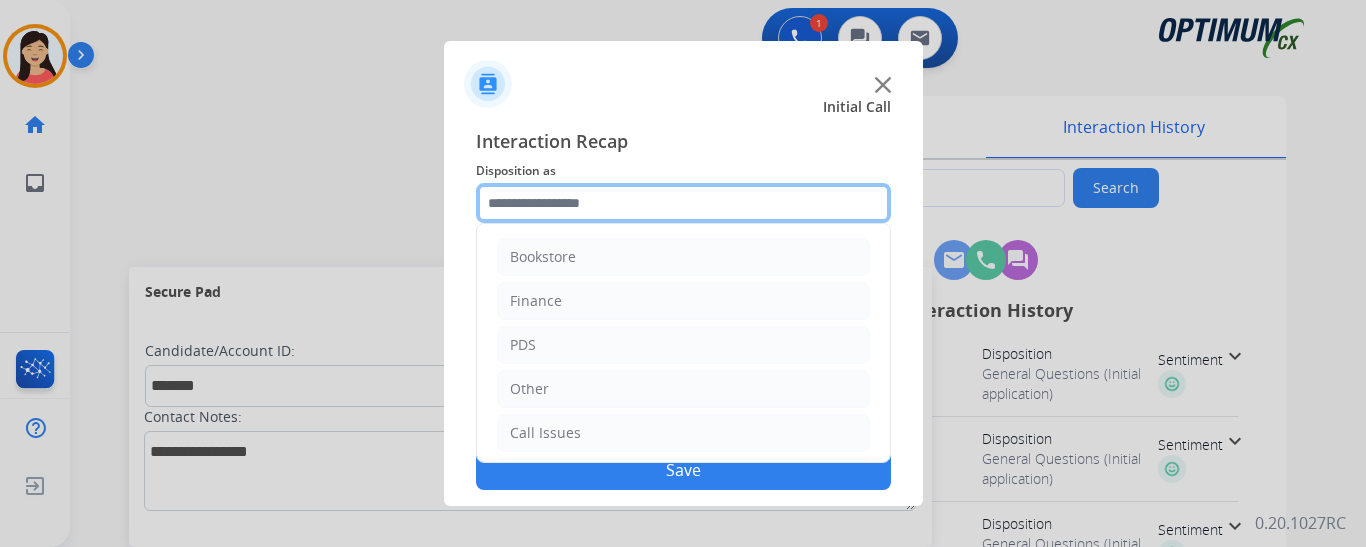 click 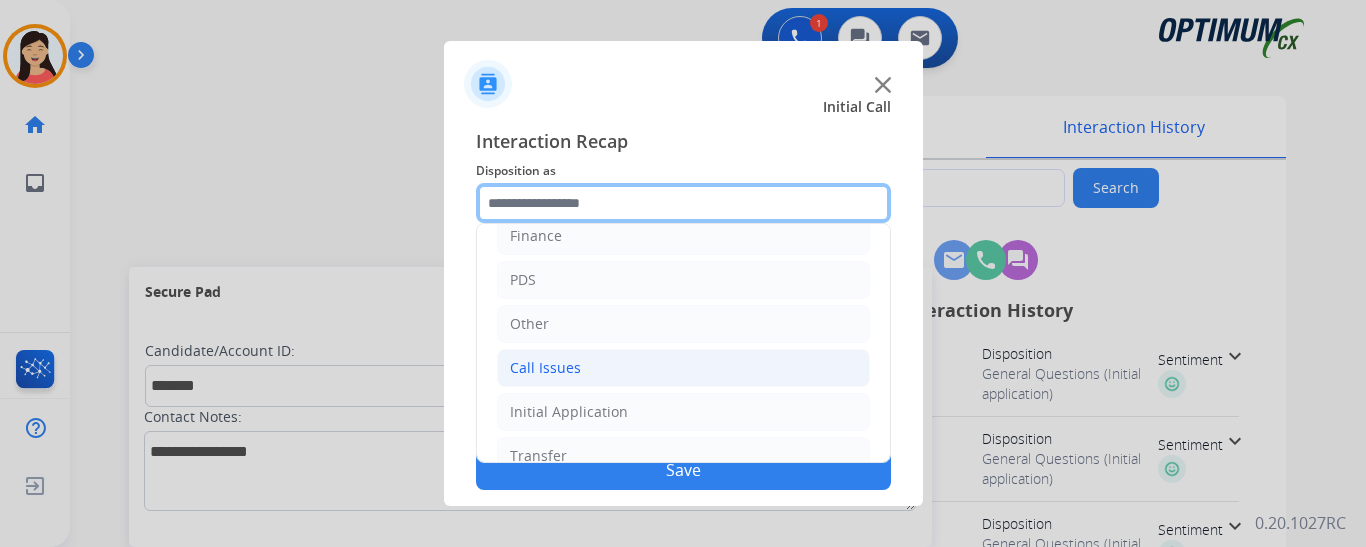 scroll, scrollTop: 100, scrollLeft: 0, axis: vertical 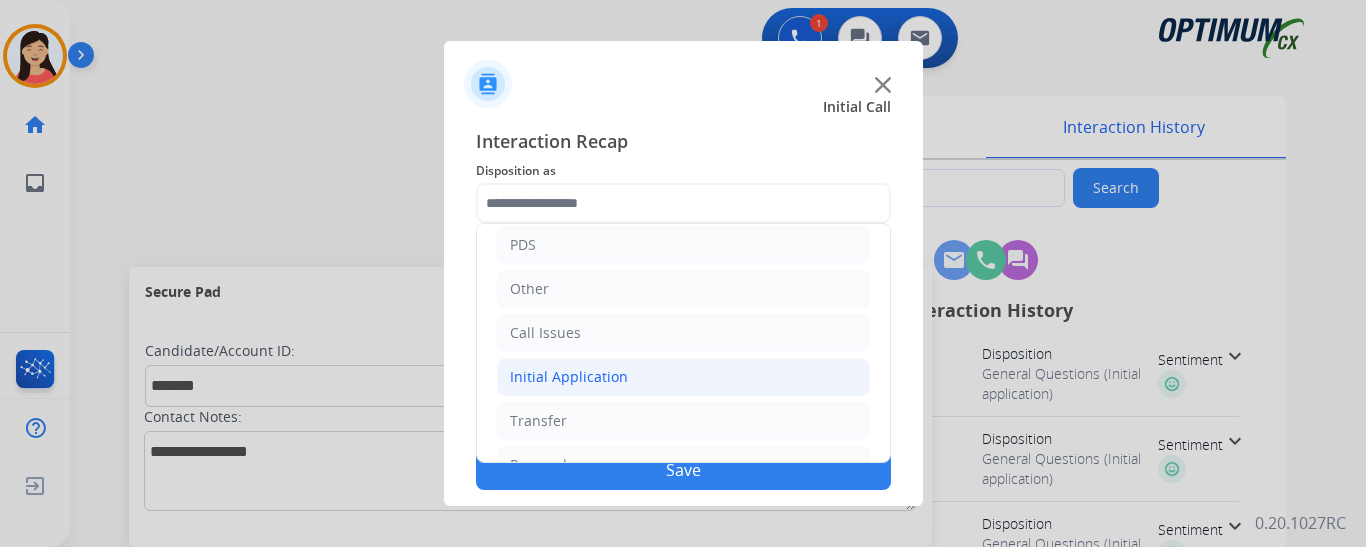 click on "Initial Application" 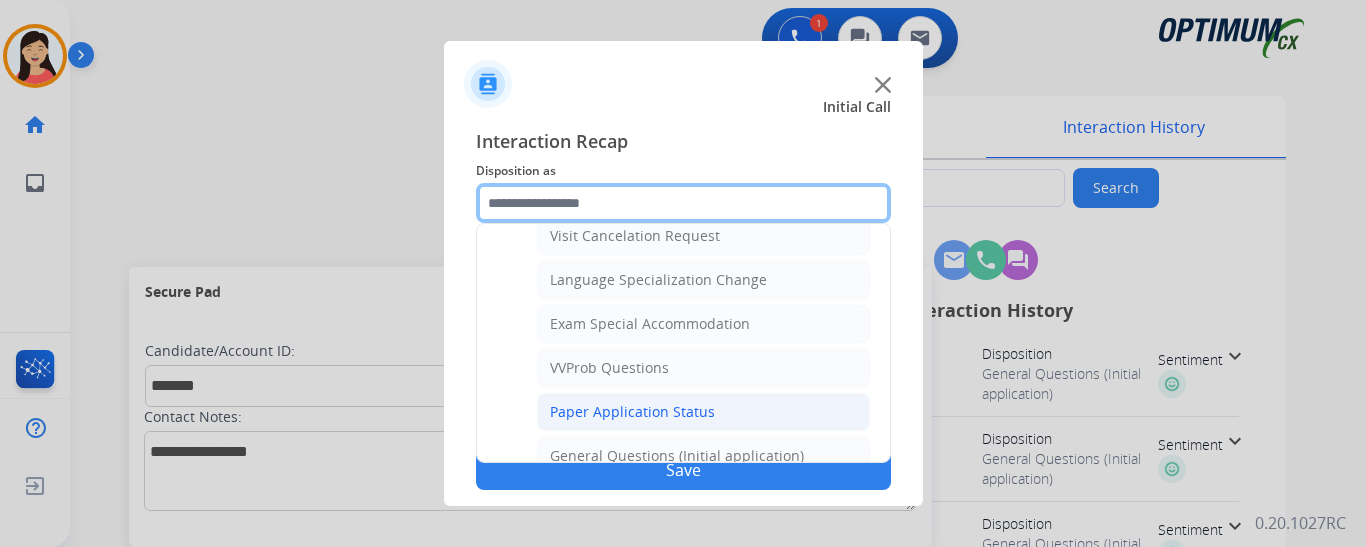 scroll, scrollTop: 1000, scrollLeft: 0, axis: vertical 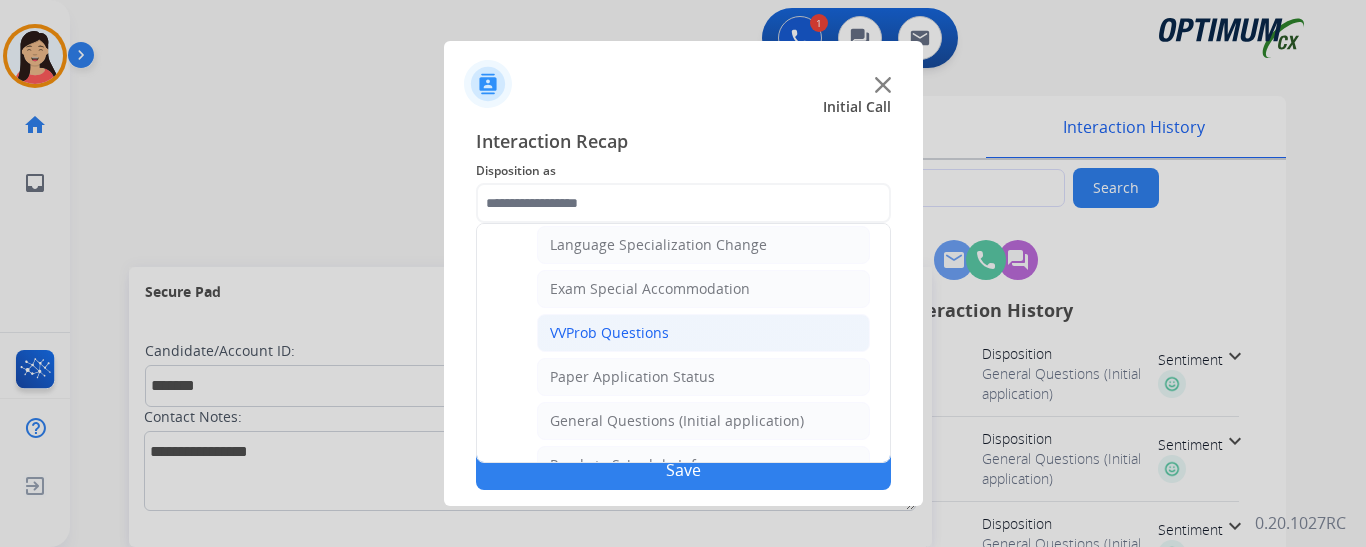 click on "VVProb Questions" 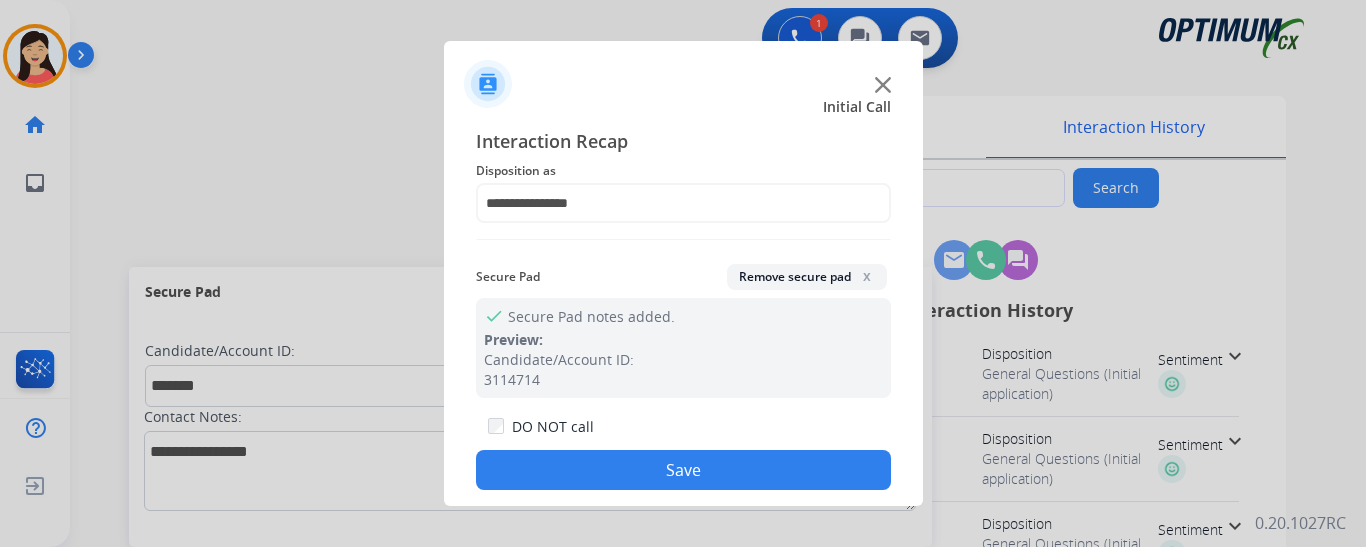 click on "Save" 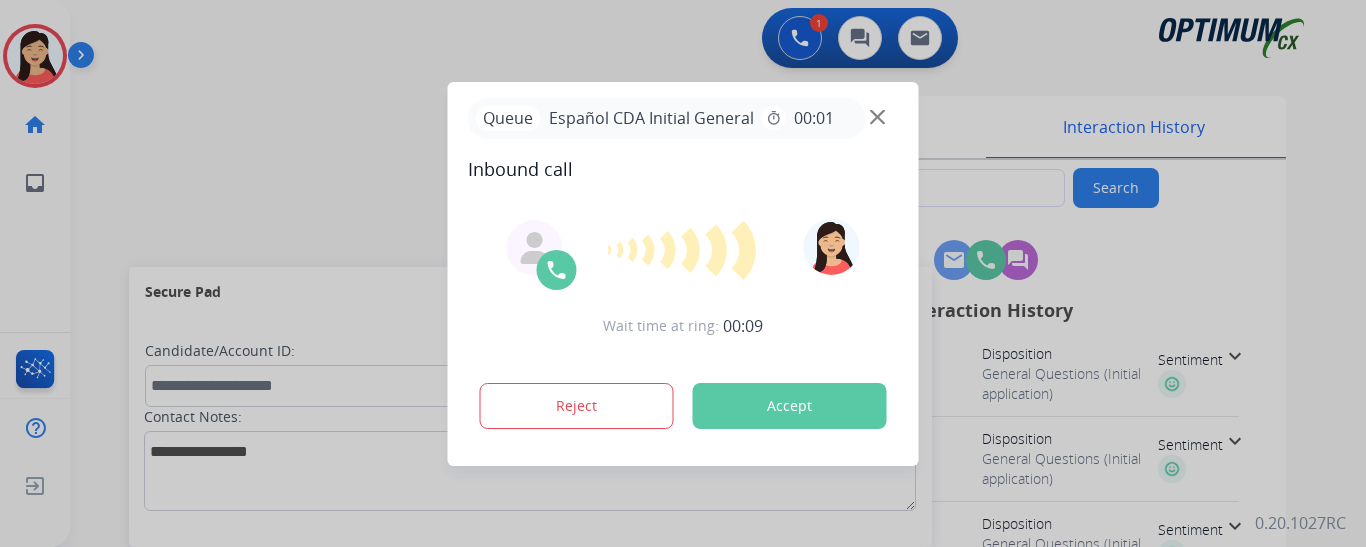type on "**********" 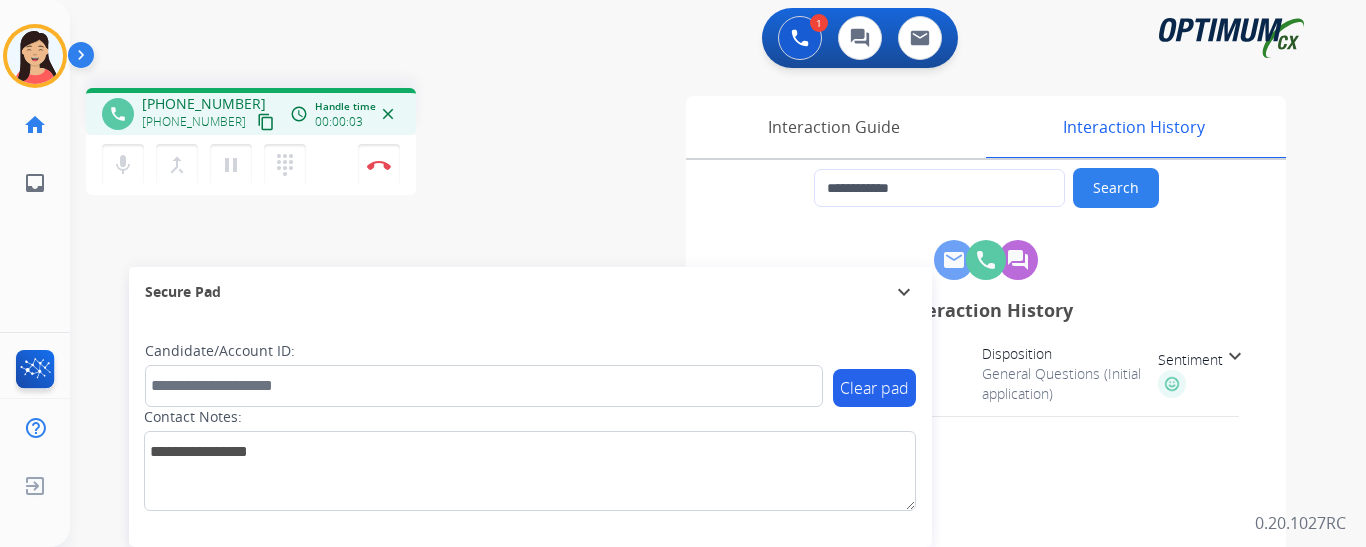 click on "phone [PHONE_NUMBER] [PHONE_NUMBER] content_copy access_time Call metrics Queue   00:10 Hold   00:00 Talk   00:04 Total   00:13 Handle time 00:00:03 close" at bounding box center [251, 111] 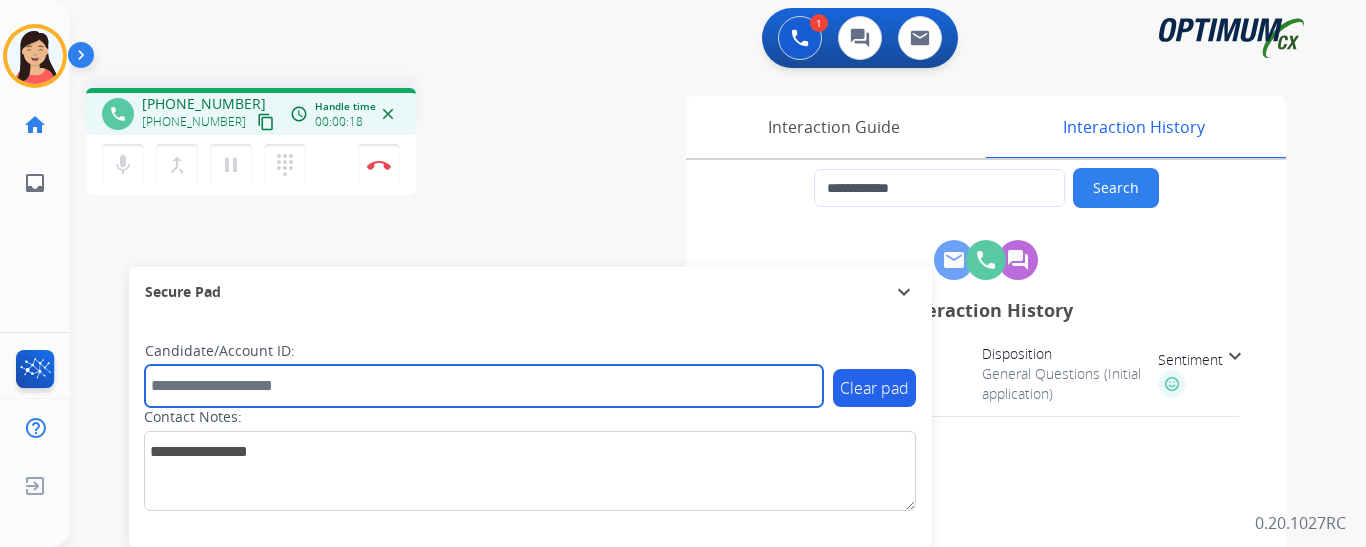 click at bounding box center (484, 386) 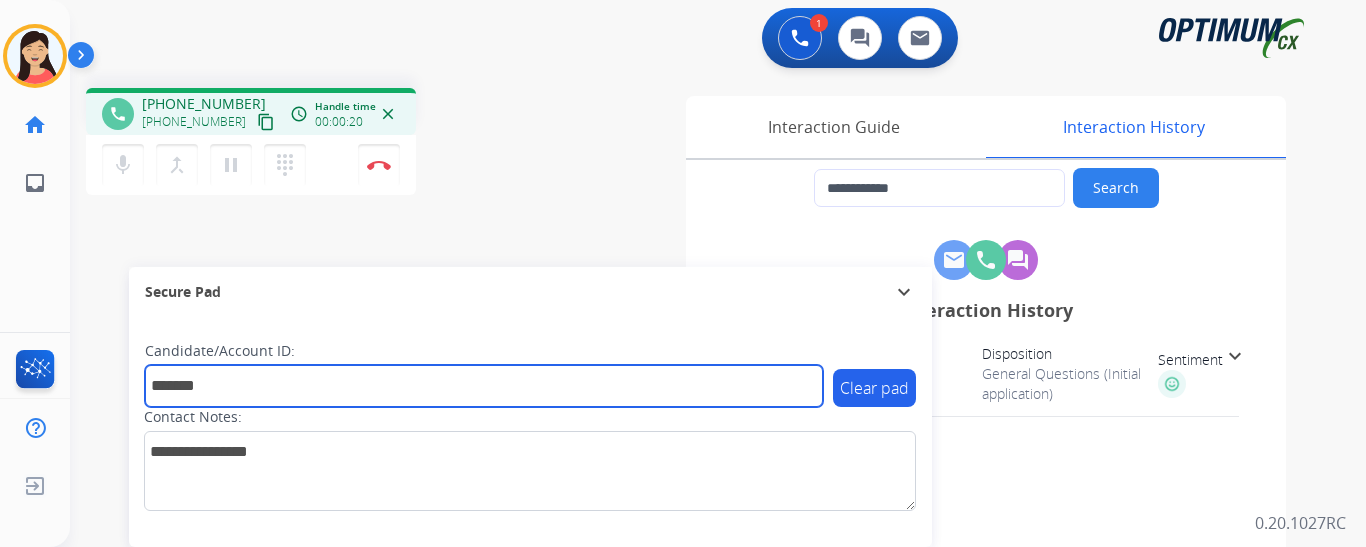 type on "*******" 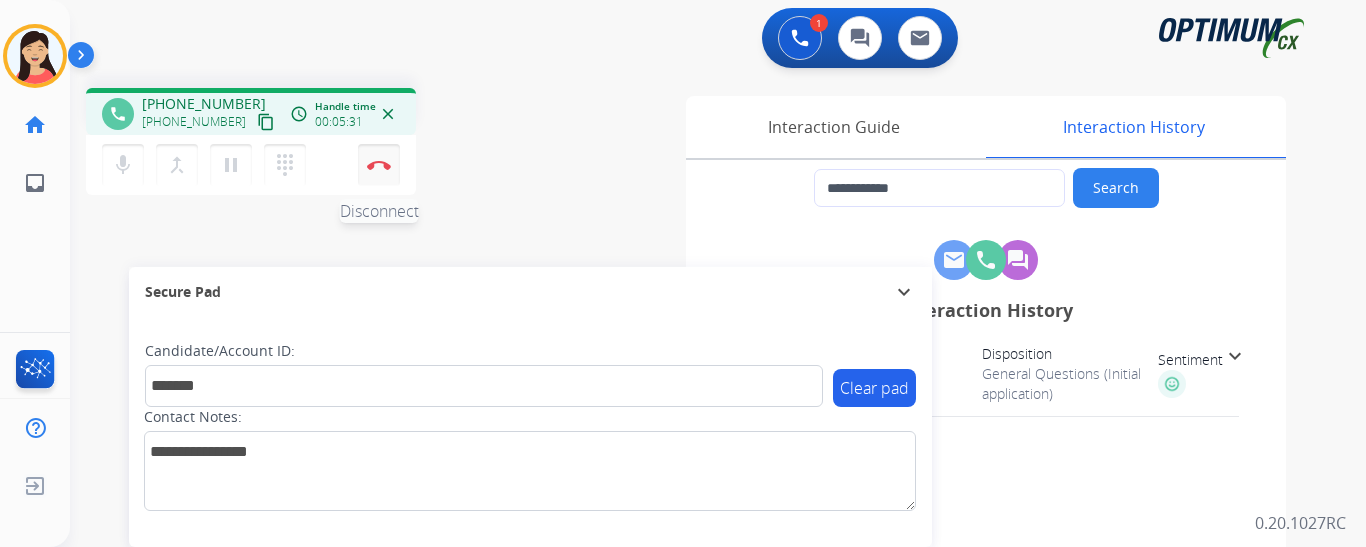 click on "Disconnect" at bounding box center (379, 165) 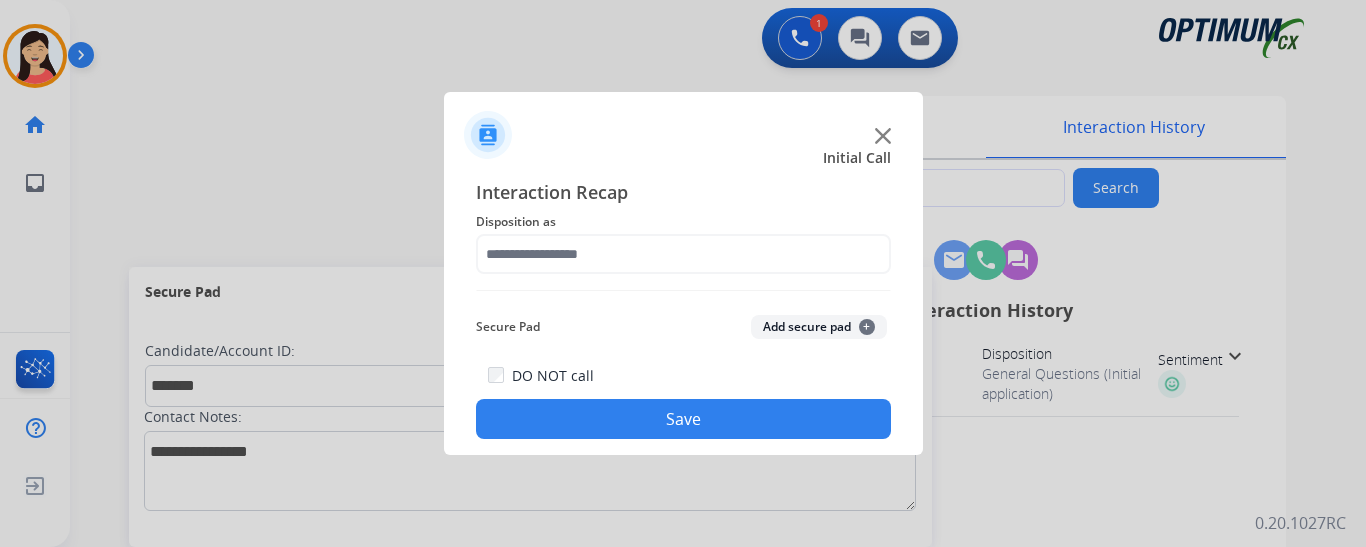 drag, startPoint x: 777, startPoint y: 330, endPoint x: 705, endPoint y: 282, distance: 86.53323 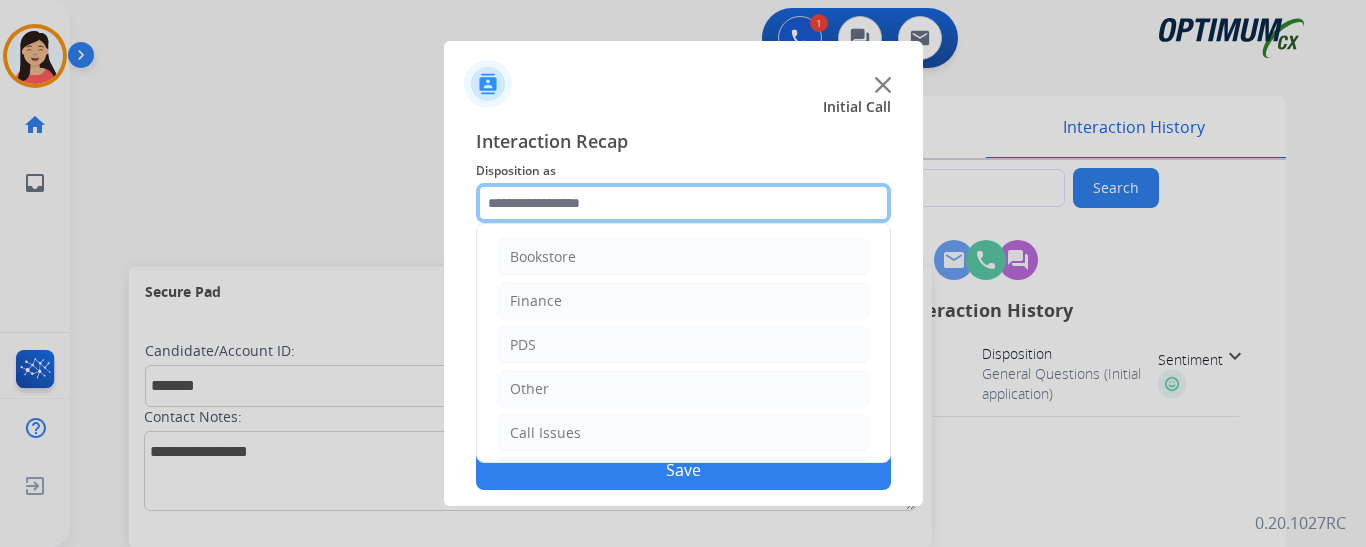 click 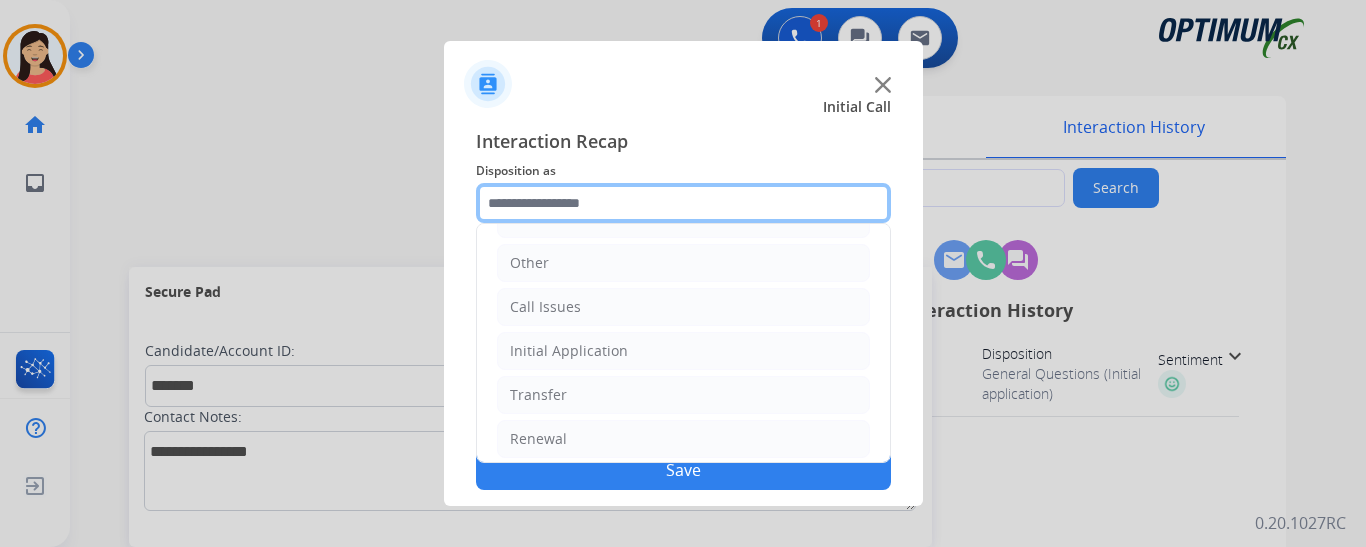 scroll, scrollTop: 136, scrollLeft: 0, axis: vertical 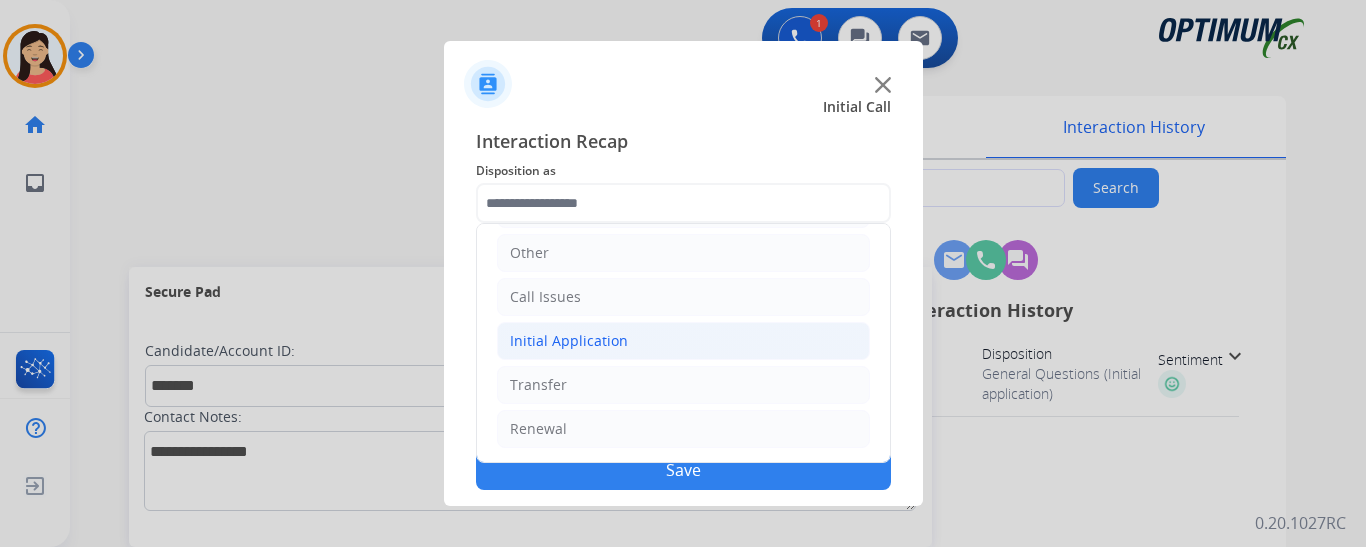 click on "Initial Application" 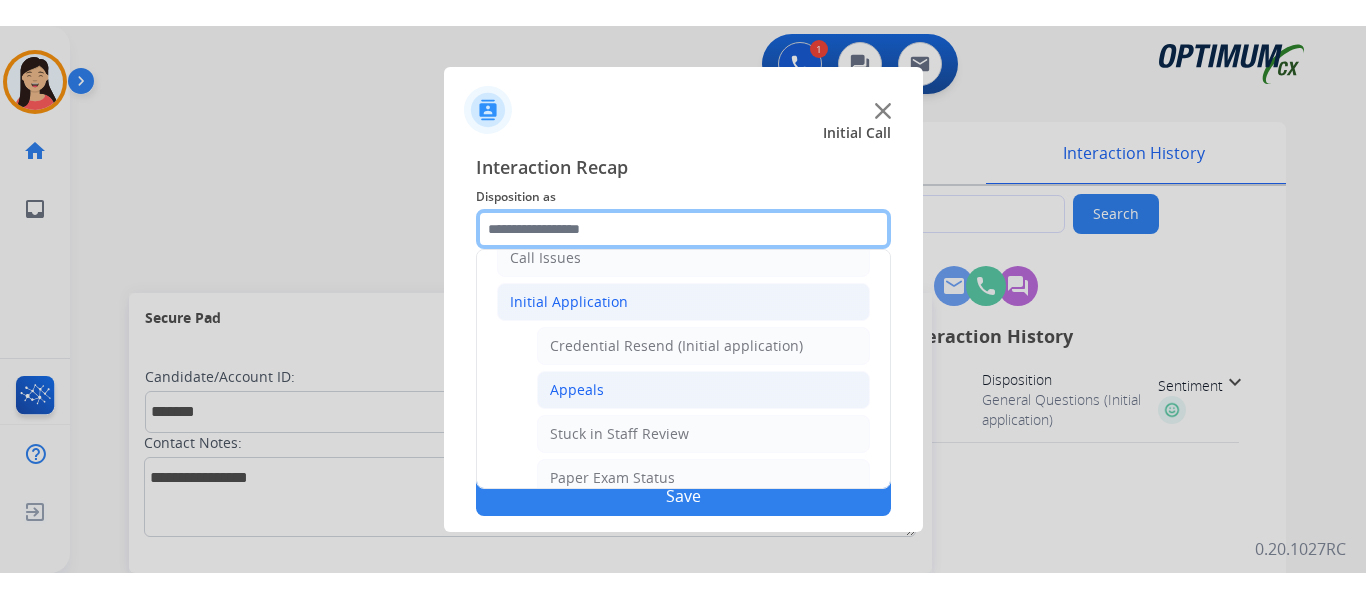 scroll, scrollTop: 236, scrollLeft: 0, axis: vertical 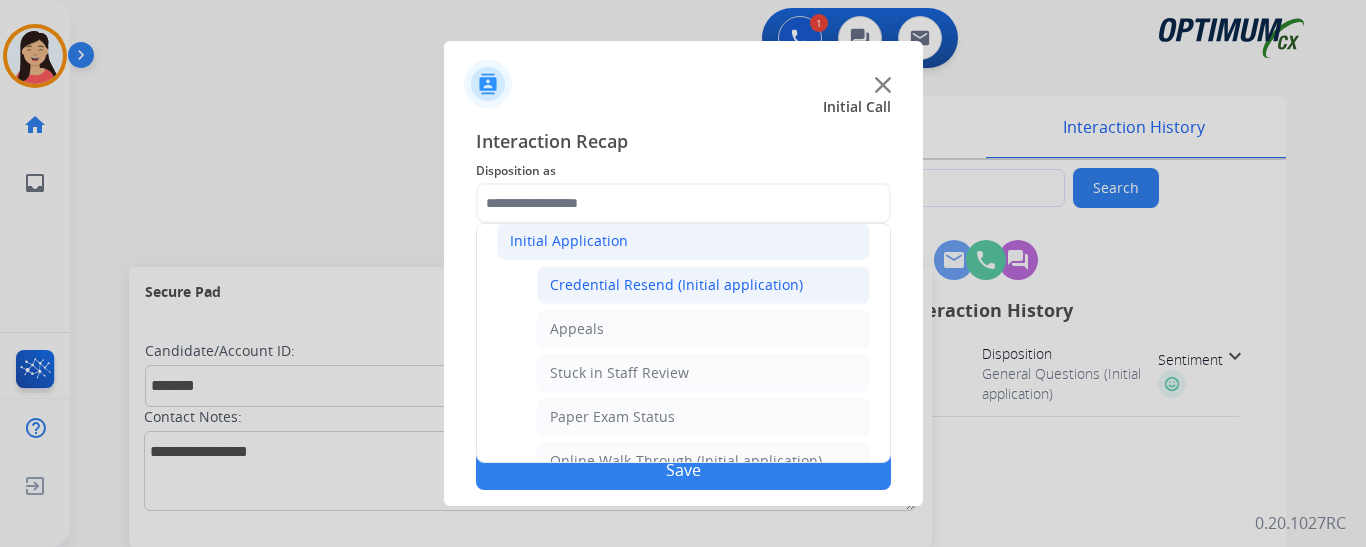 click on "Credential Resend (Initial application)" 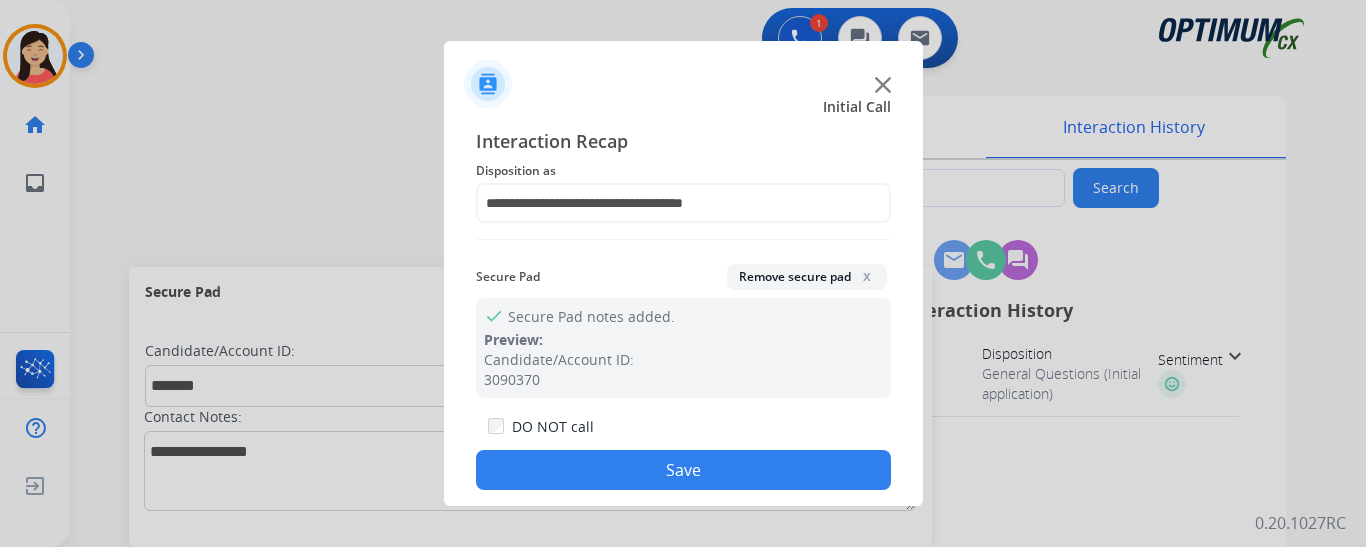 click on "Save" 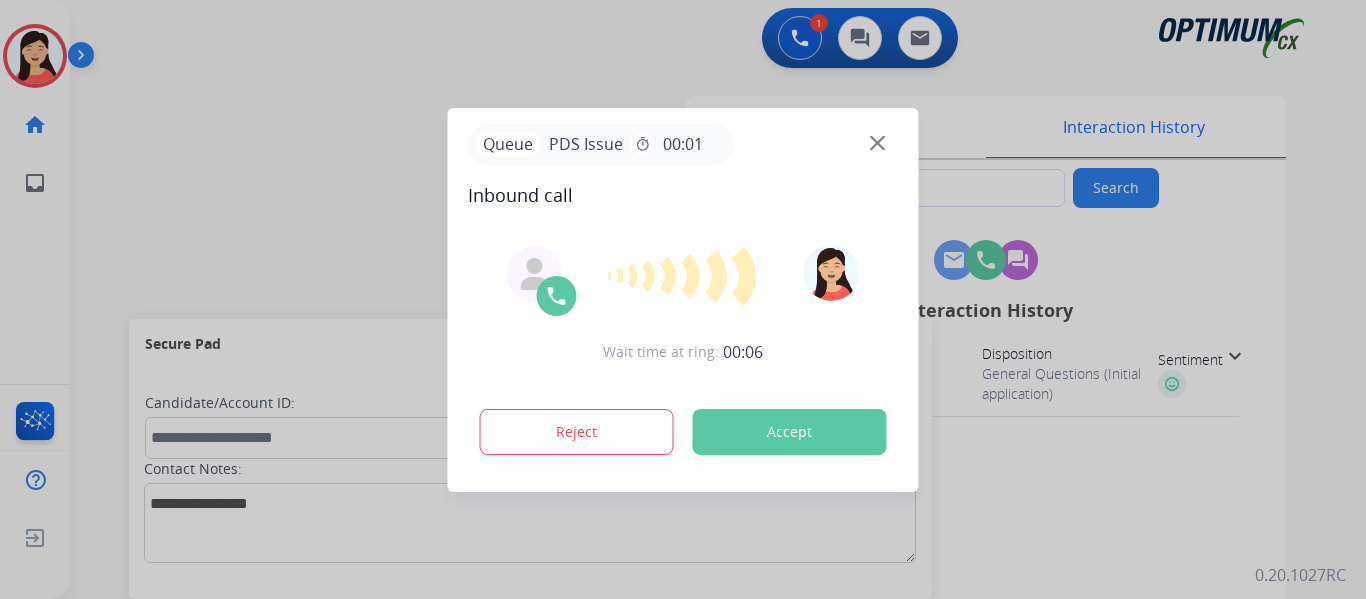 type on "**********" 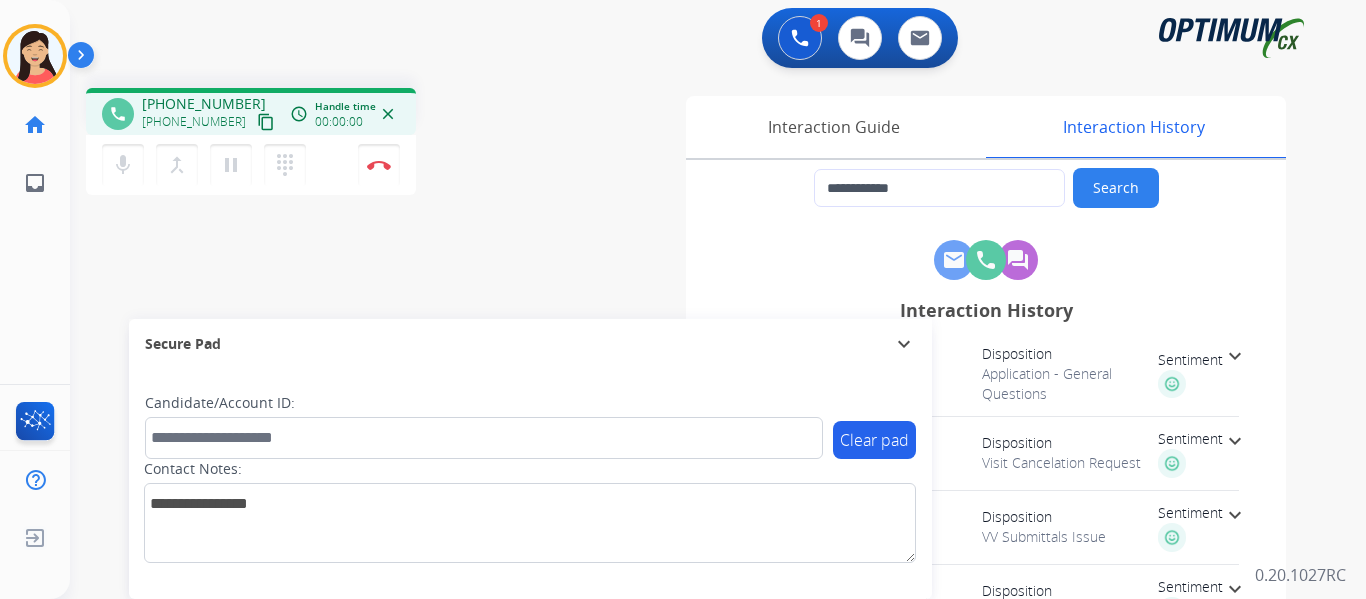 click on "content_copy" at bounding box center [266, 122] 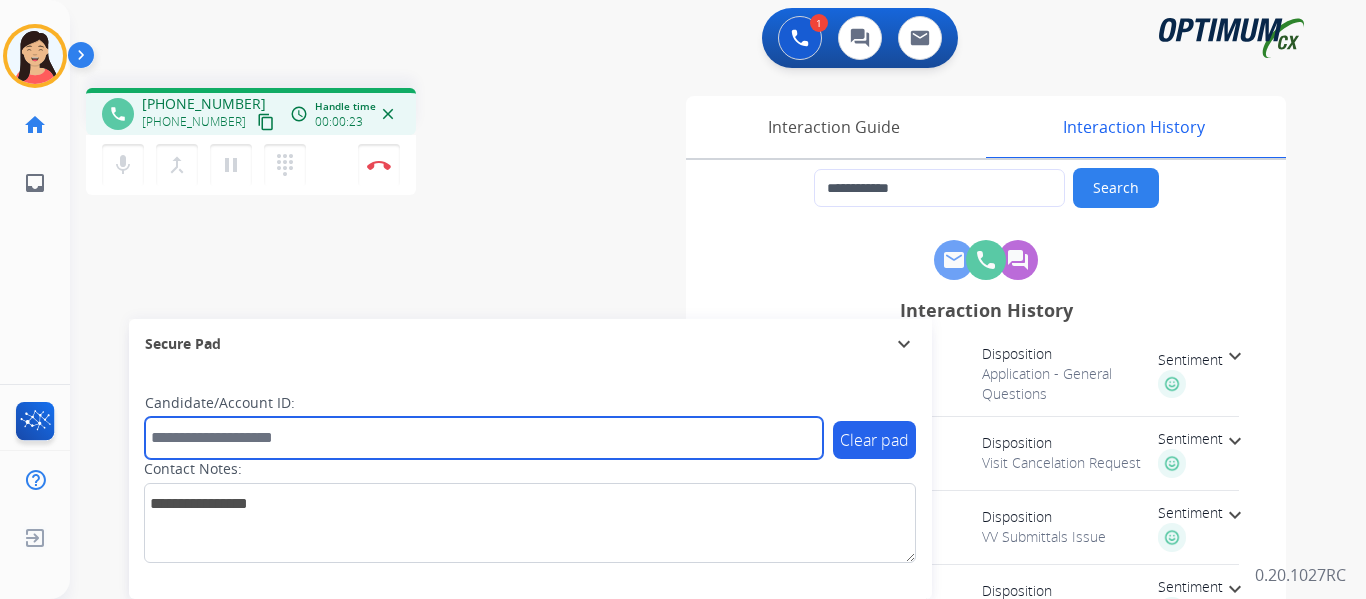 click at bounding box center [484, 438] 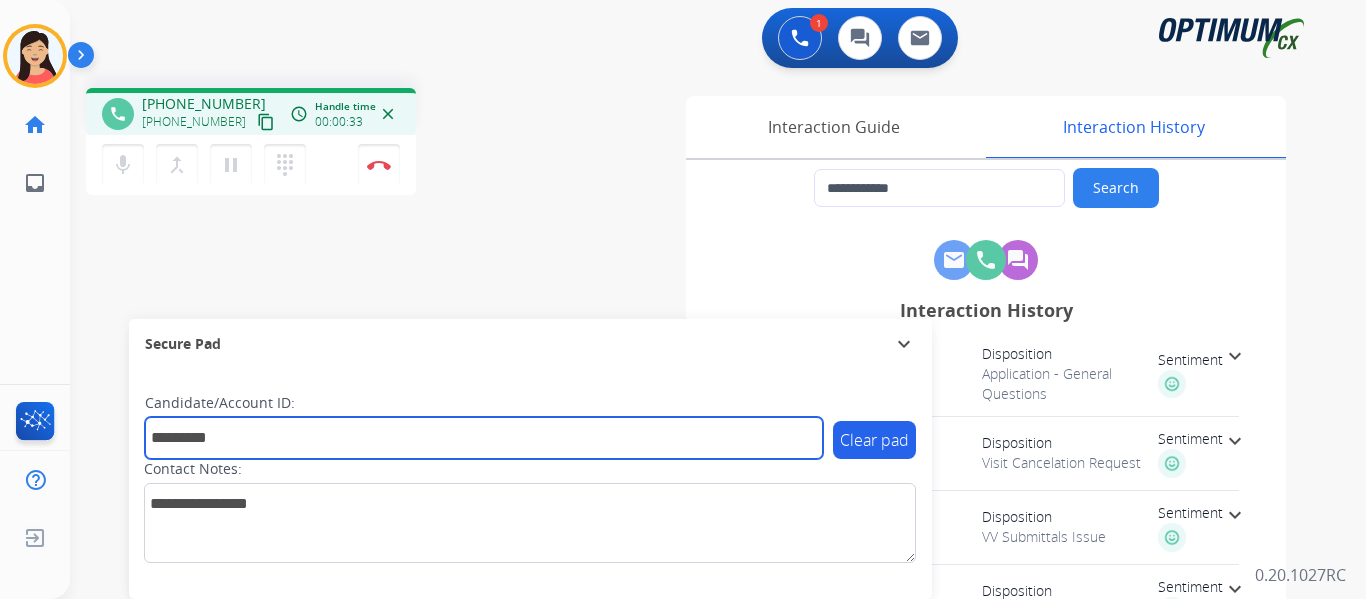type on "*********" 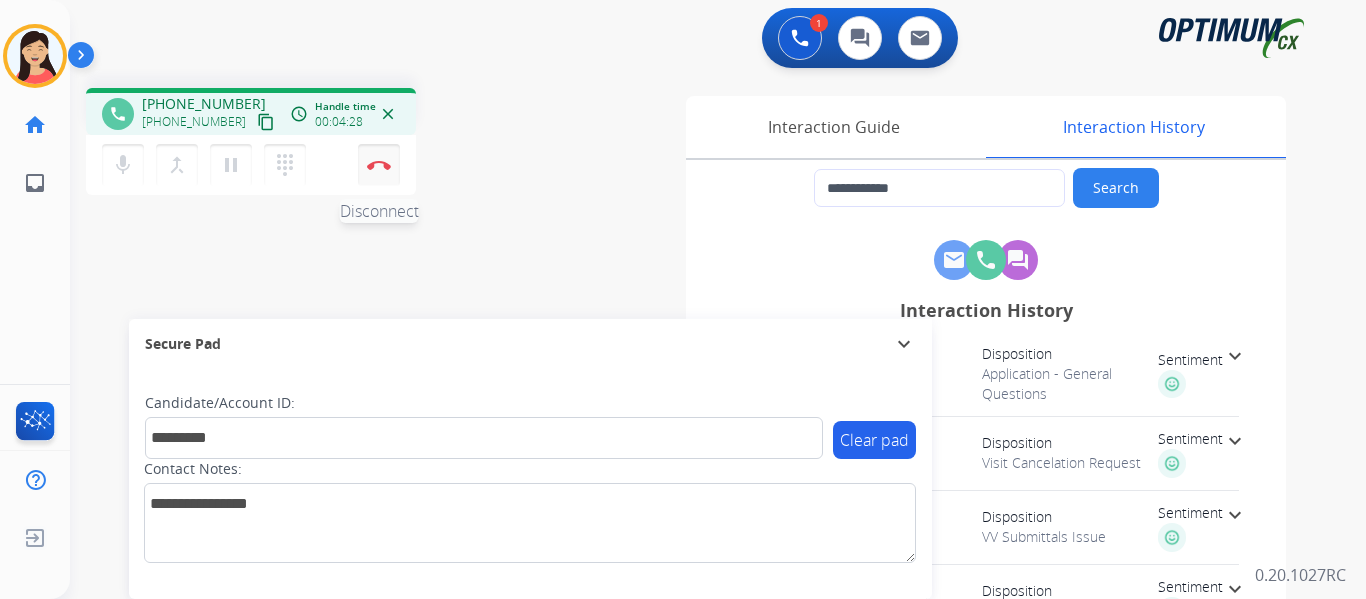 click at bounding box center [379, 165] 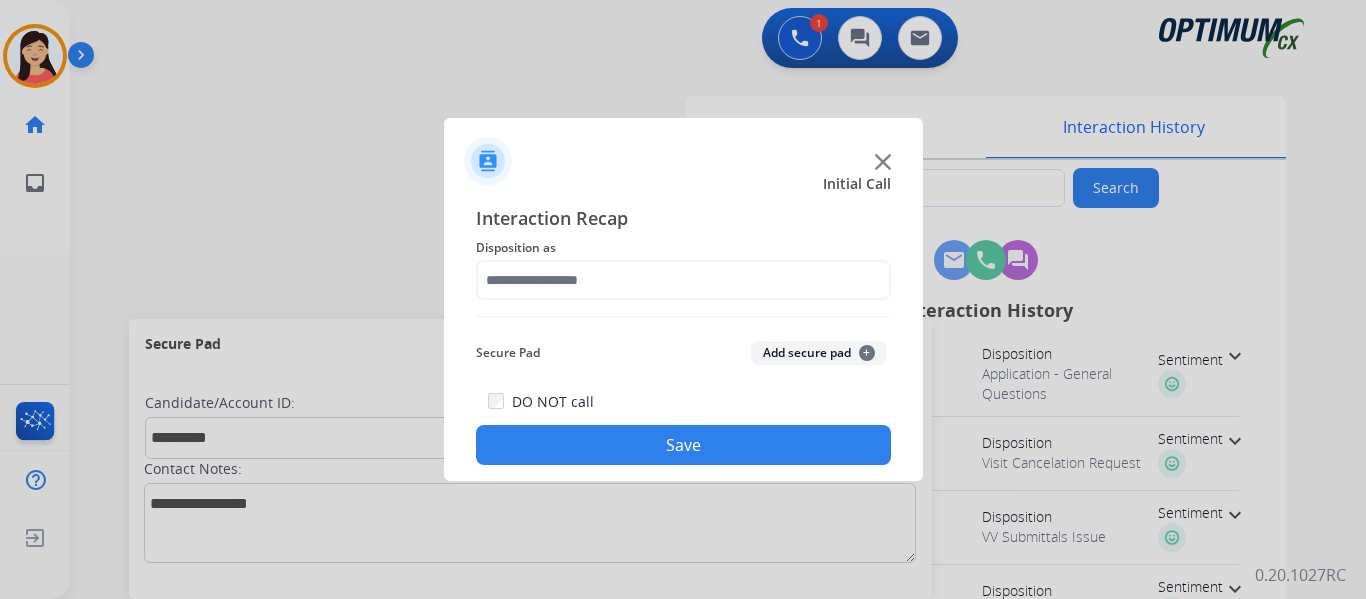 click on "Add secure pad  +" 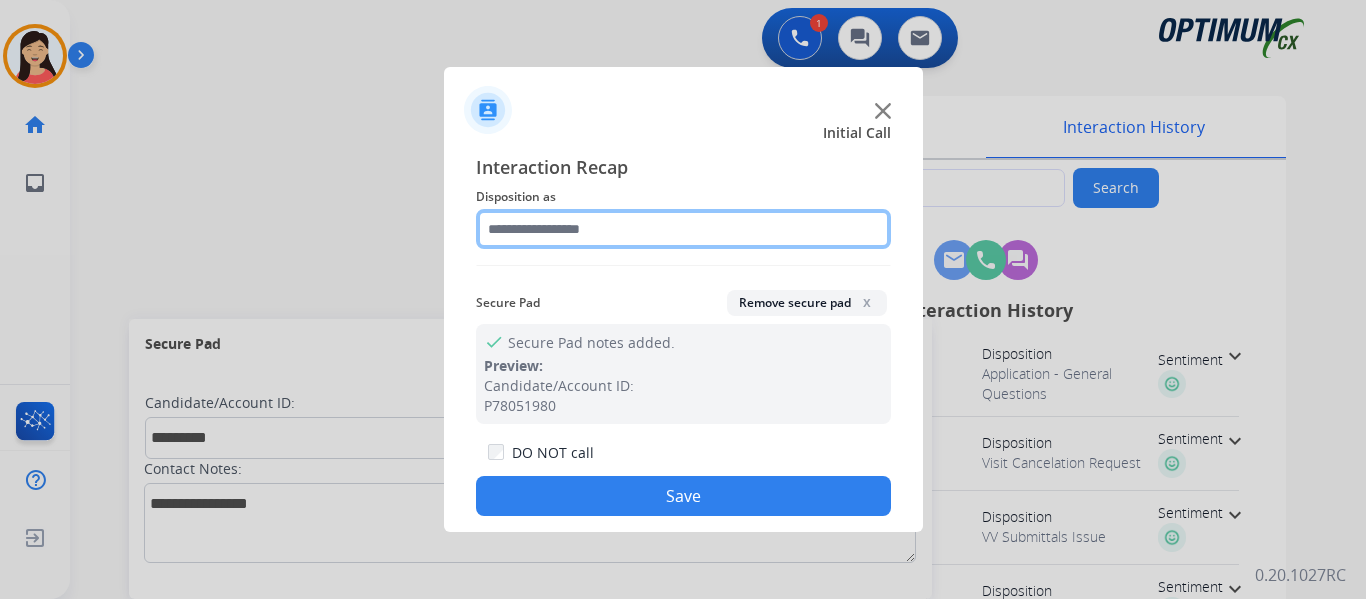 click 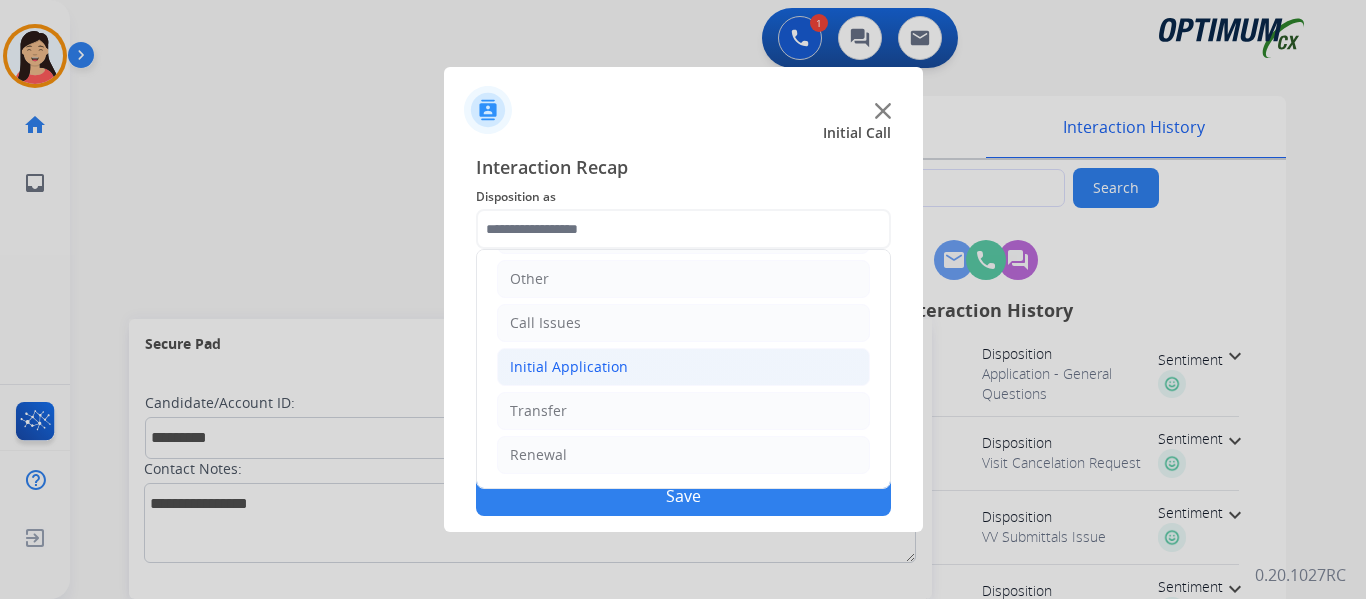 click on "Initial Application" 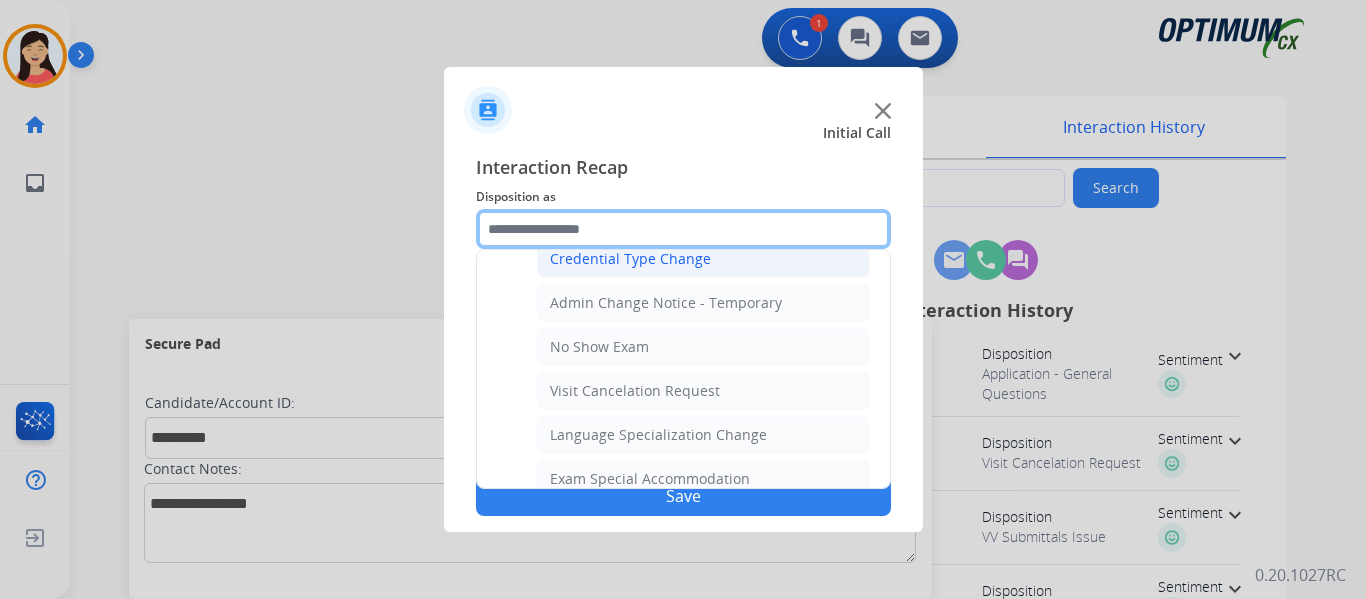 scroll, scrollTop: 936, scrollLeft: 0, axis: vertical 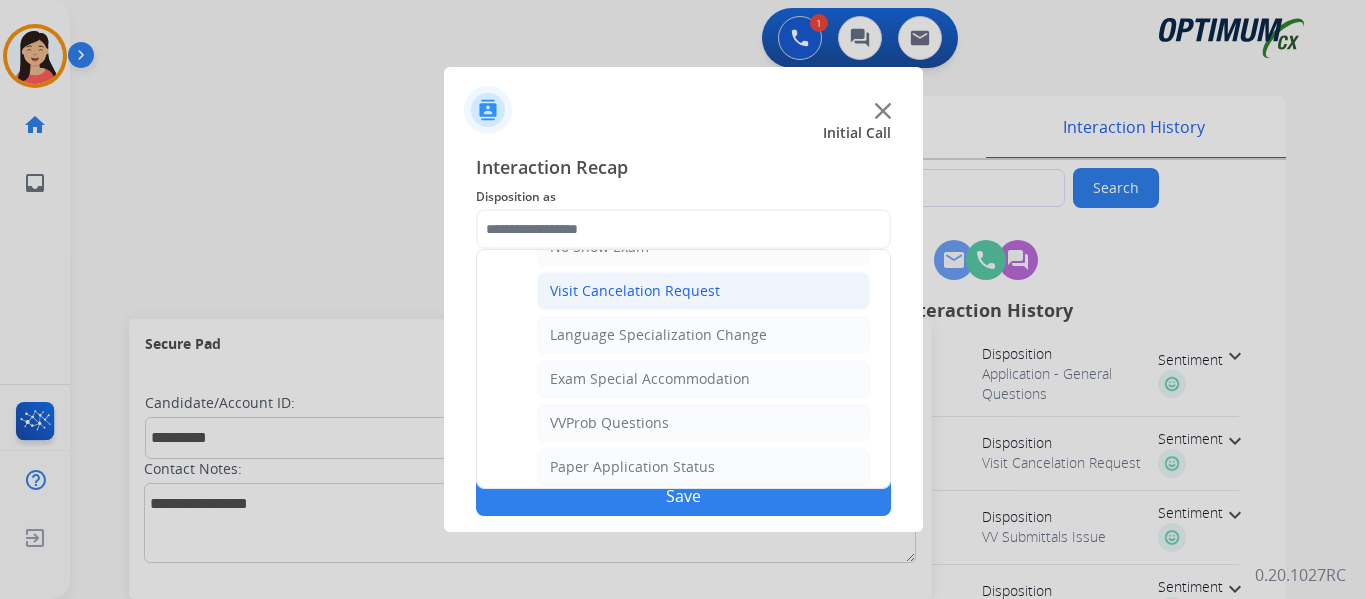 click on "Visit Cancelation Request" 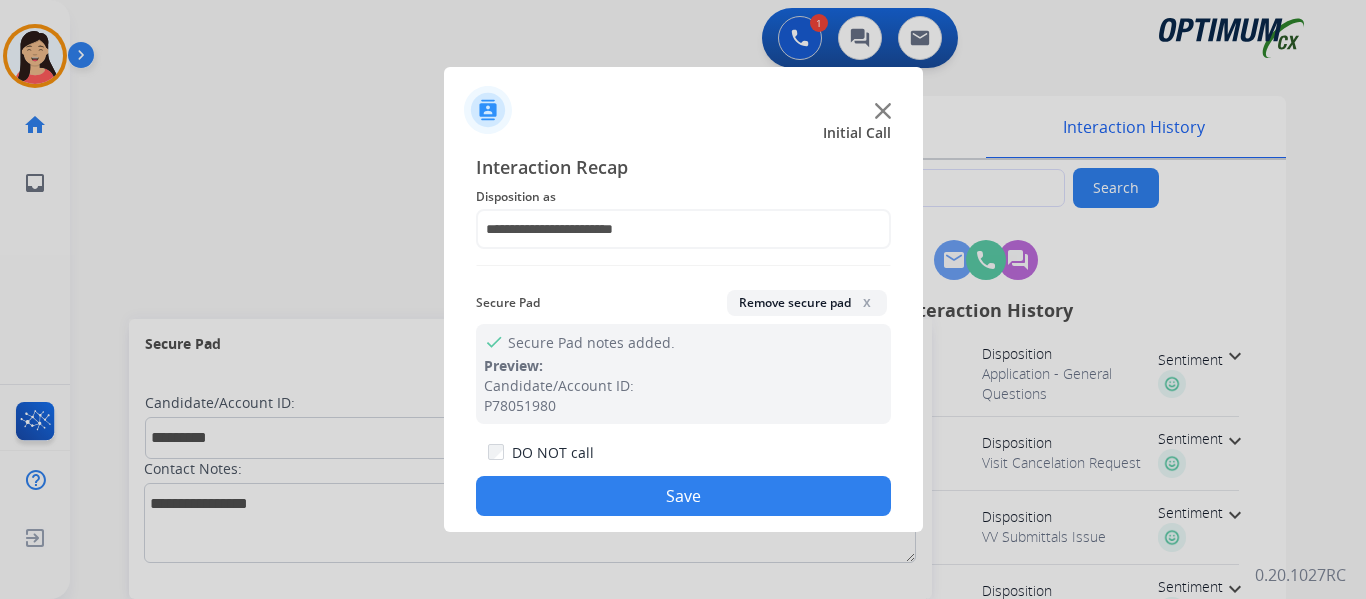 click on "Save" 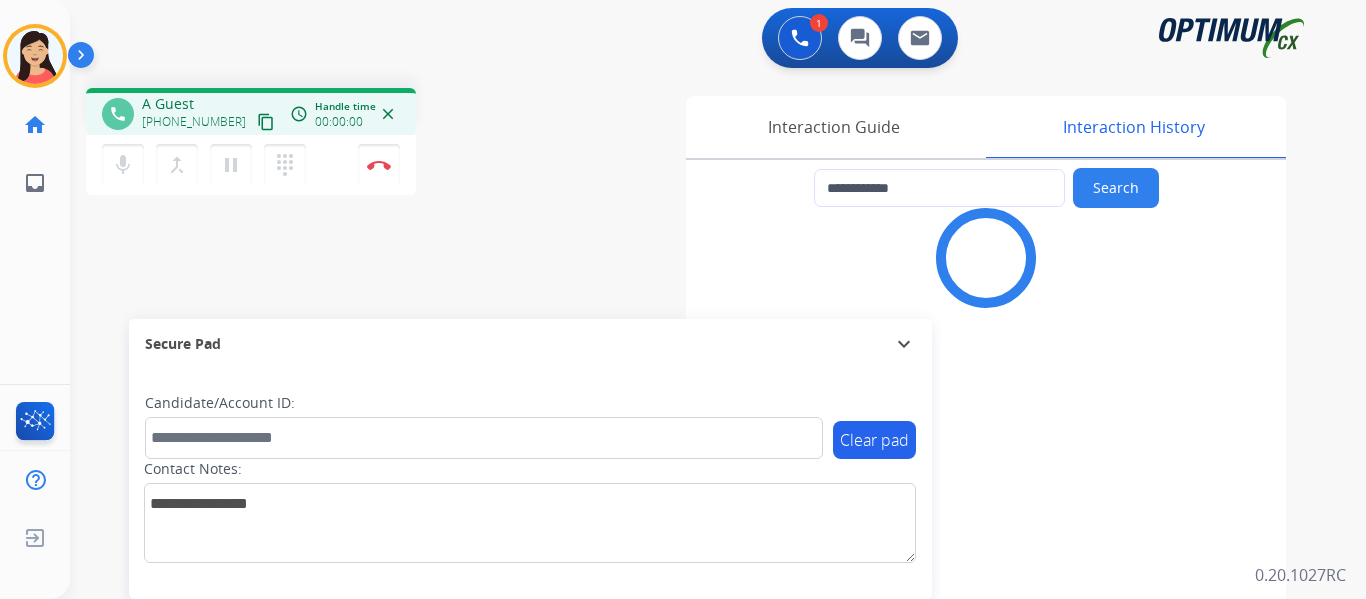 type on "**********" 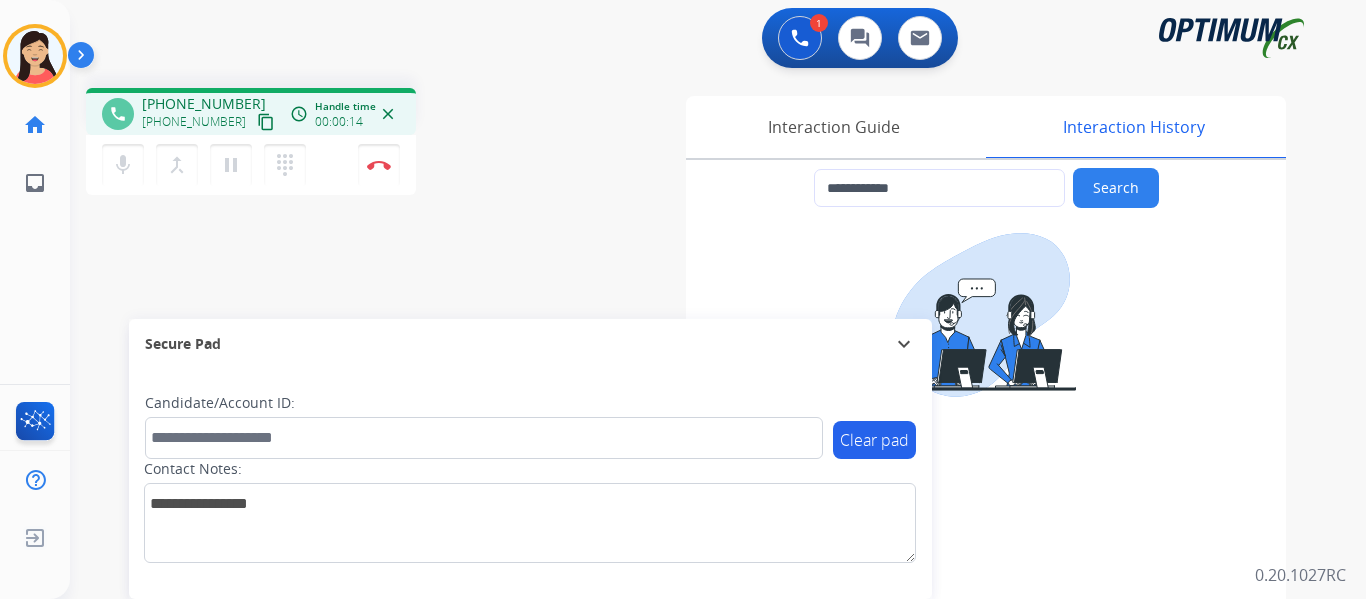 click on "content_copy" at bounding box center (266, 122) 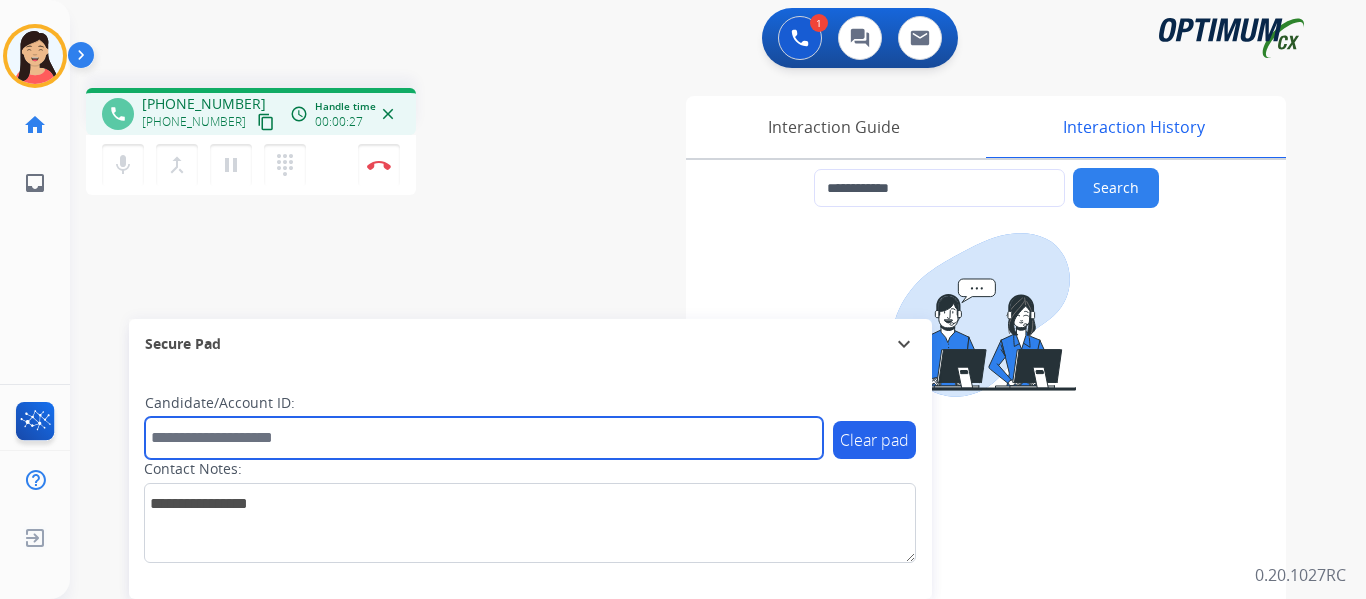 click at bounding box center [484, 438] 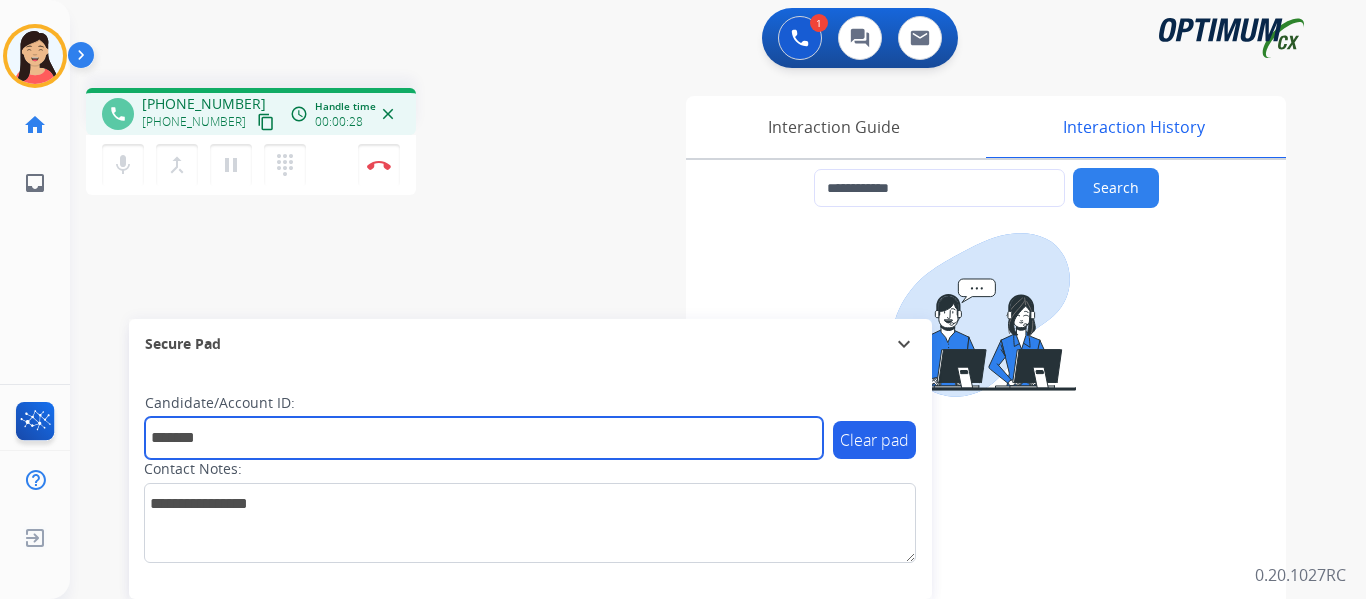 type on "*******" 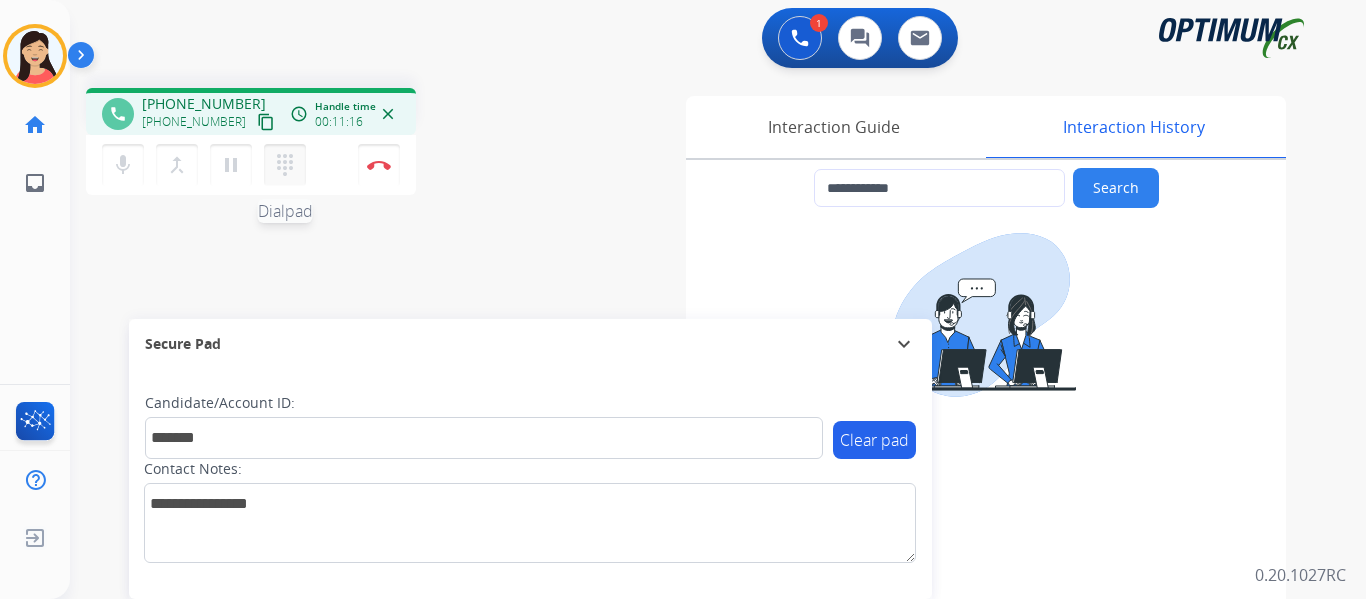 click on "dialpad" at bounding box center (285, 165) 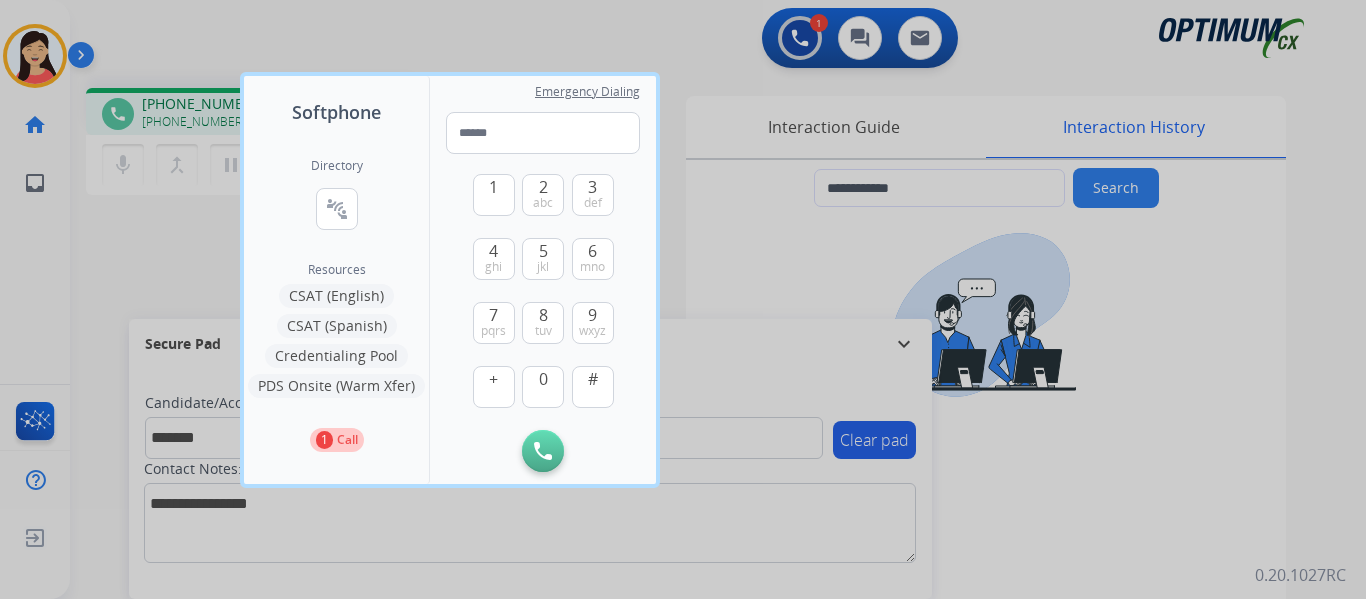 click on "CSAT (Spanish)" at bounding box center [337, 326] 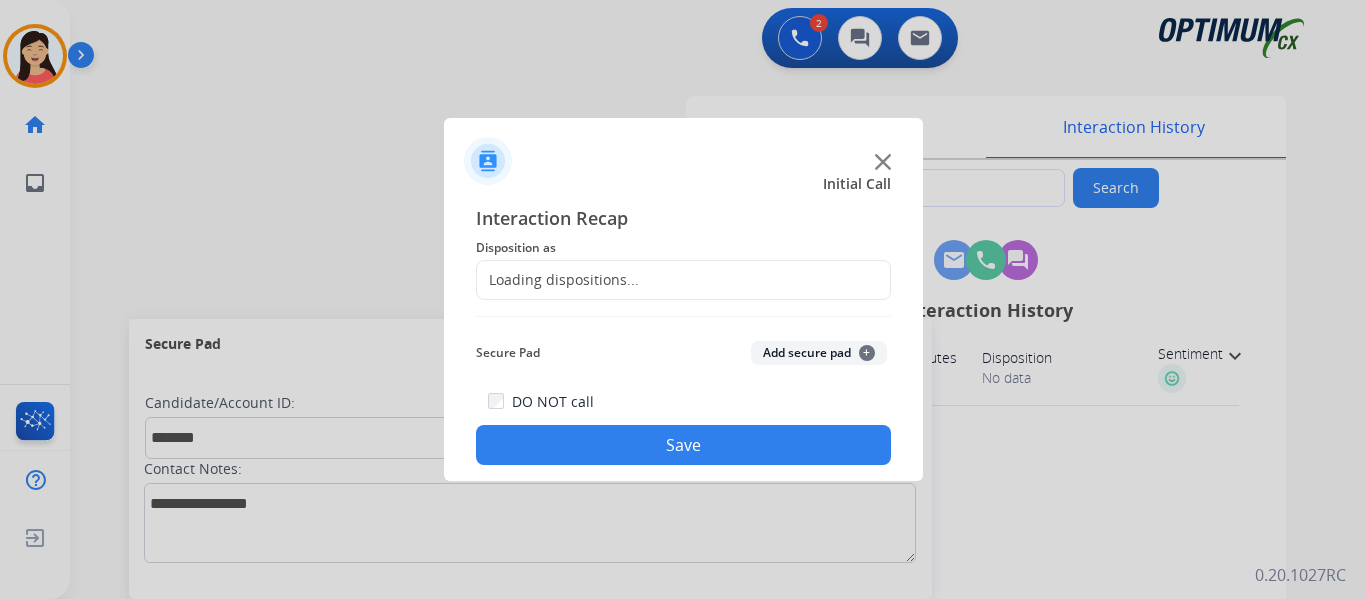 click on "Add secure pad  +" 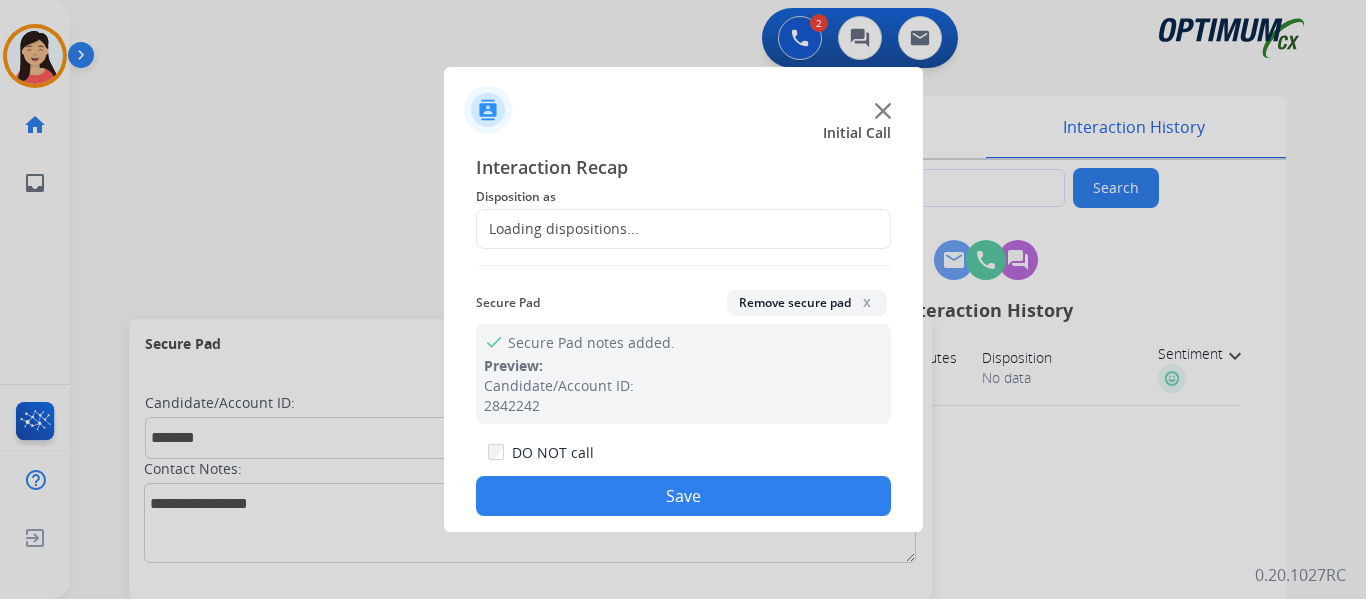 click on "Loading dispositions..." 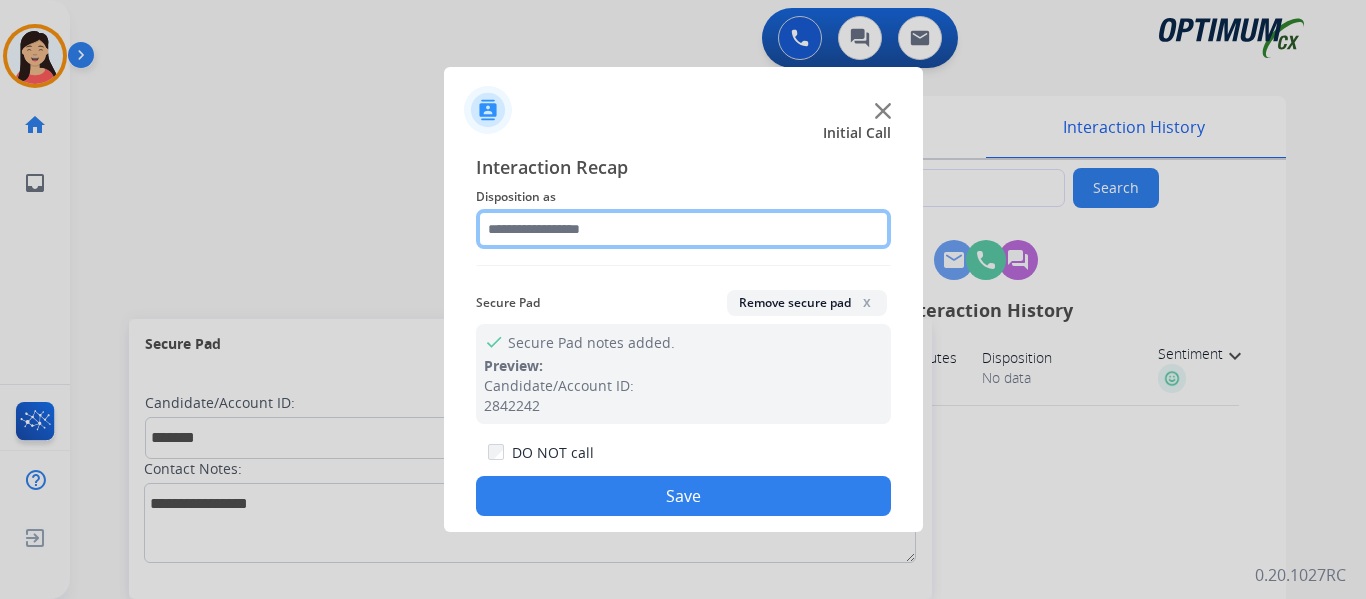 click 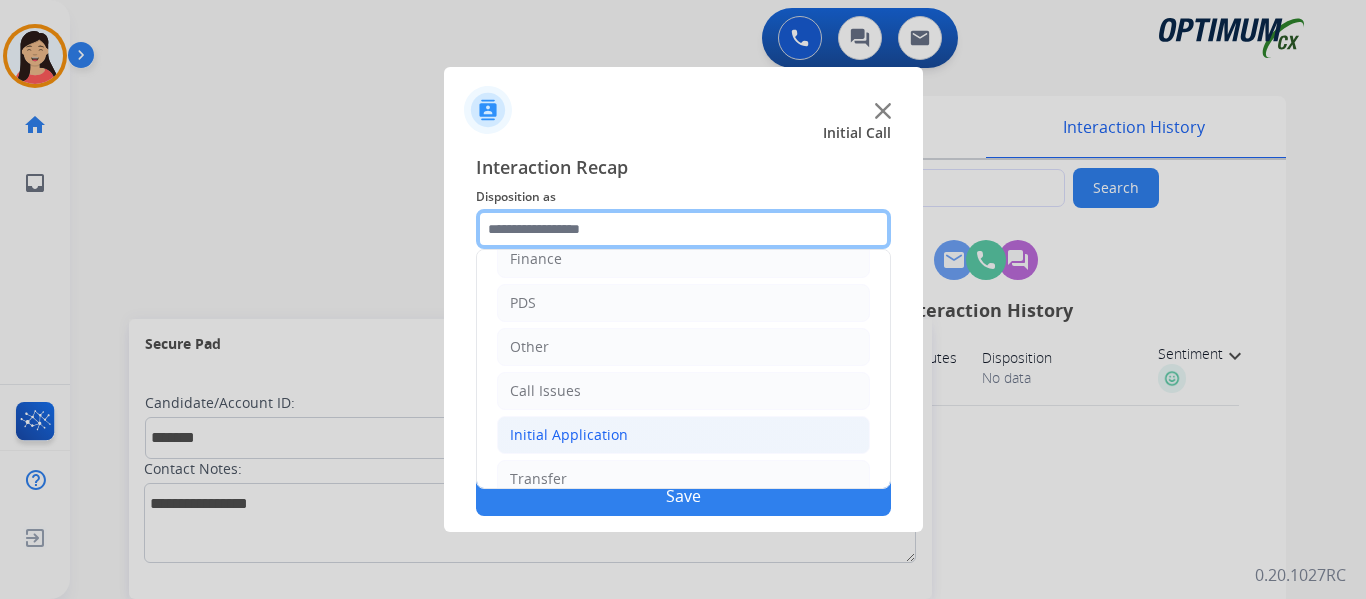 scroll, scrollTop: 136, scrollLeft: 0, axis: vertical 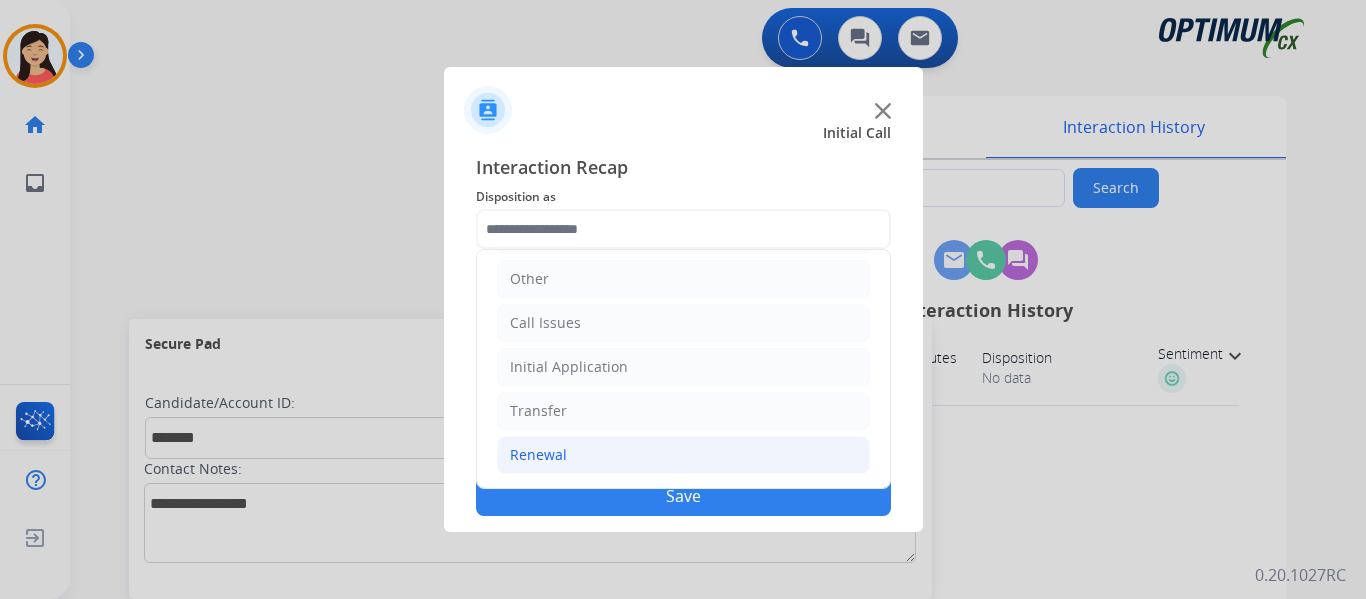 click on "Renewal" 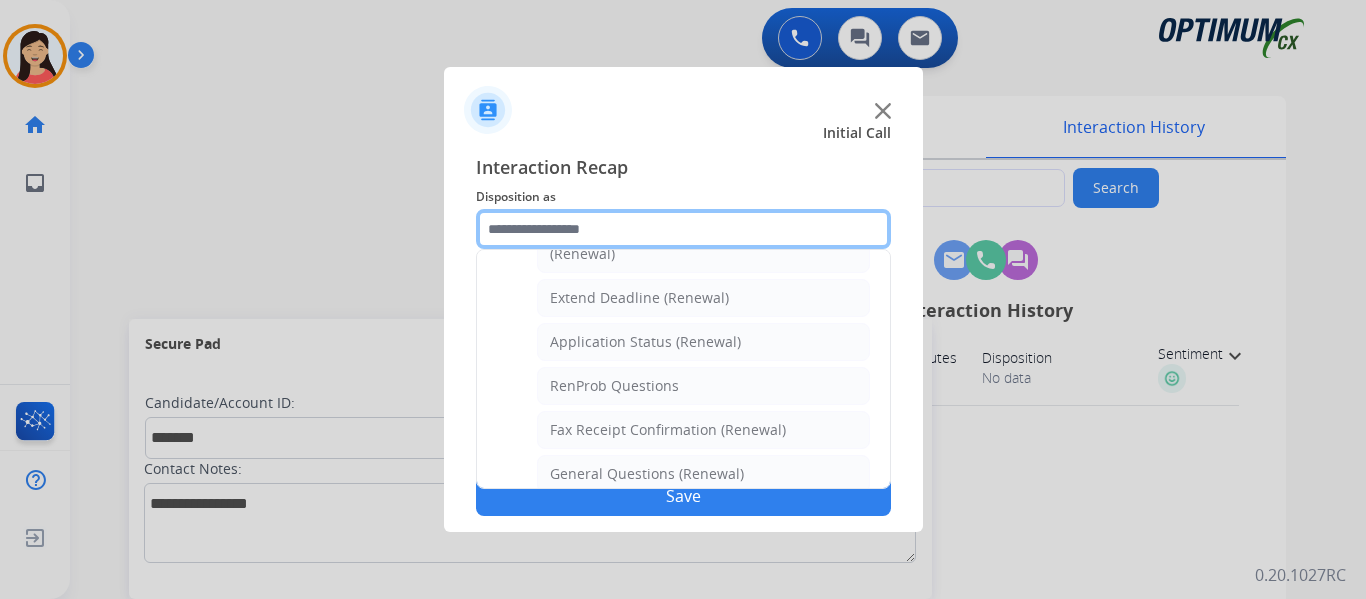 scroll, scrollTop: 436, scrollLeft: 0, axis: vertical 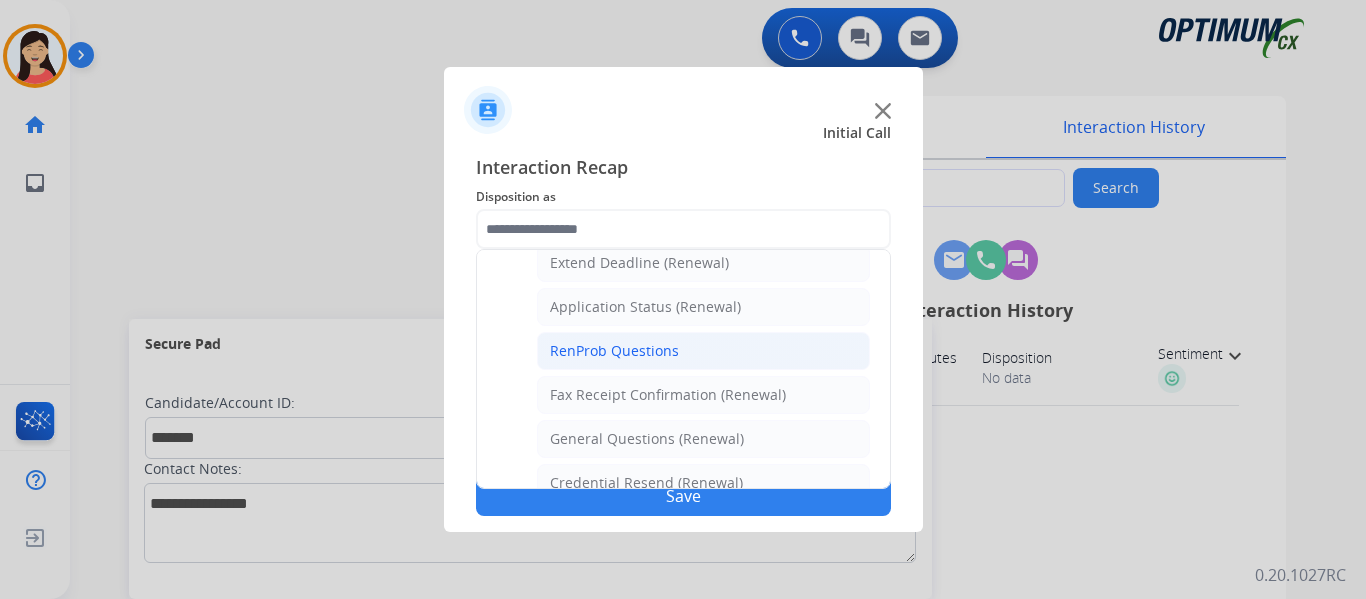 click on "RenProb Questions" 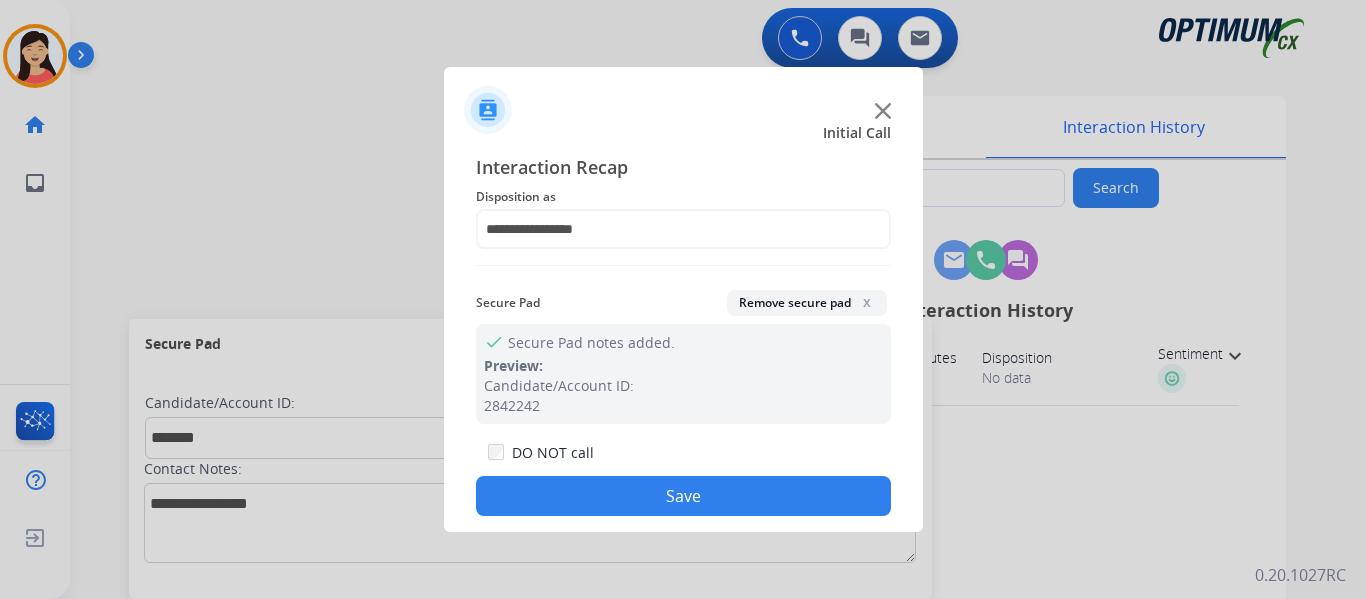 click on "Save" 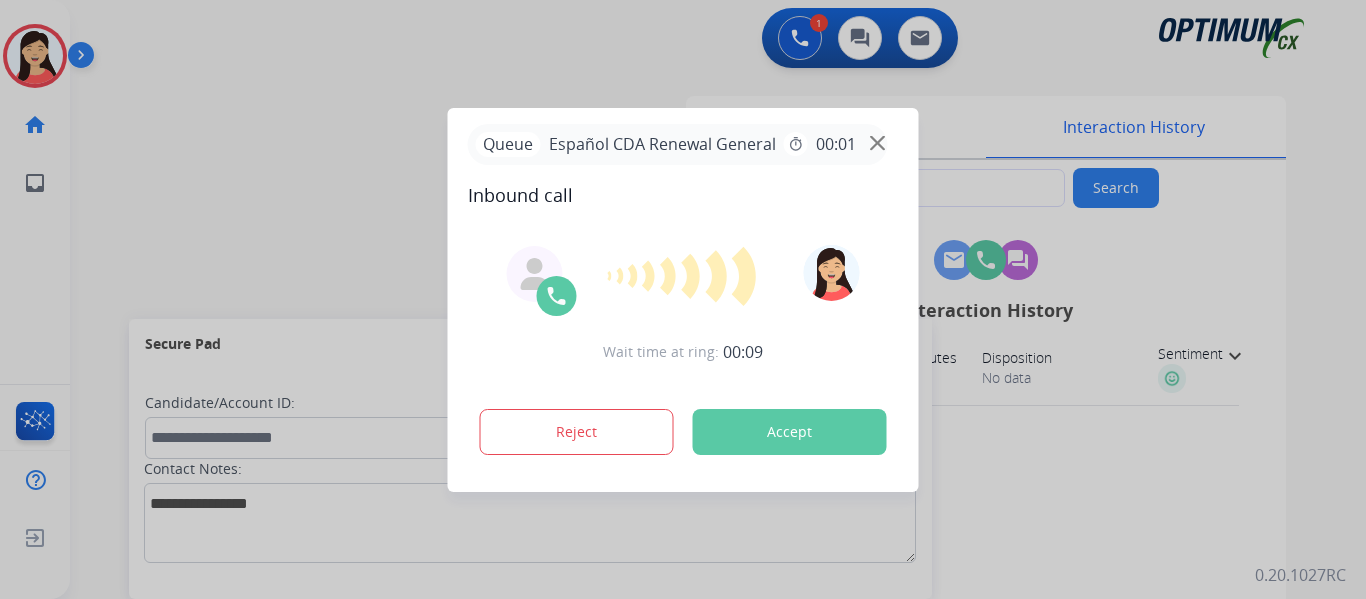 type on "**********" 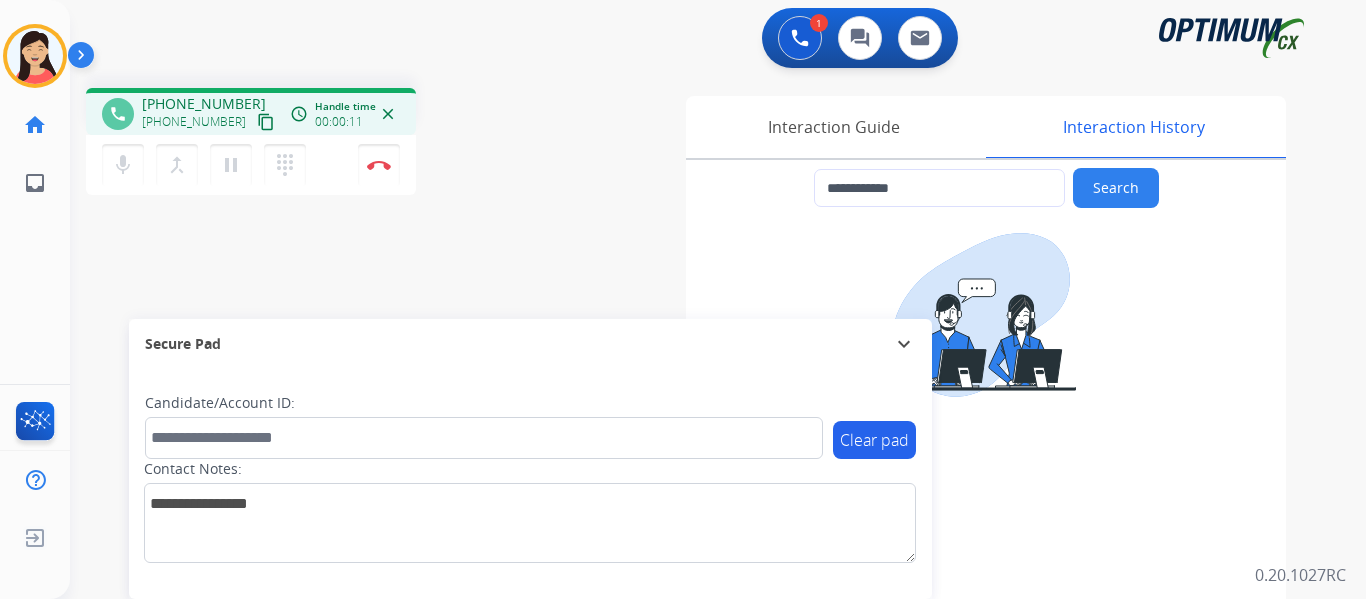 click on "content_copy" at bounding box center (266, 122) 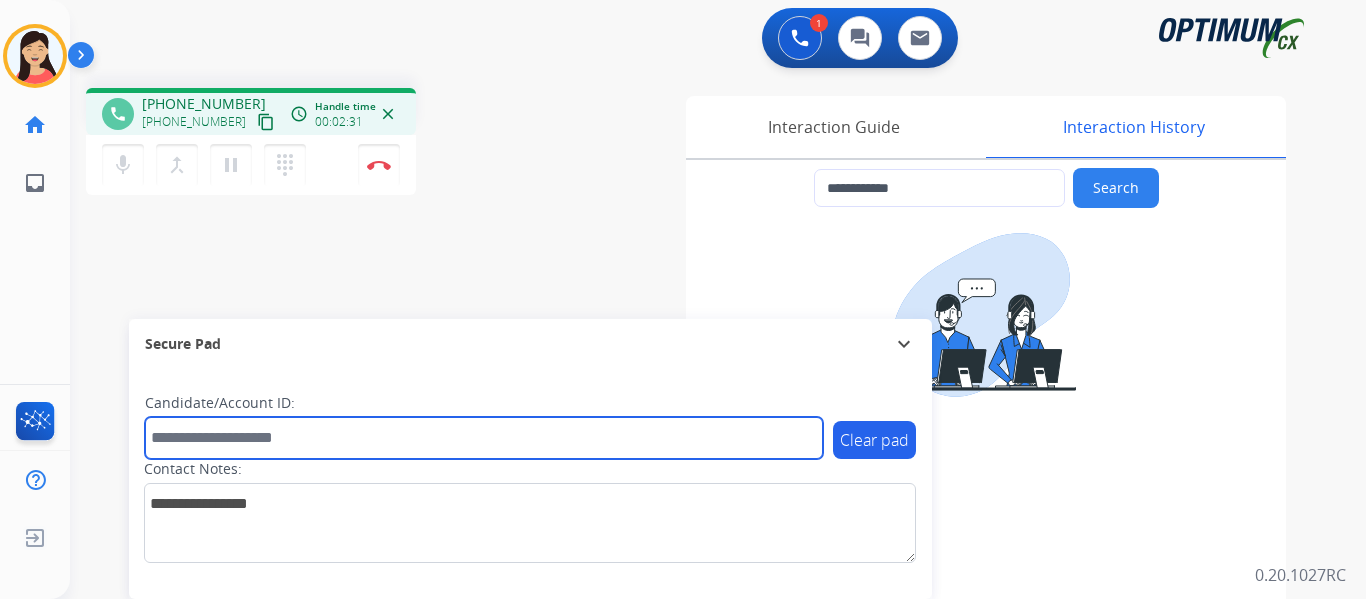 click at bounding box center [484, 438] 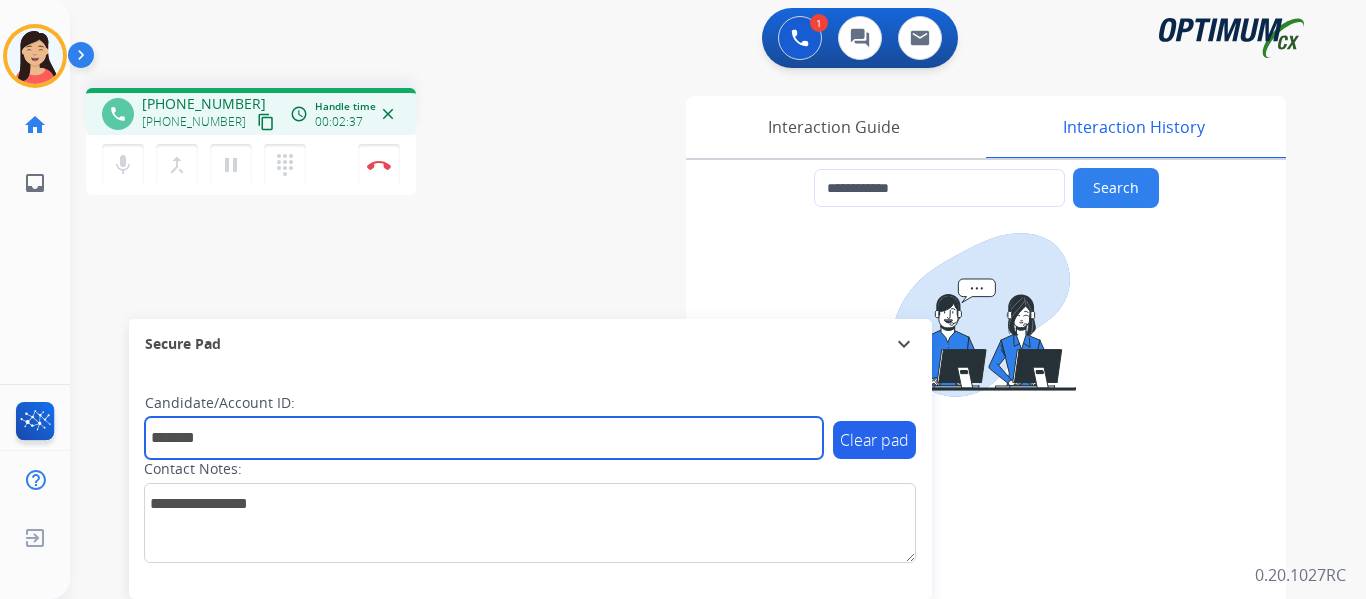 type on "*******" 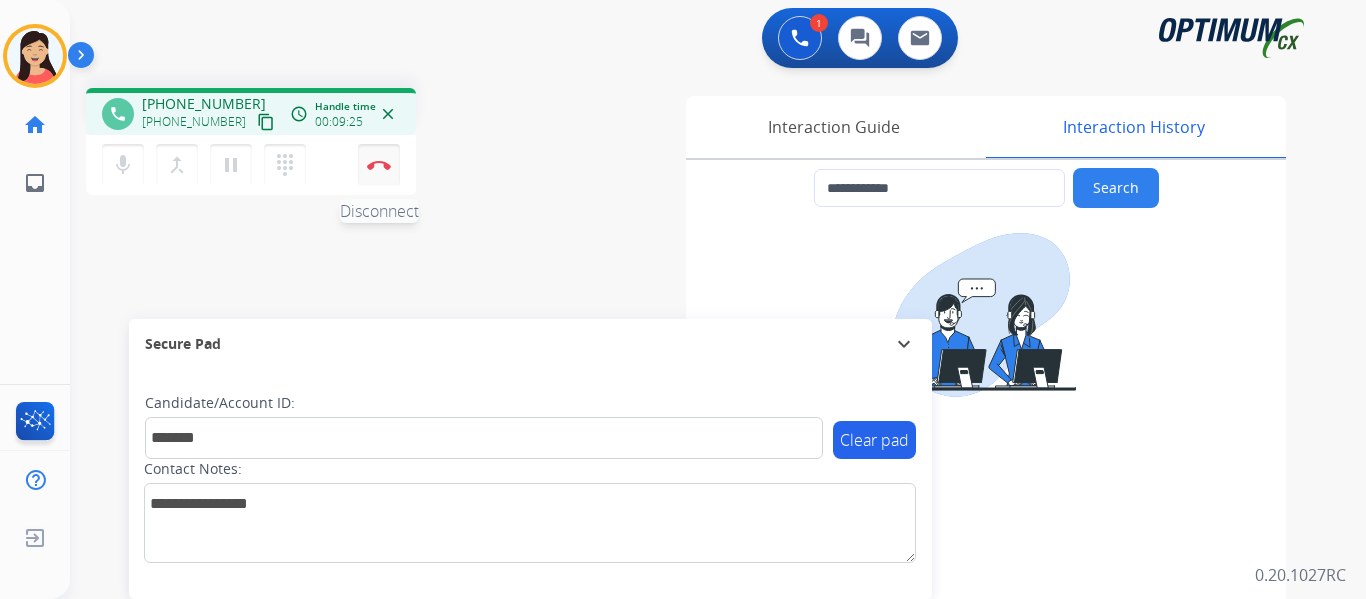 click at bounding box center (379, 165) 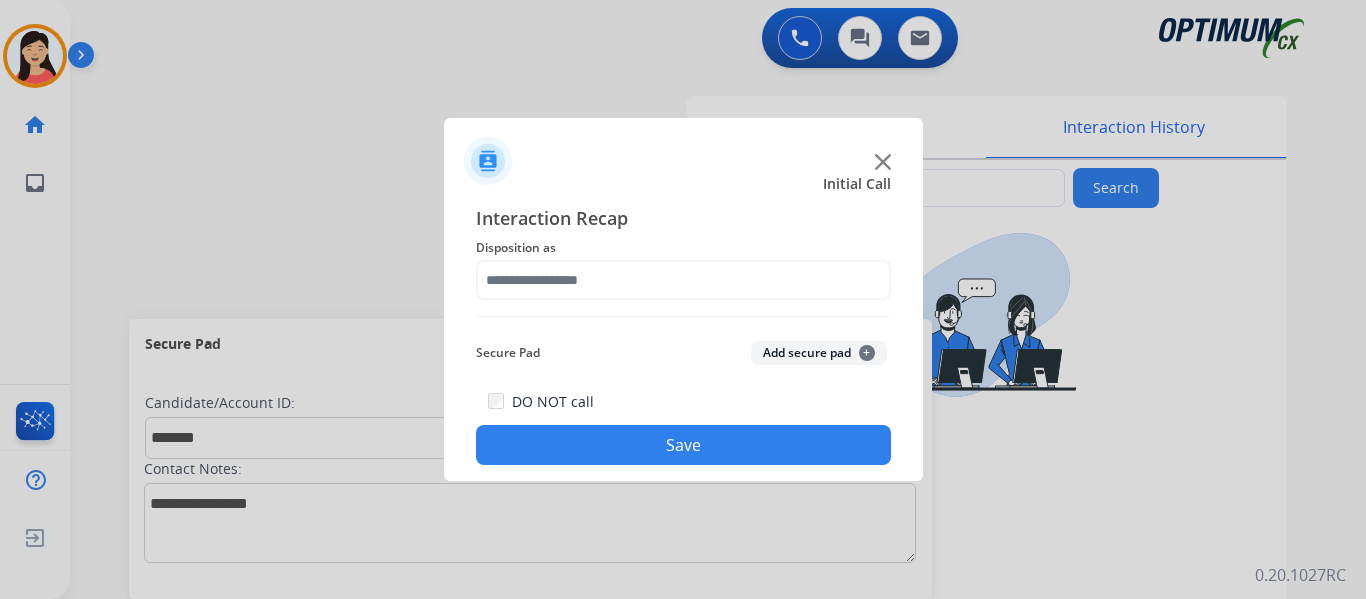 click on "Add secure pad  +" 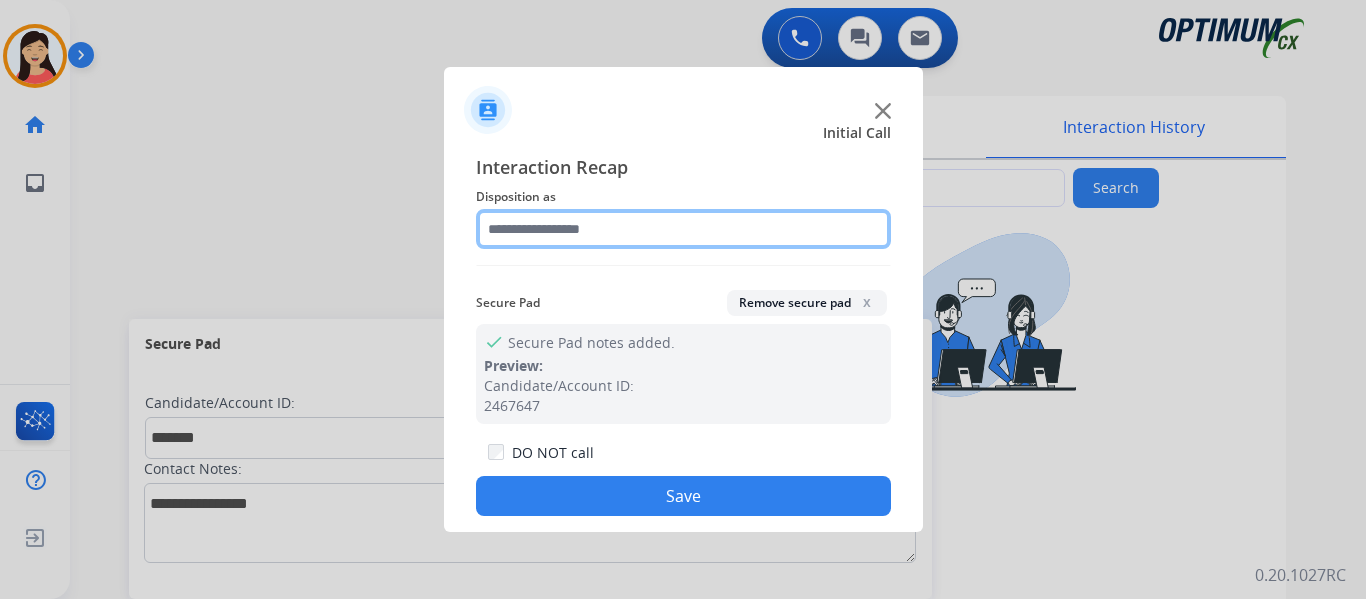 click 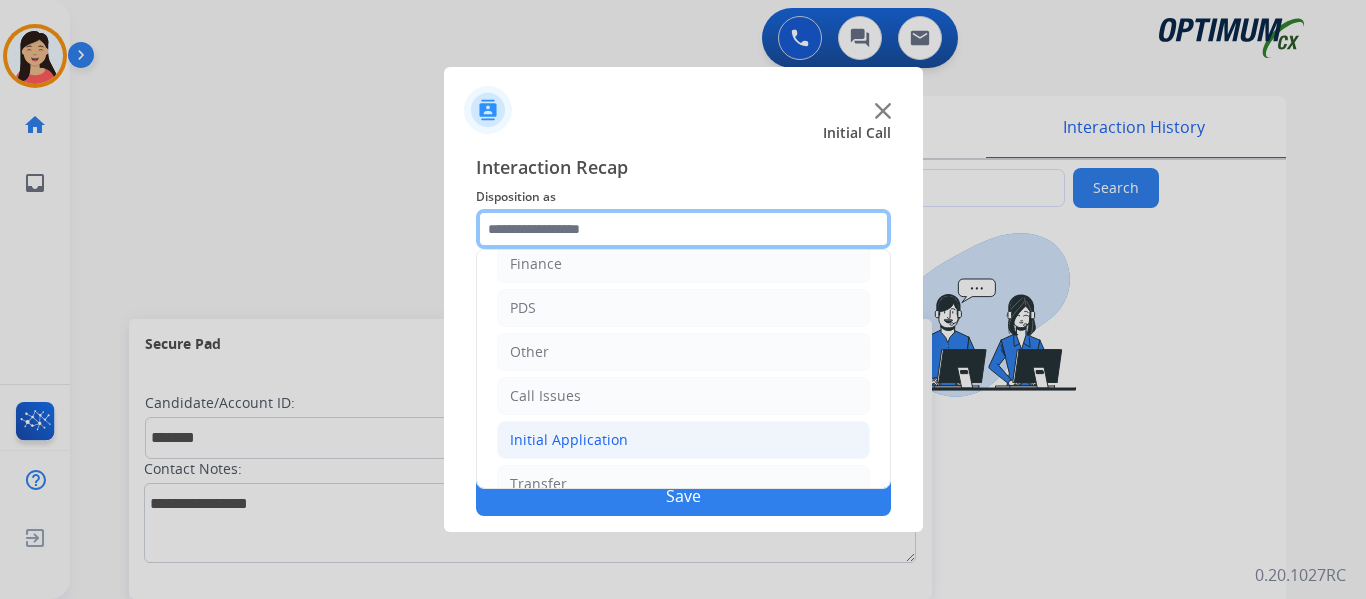 scroll, scrollTop: 136, scrollLeft: 0, axis: vertical 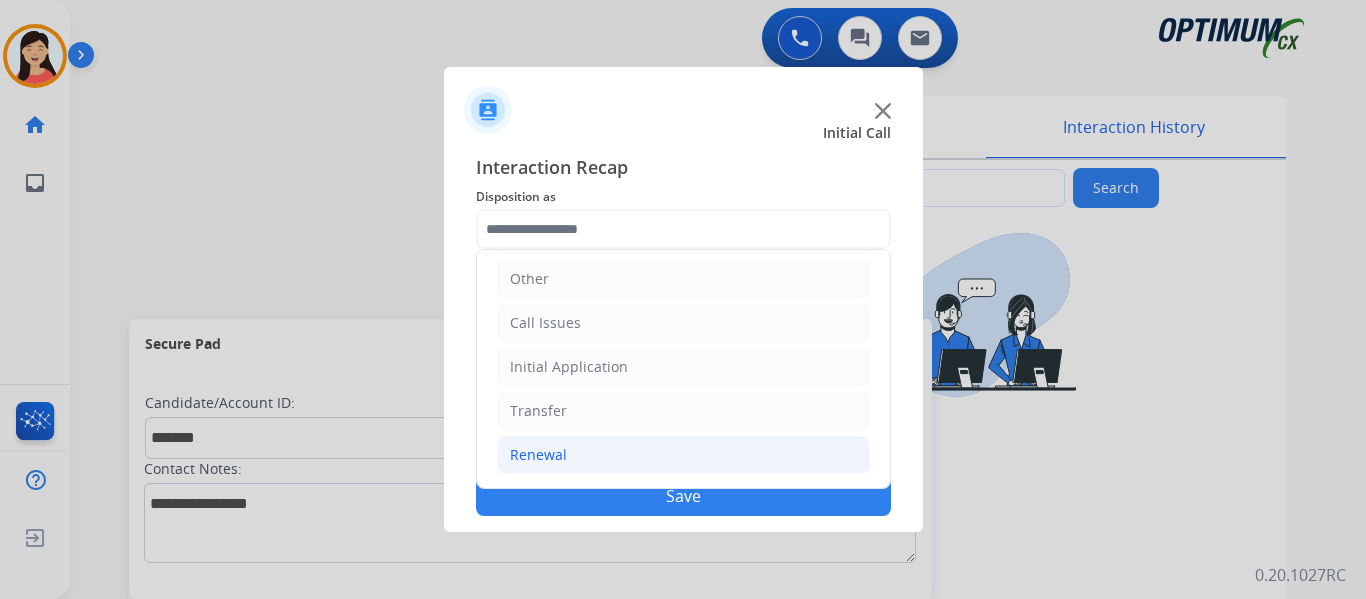 click on "Renewal" 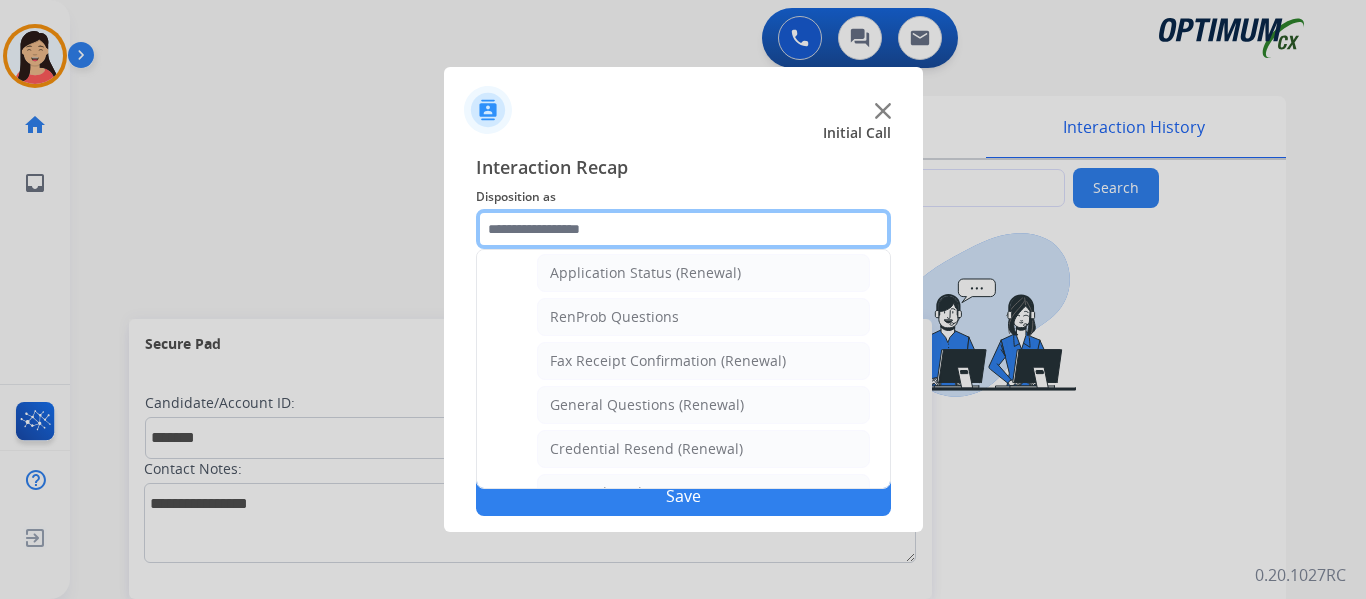 scroll, scrollTop: 772, scrollLeft: 0, axis: vertical 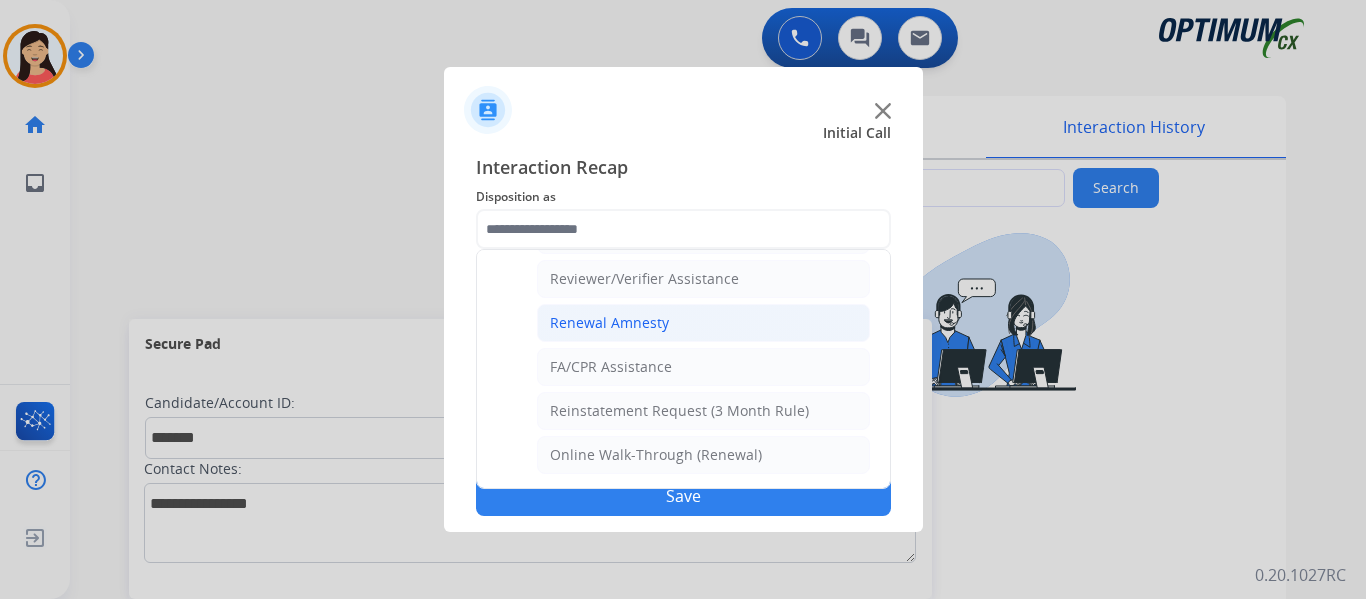 click on "Renewal Amnesty" 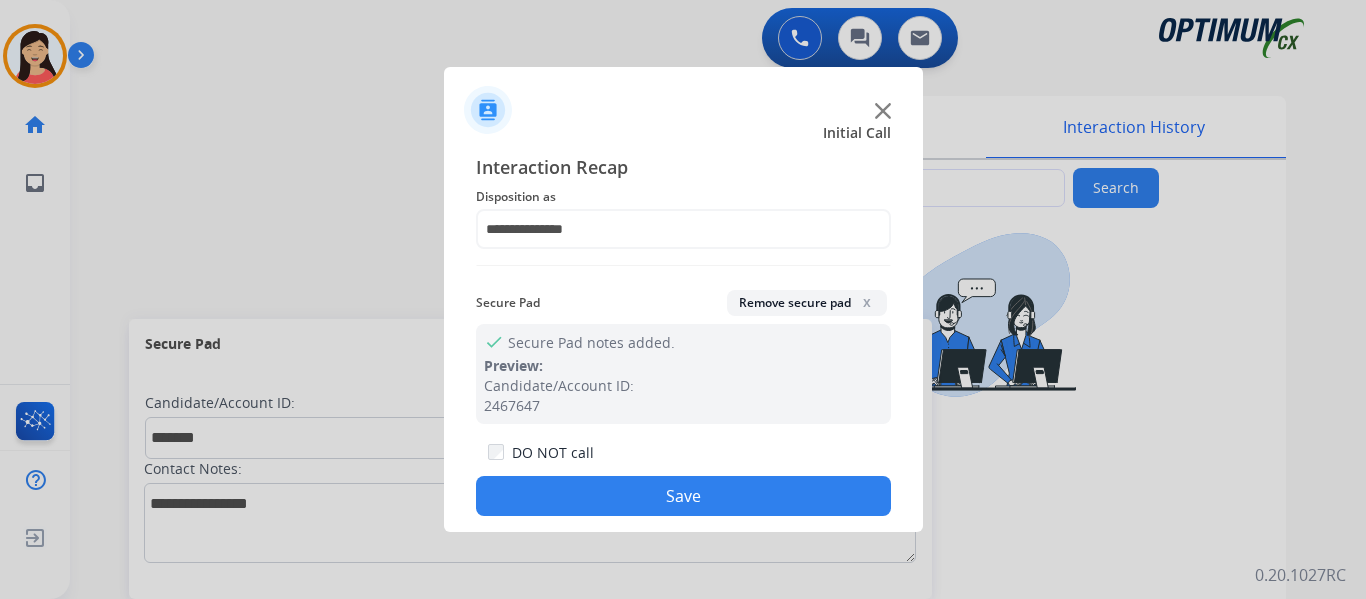 drag, startPoint x: 760, startPoint y: 493, endPoint x: 786, endPoint y: 482, distance: 28.231188 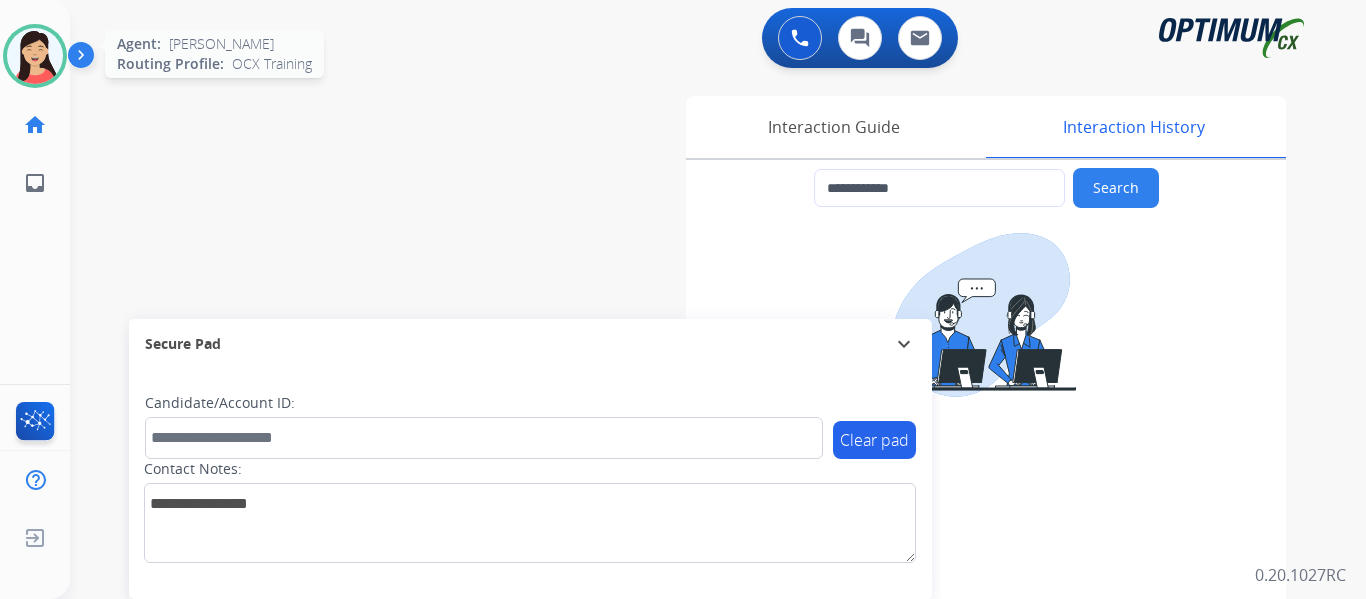 click at bounding box center [35, 56] 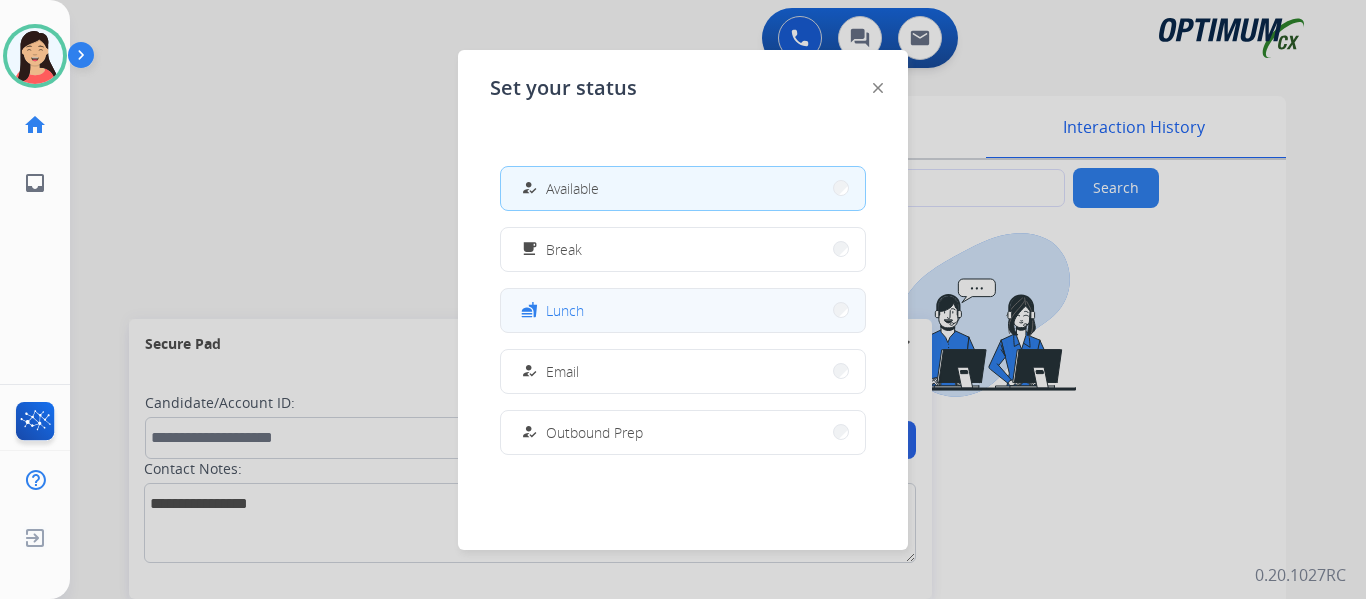 click on "fastfood Lunch" at bounding box center (683, 310) 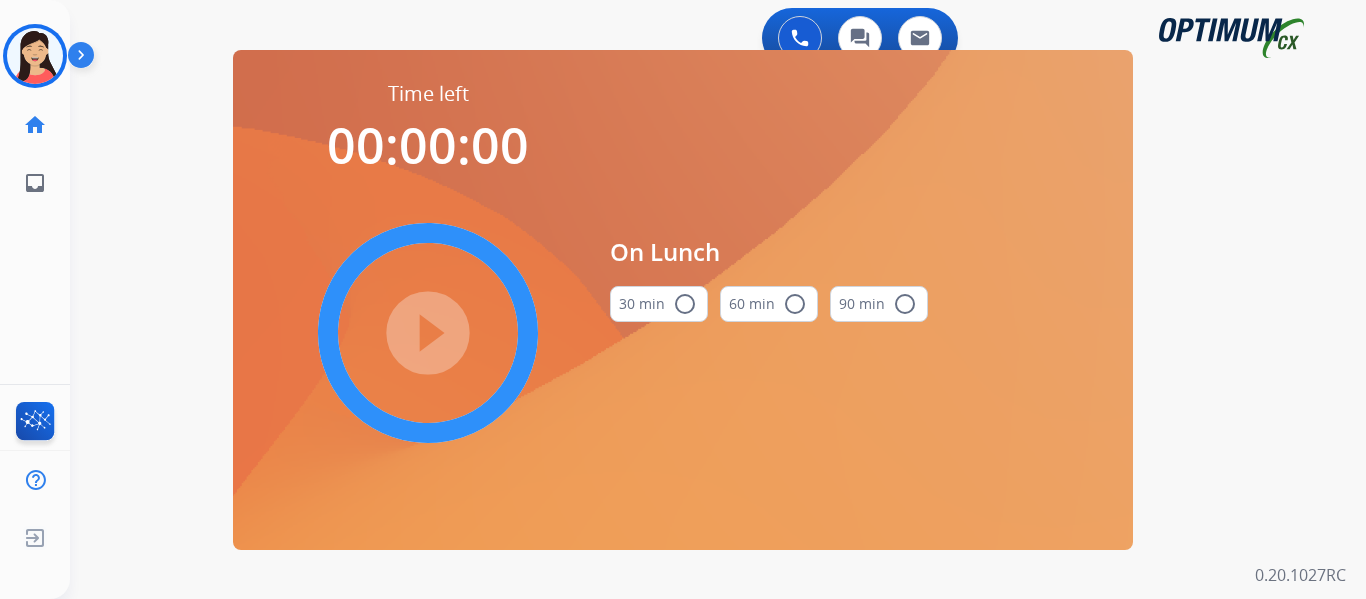 click on "30 min  radio_button_unchecked" at bounding box center (659, 304) 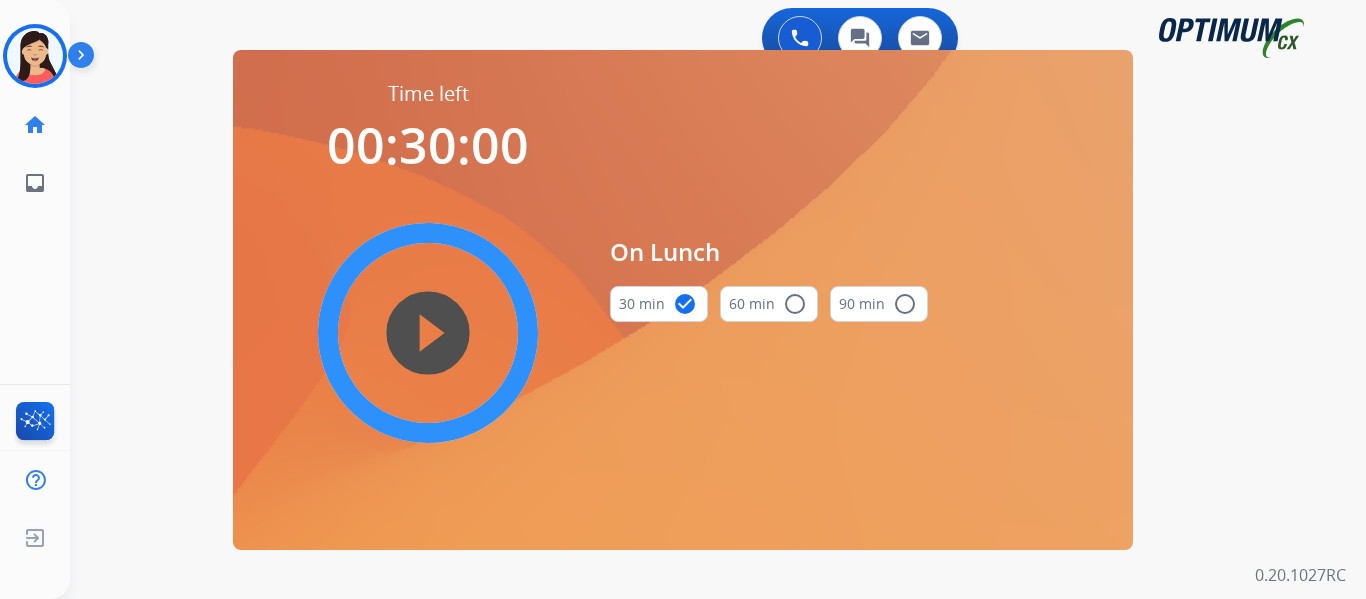 click on "play_circle_filled" at bounding box center [428, 333] 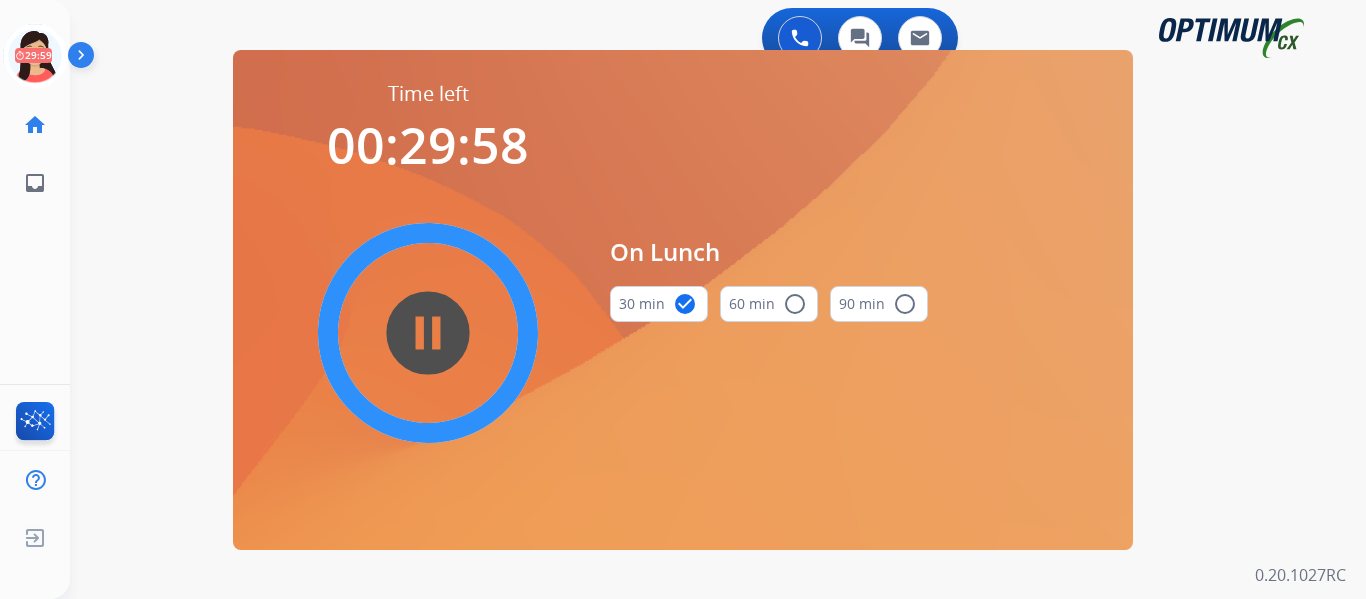 drag, startPoint x: 442, startPoint y: 325, endPoint x: 485, endPoint y: 297, distance: 51.312767 